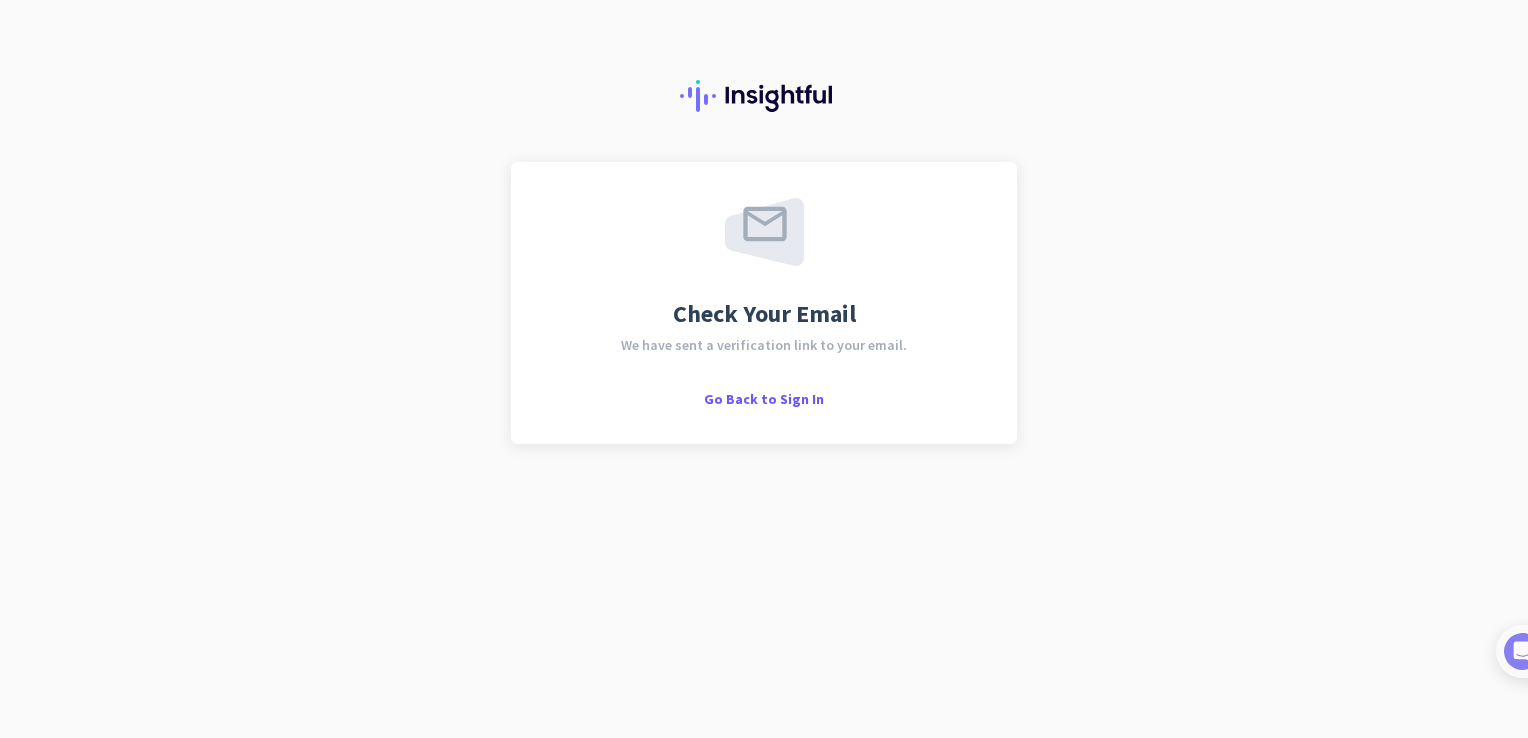 scroll, scrollTop: 0, scrollLeft: 0, axis: both 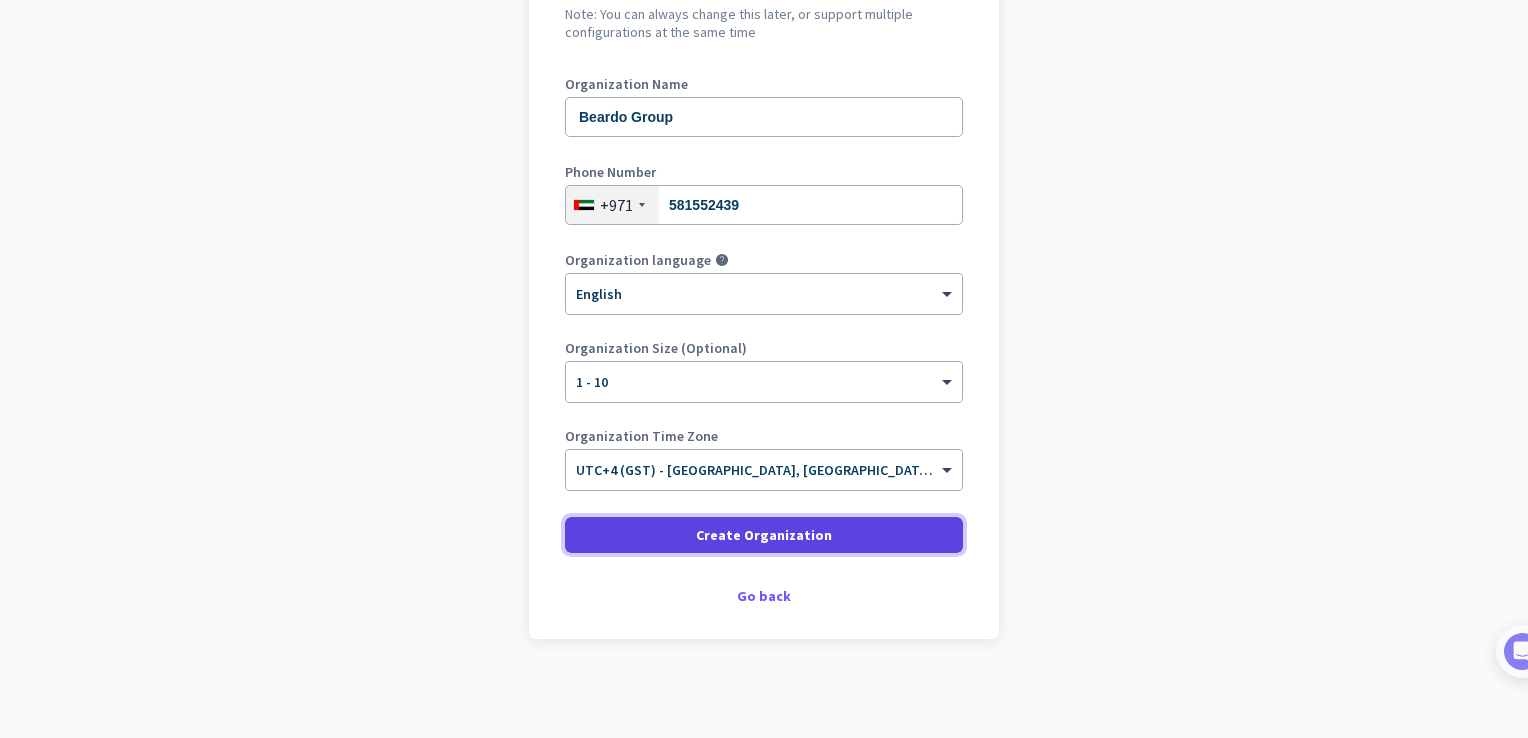 click on "Create Organization" 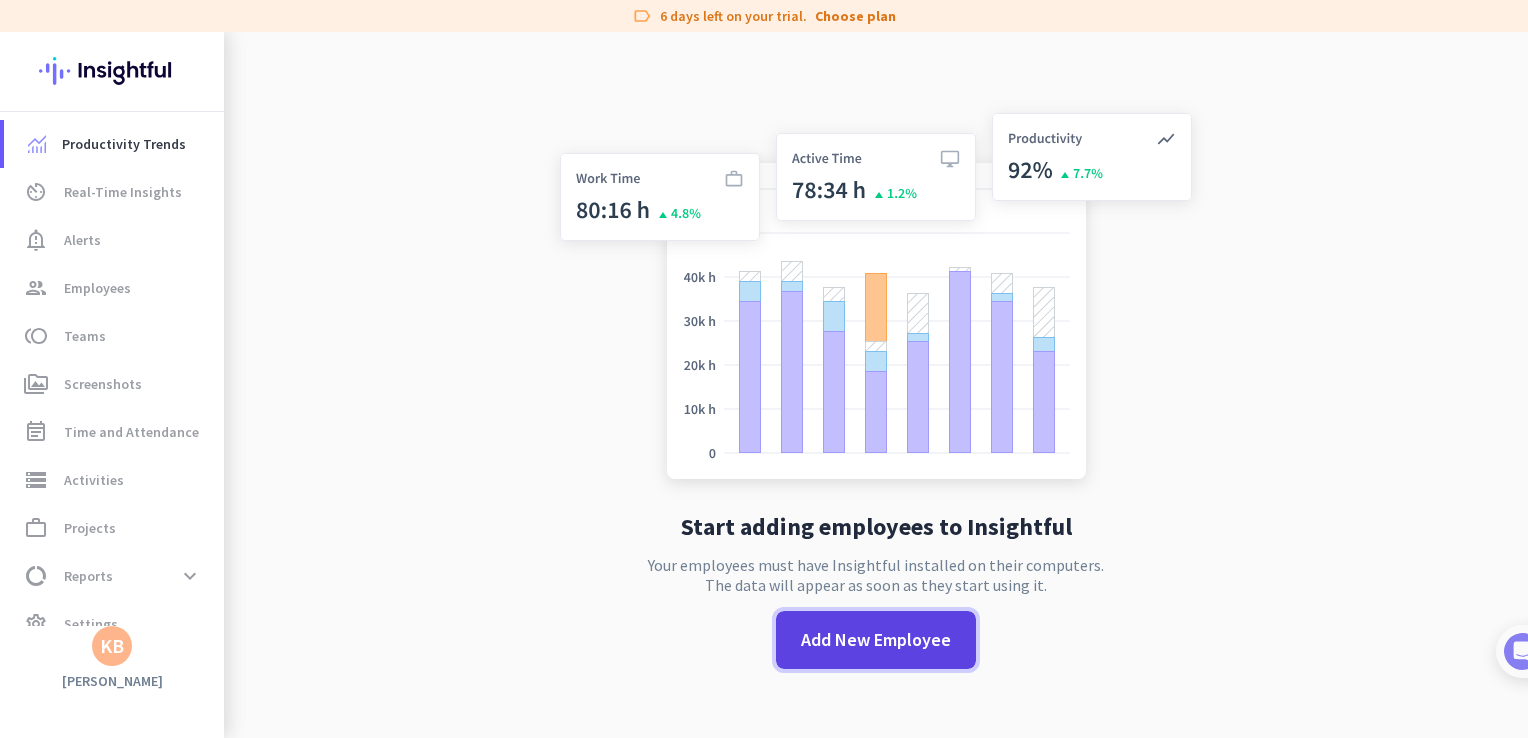 click 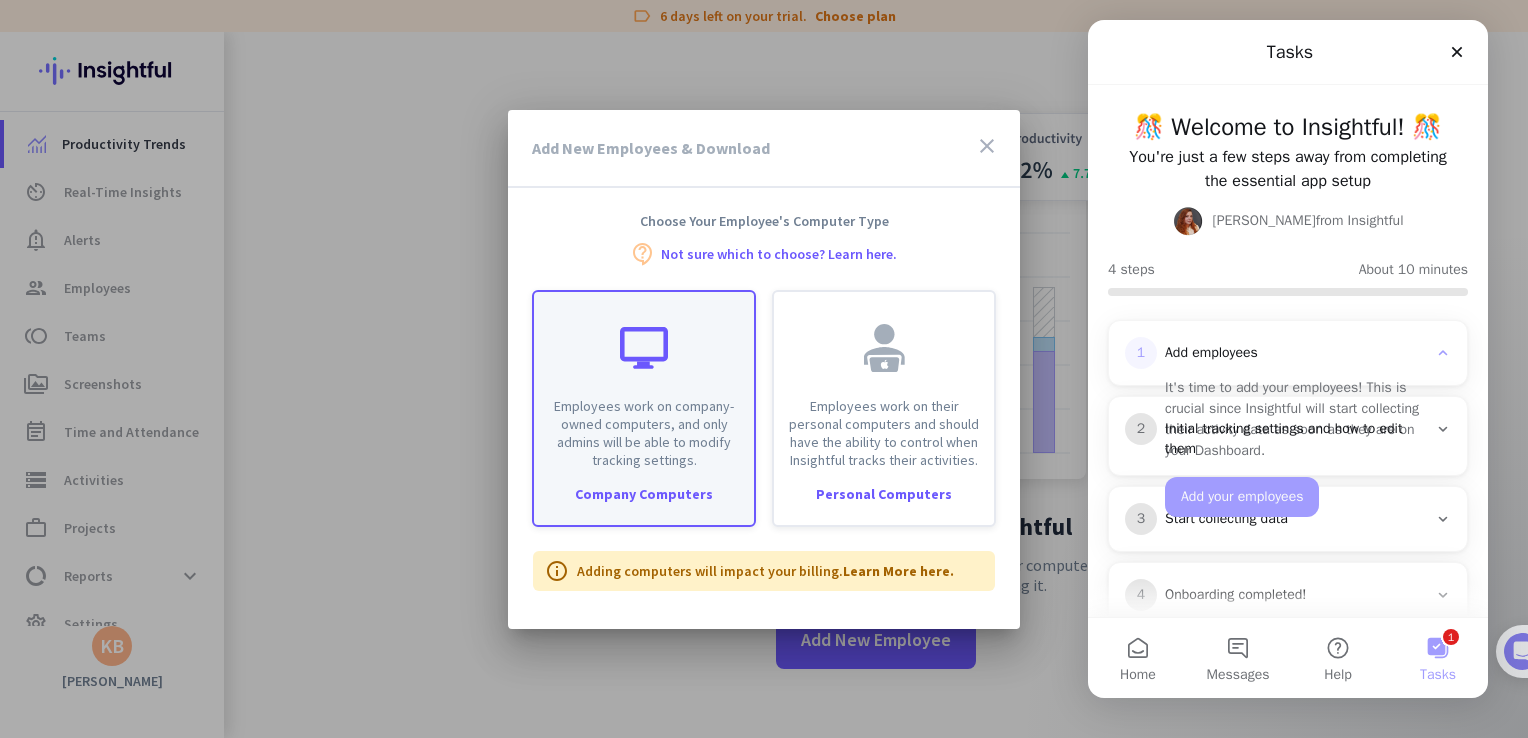 scroll, scrollTop: 0, scrollLeft: 0, axis: both 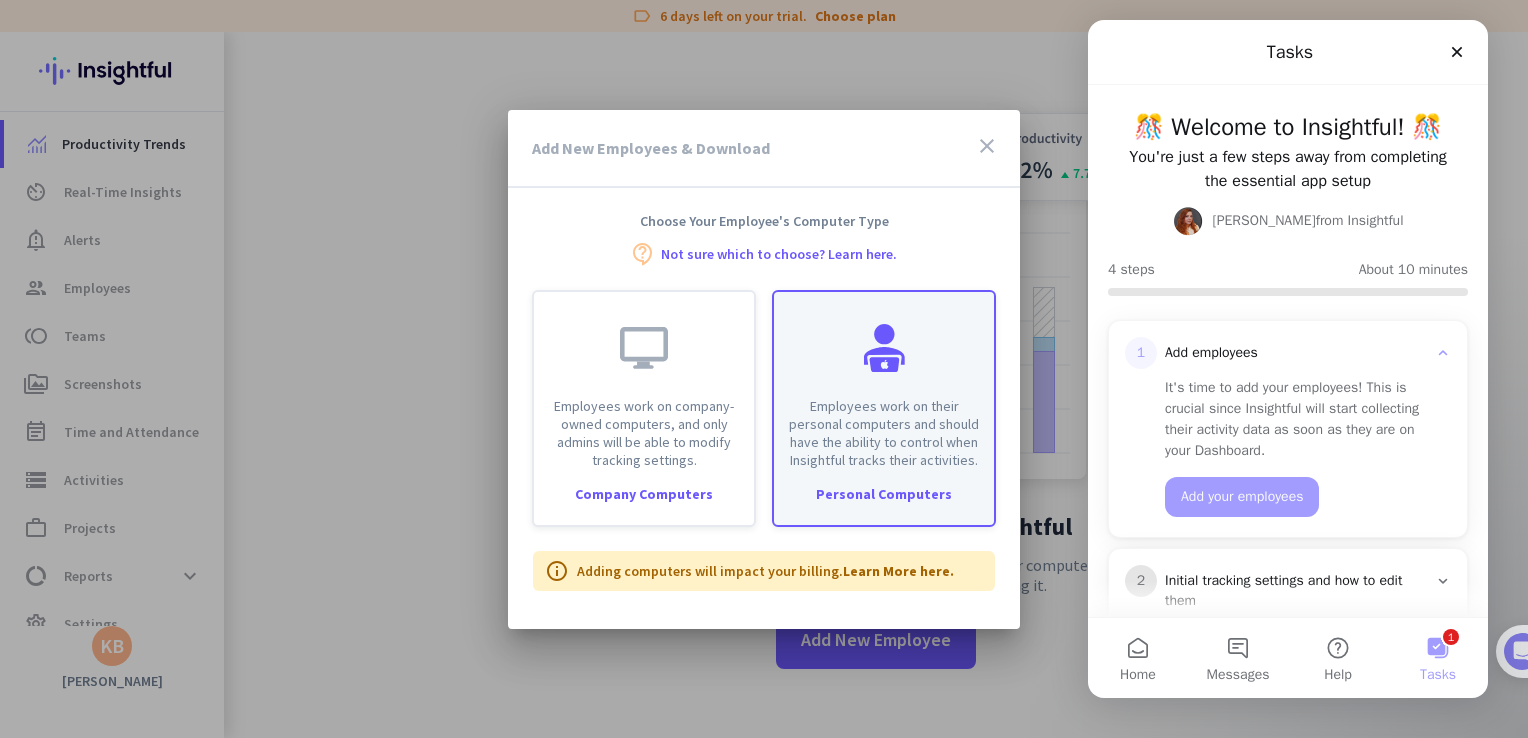 click on "Employees work on their personal computers and should have the ability to control when Insightful tracks their activities.  Personal Computers" at bounding box center [884, 408] 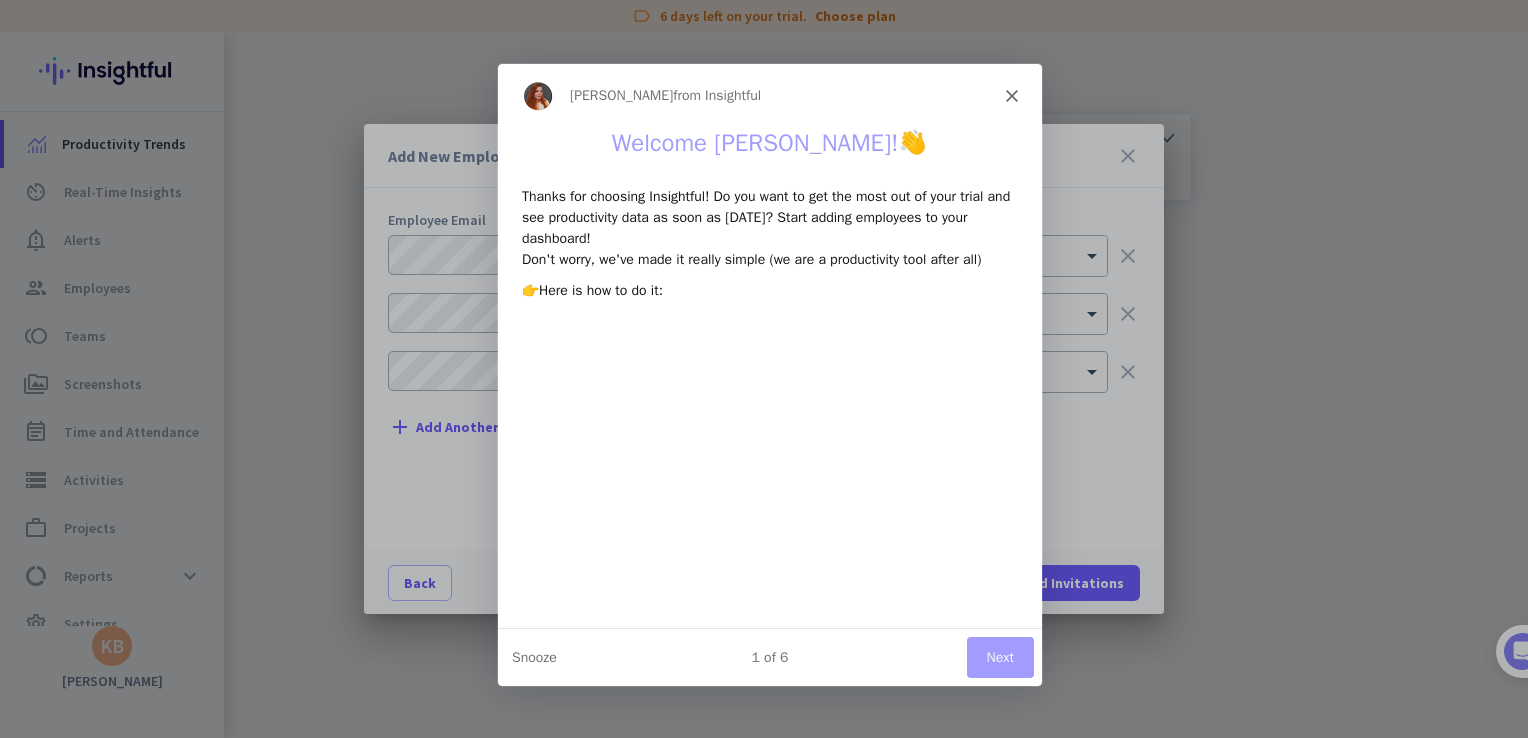 scroll, scrollTop: 0, scrollLeft: 0, axis: both 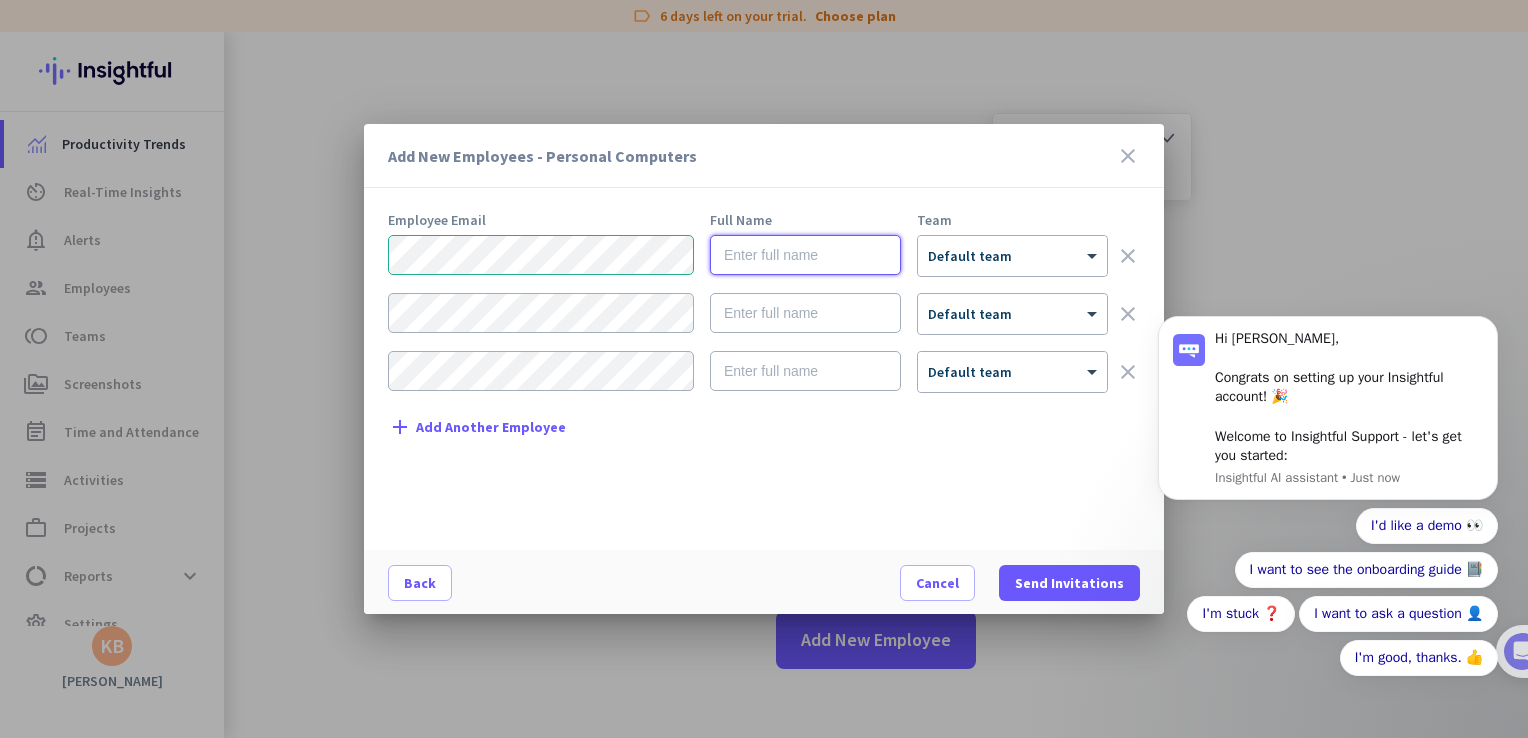 click at bounding box center (805, 255) 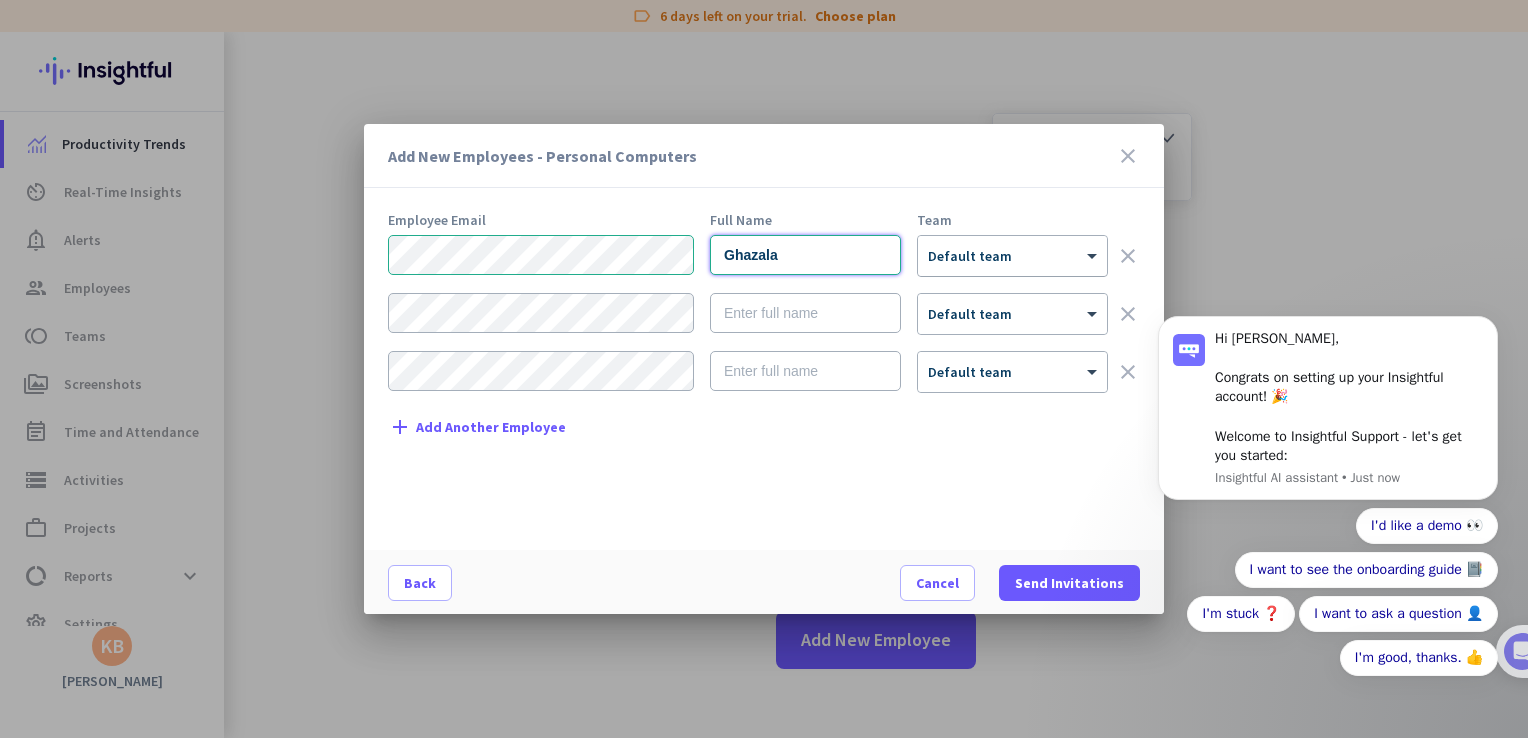 type on "Ghazala" 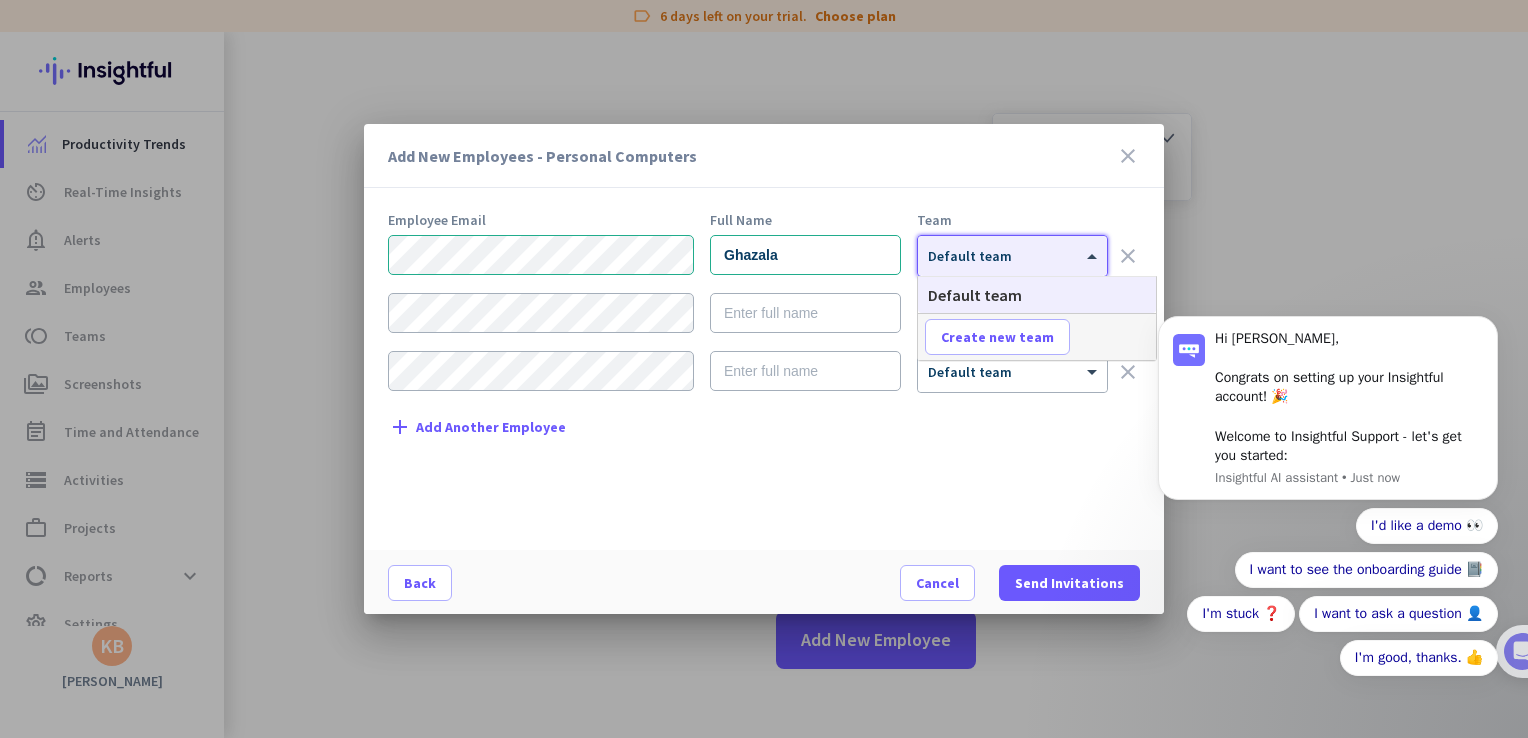 click at bounding box center (1012, 249) 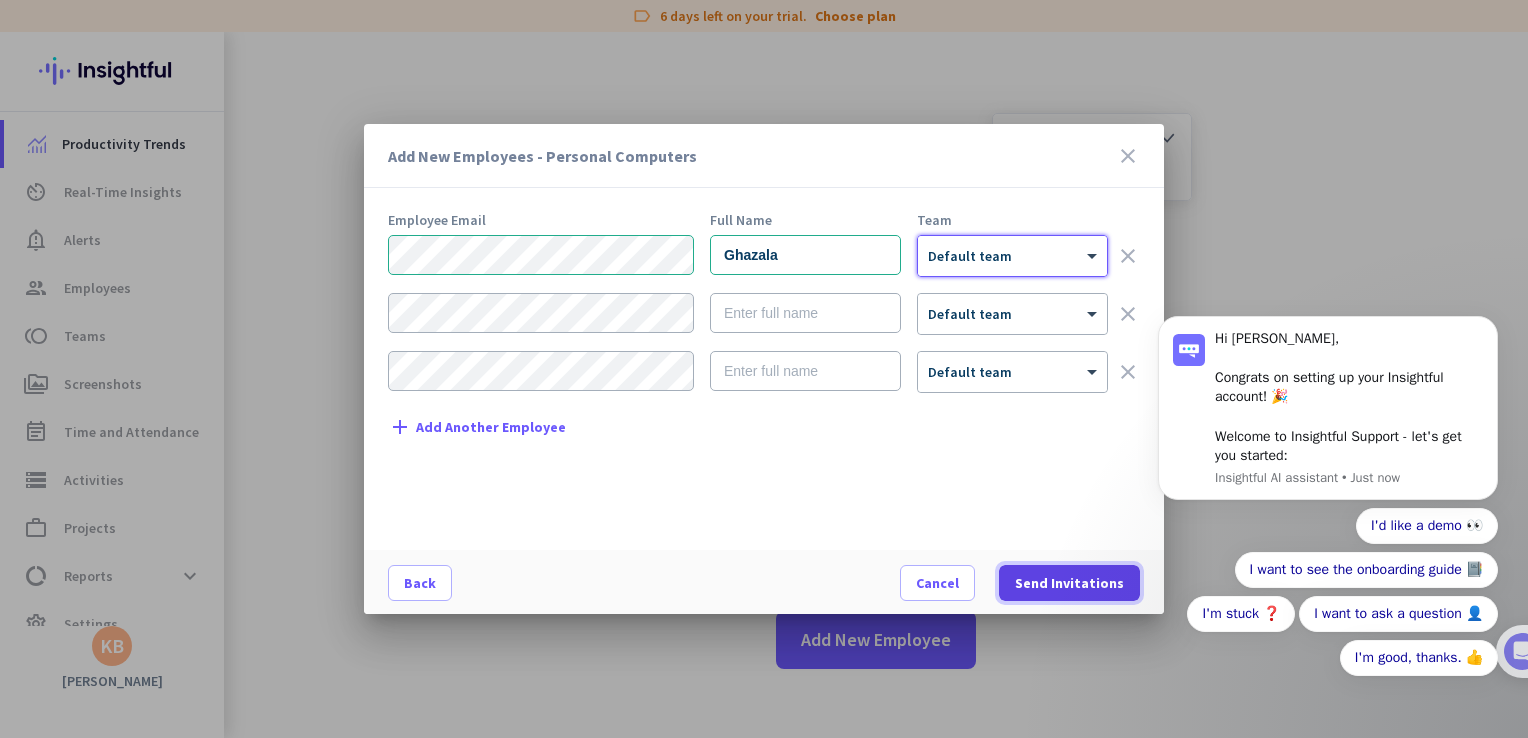 click on "Send Invitations" 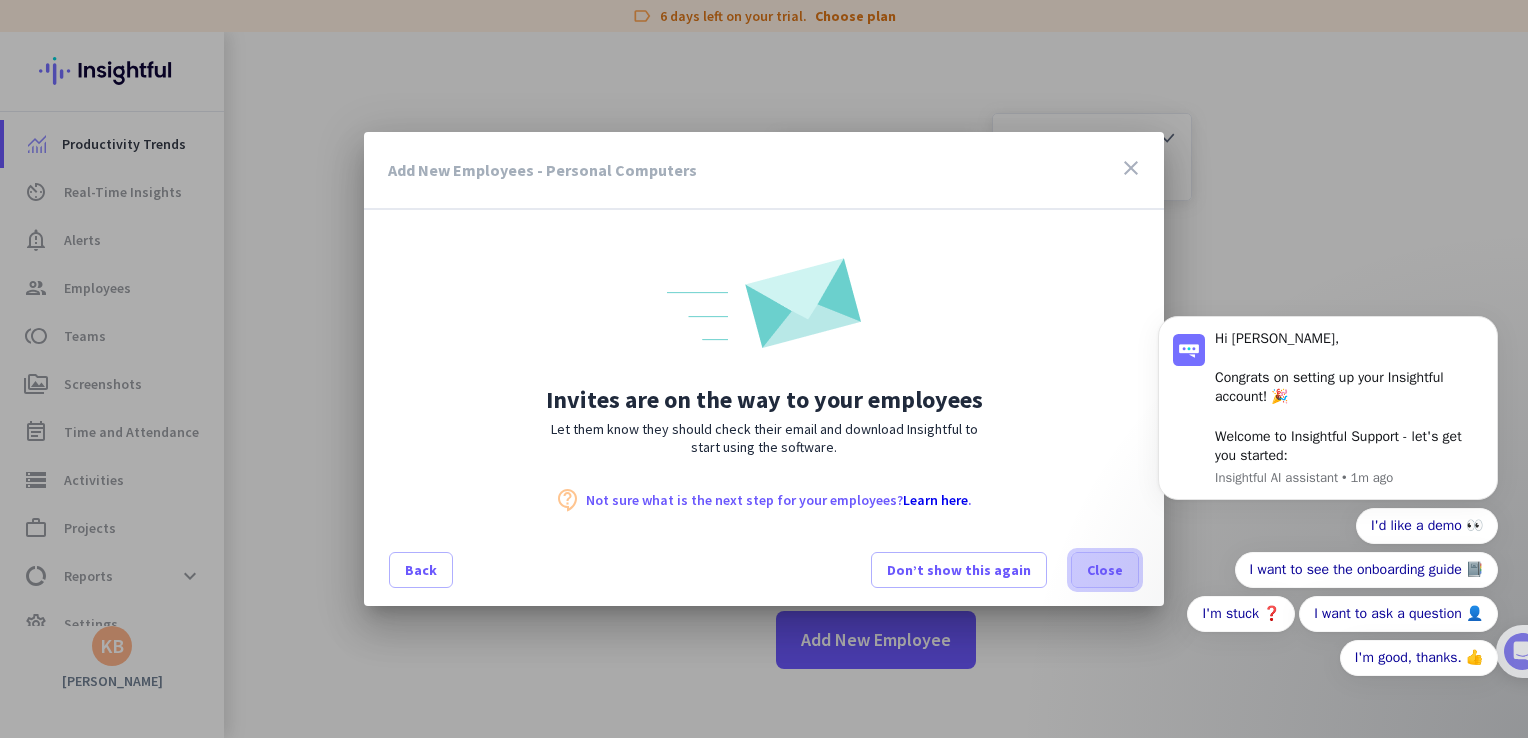 click at bounding box center (1105, 570) 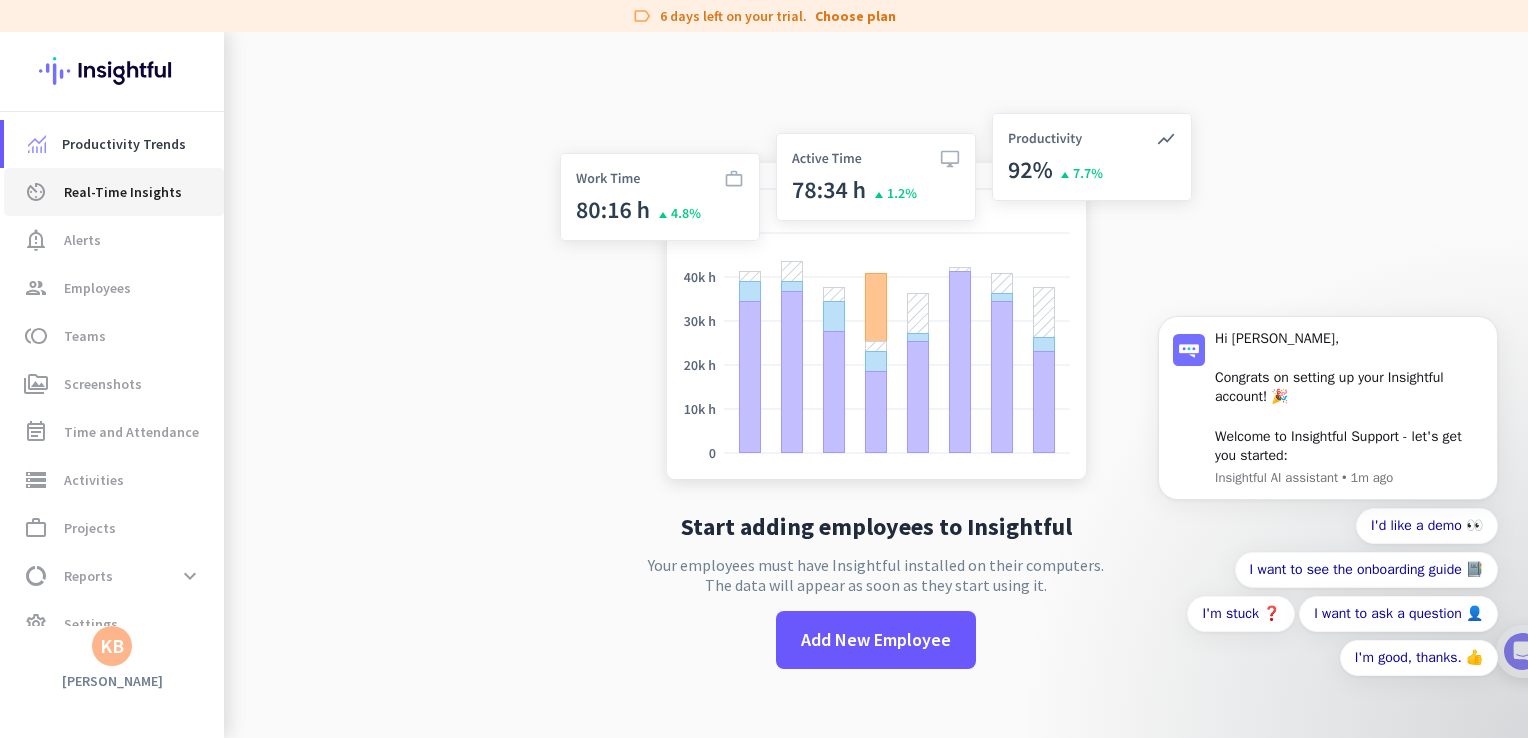 click on "Real-Time Insights" 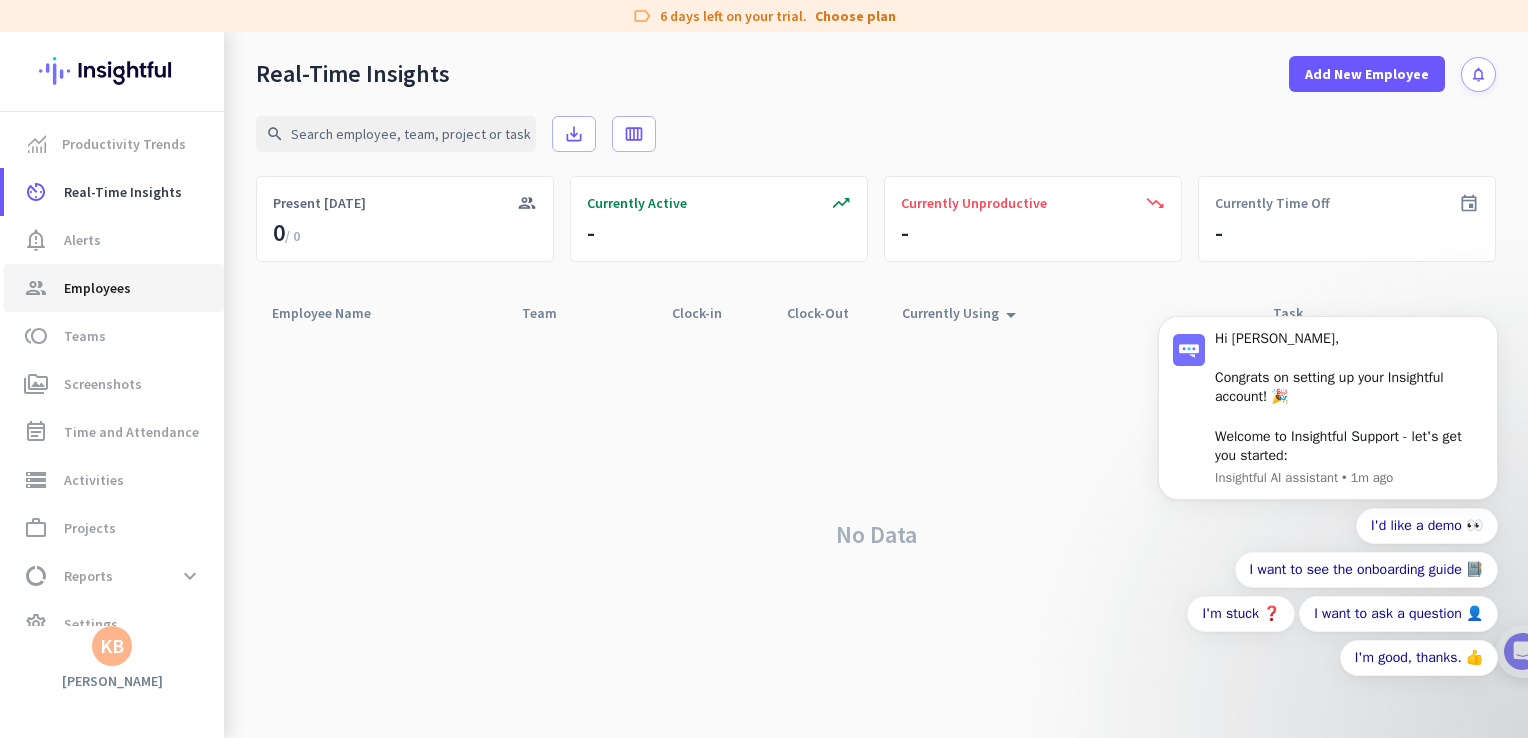 click on "group  Employees" 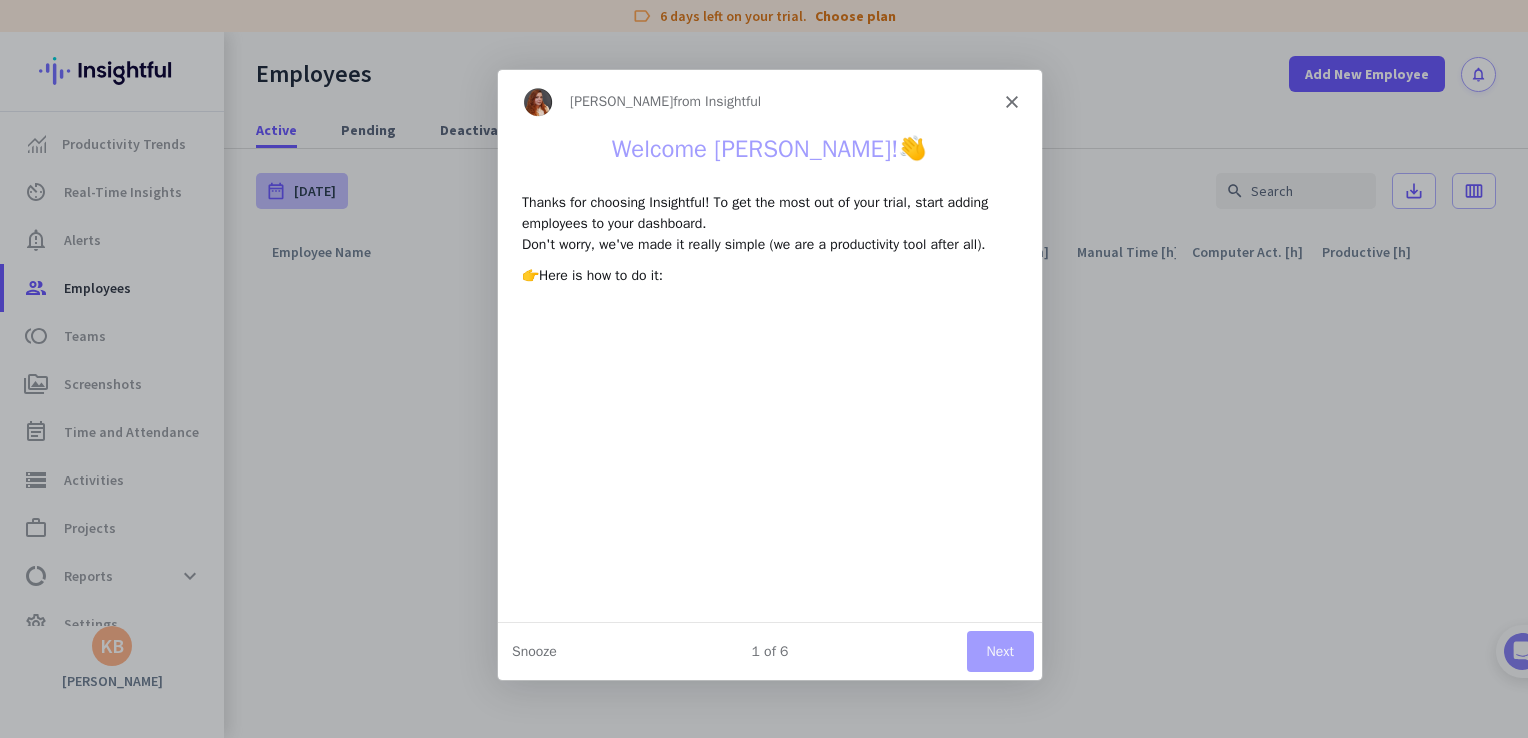 scroll, scrollTop: 0, scrollLeft: 0, axis: both 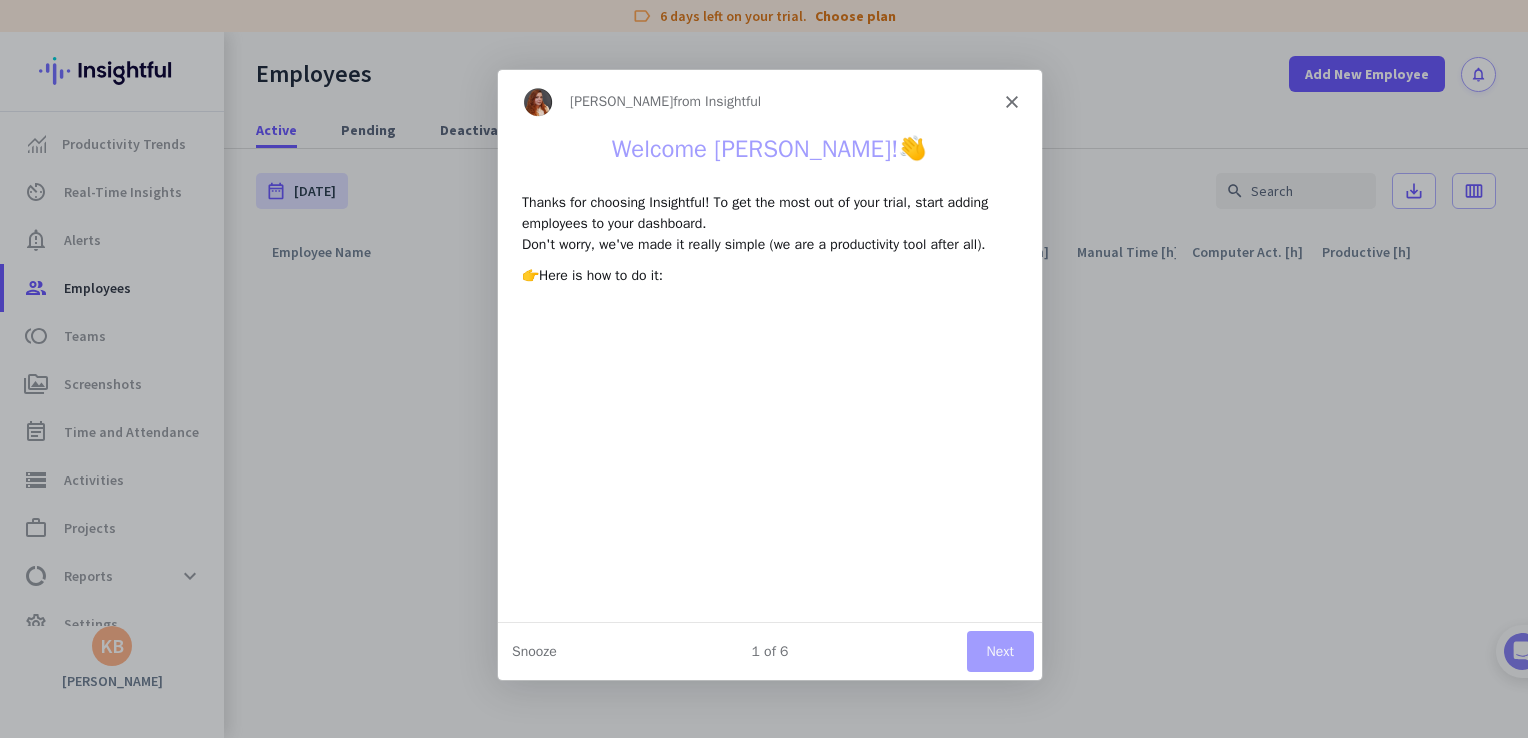click on "1 of 6 Next Snooze" at bounding box center [769, 650] 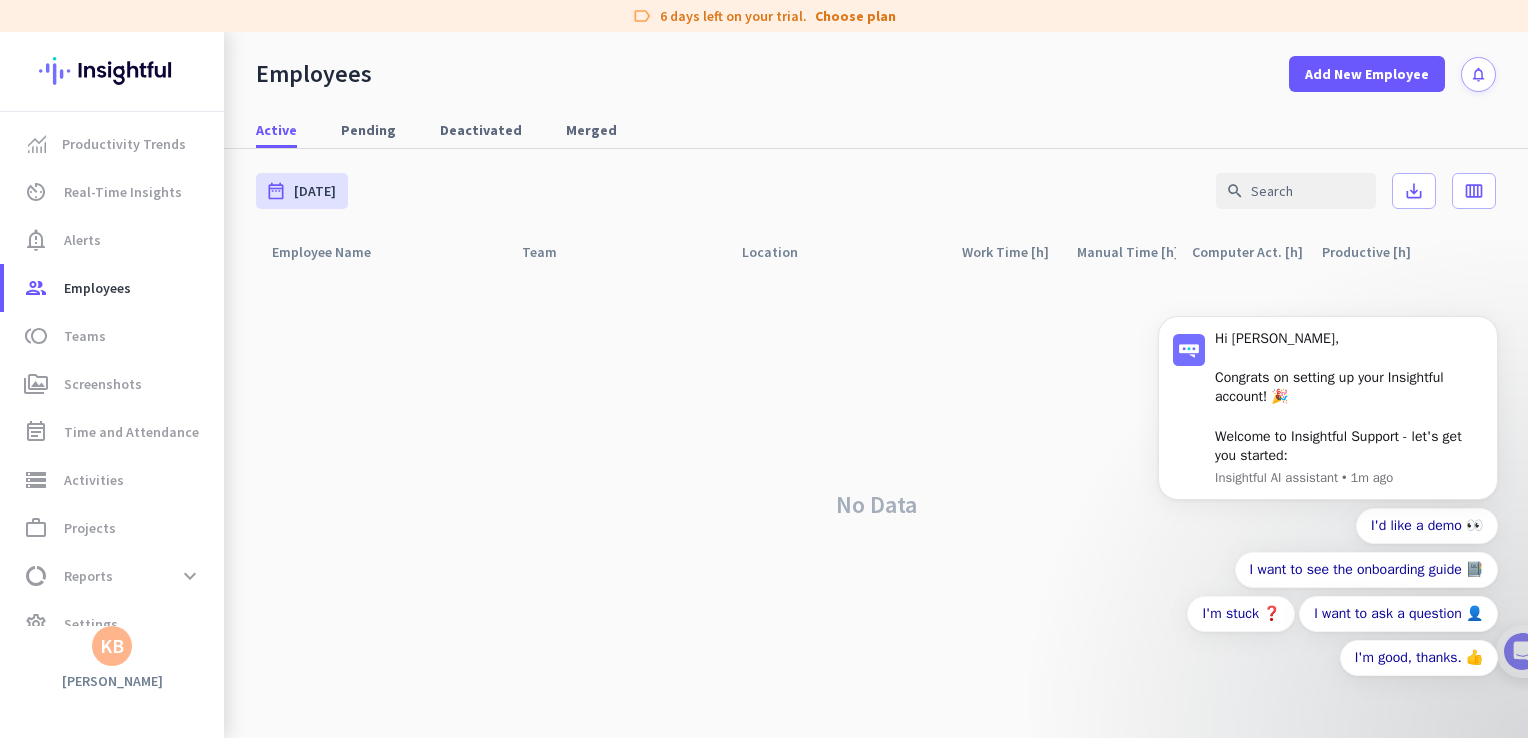 scroll, scrollTop: 0, scrollLeft: 0, axis: both 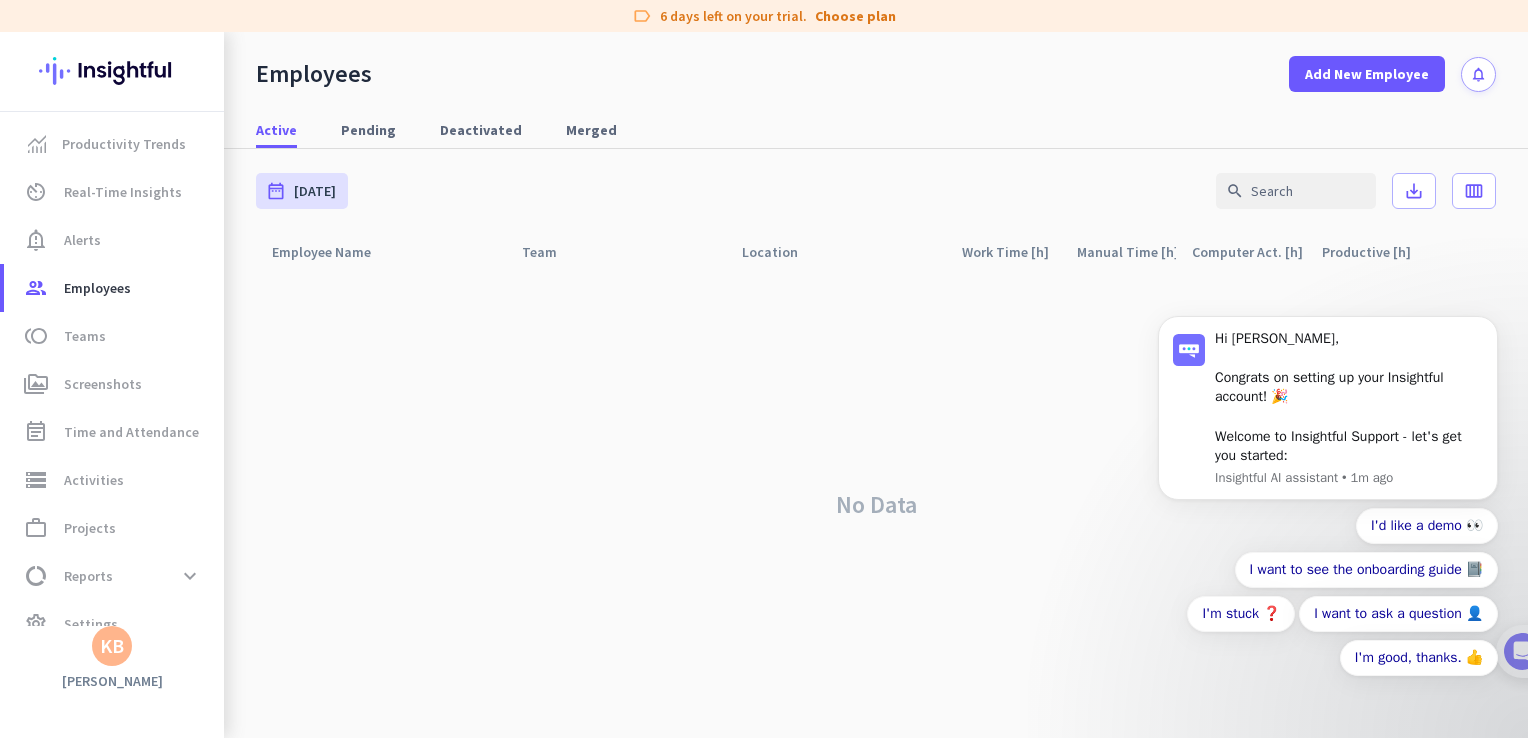 click on "date_range [DATE] [DATE] - [DATE] search save_alt calendar_view_week" 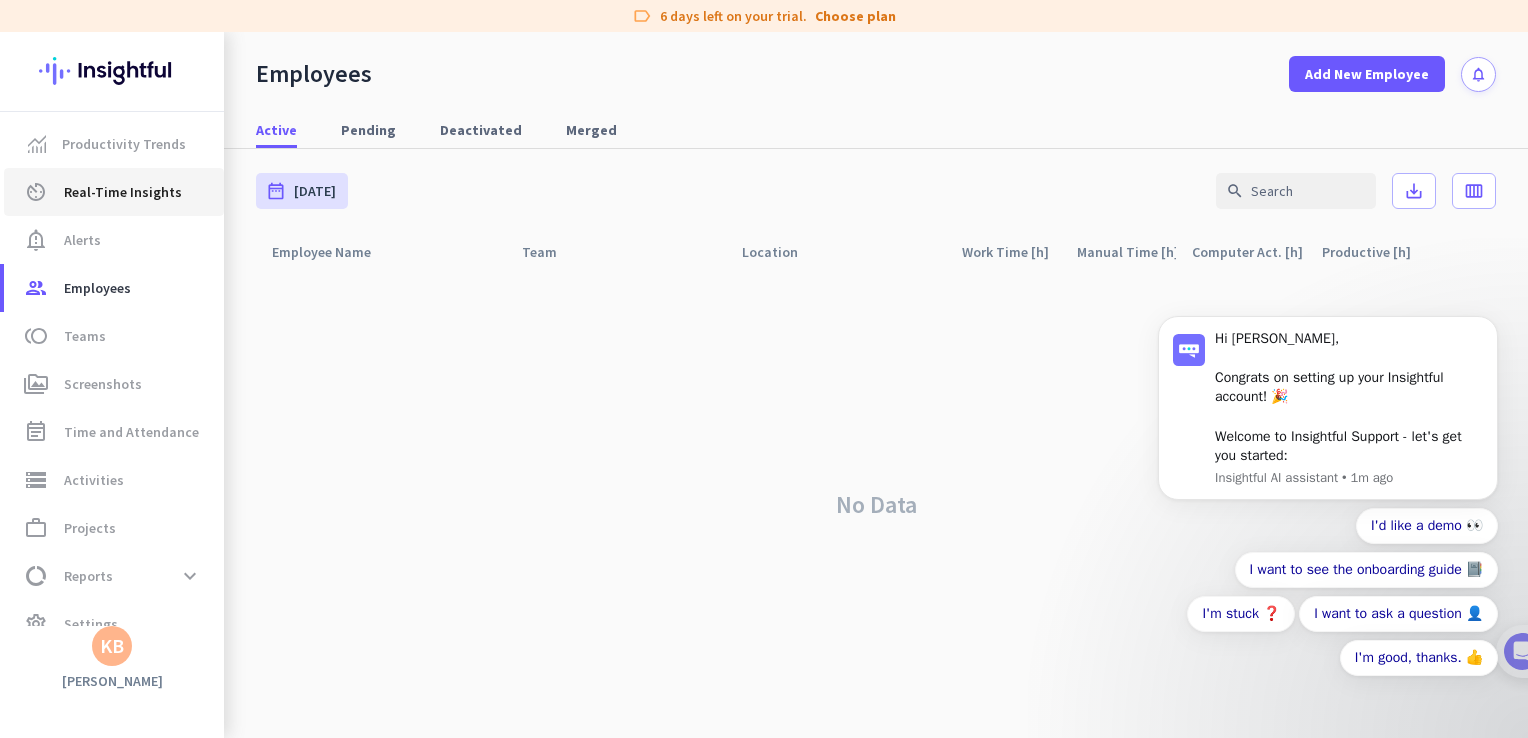 click on "Real-Time Insights" 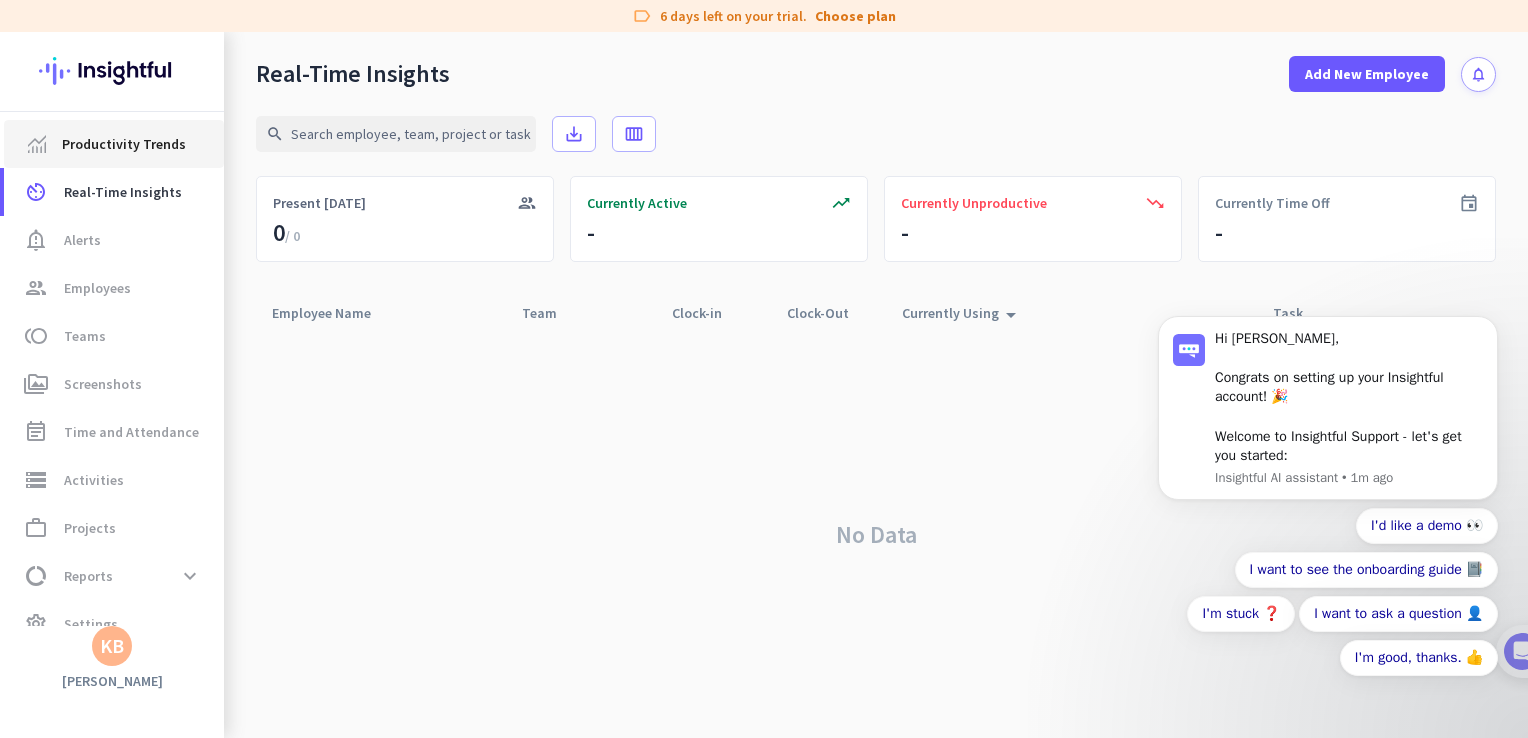 click on "Productivity Trends" 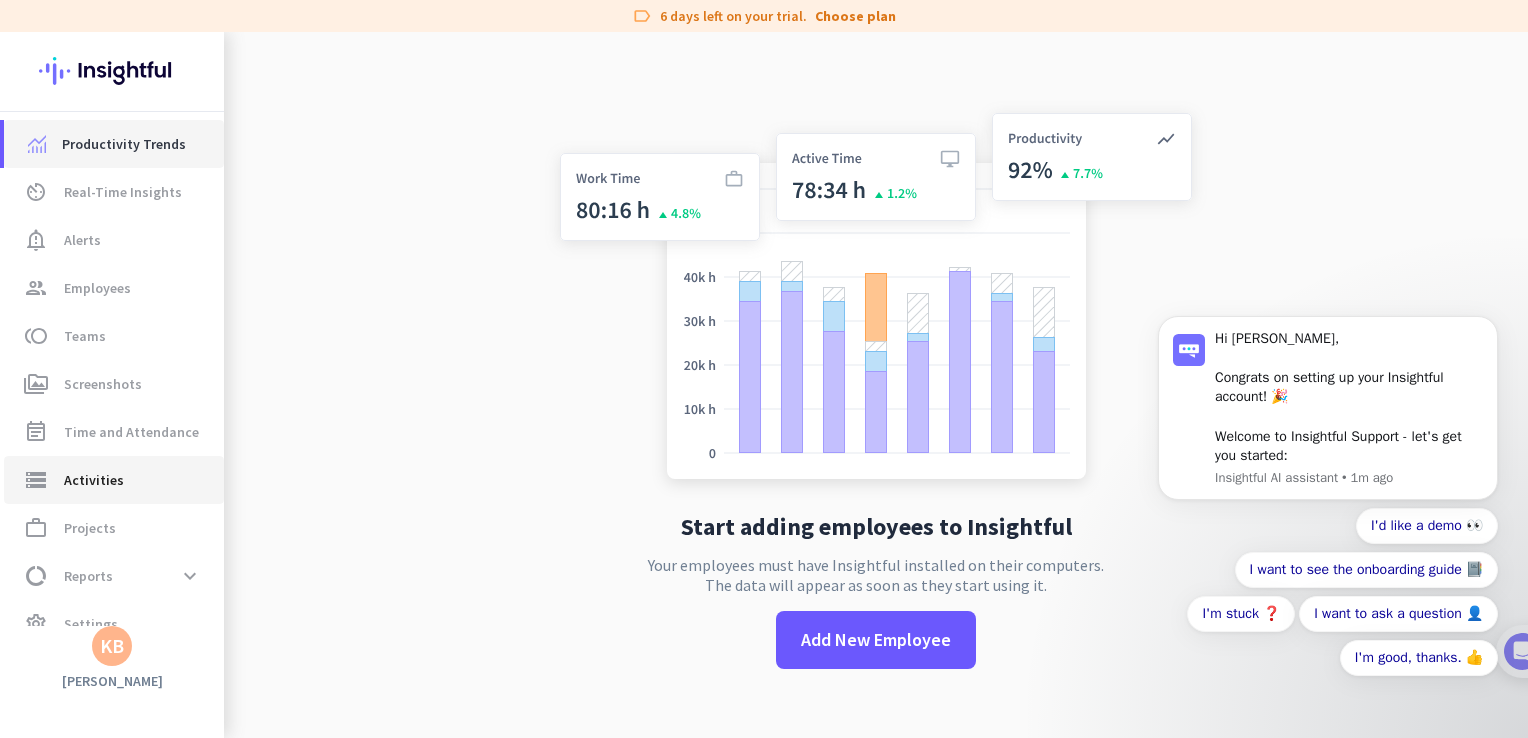 scroll, scrollTop: 29, scrollLeft: 0, axis: vertical 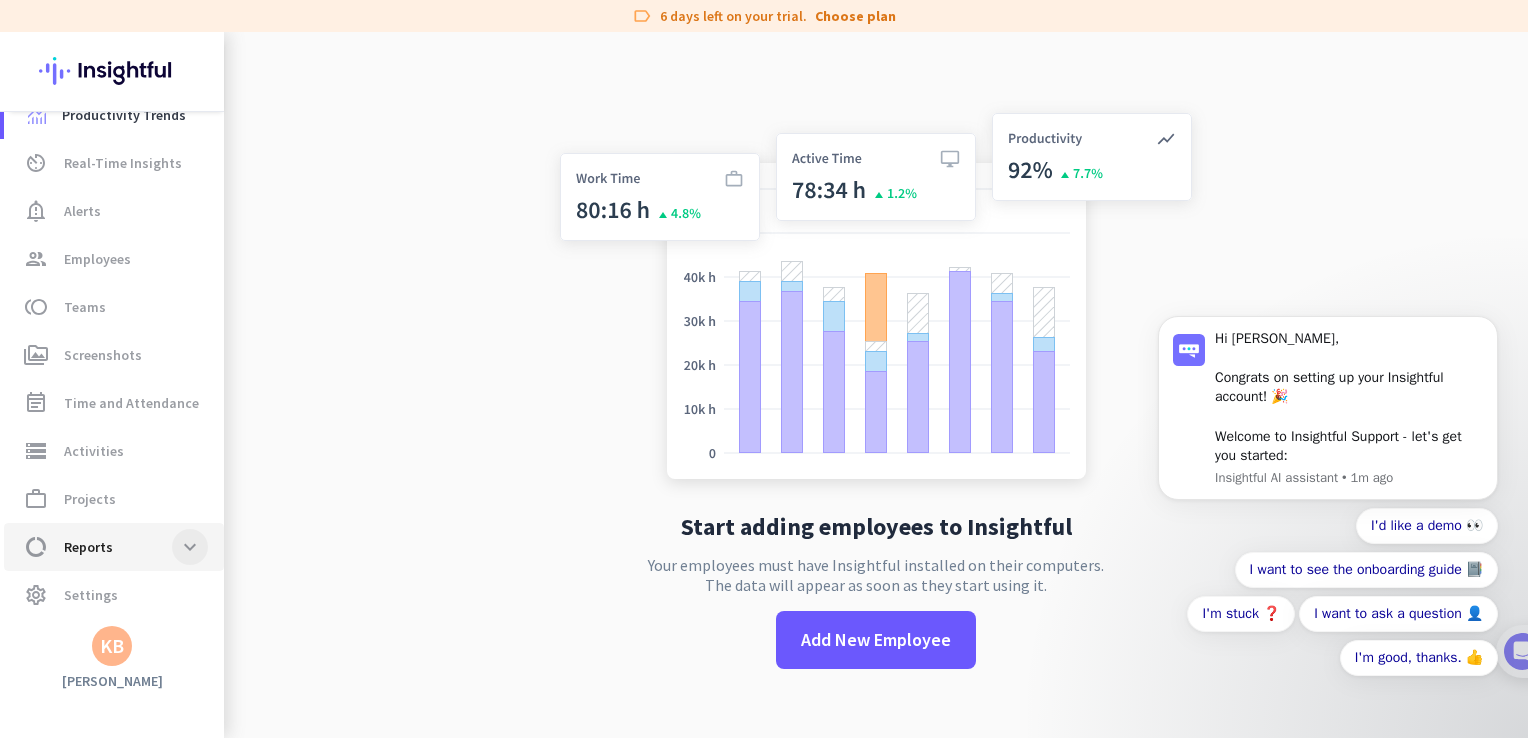 click 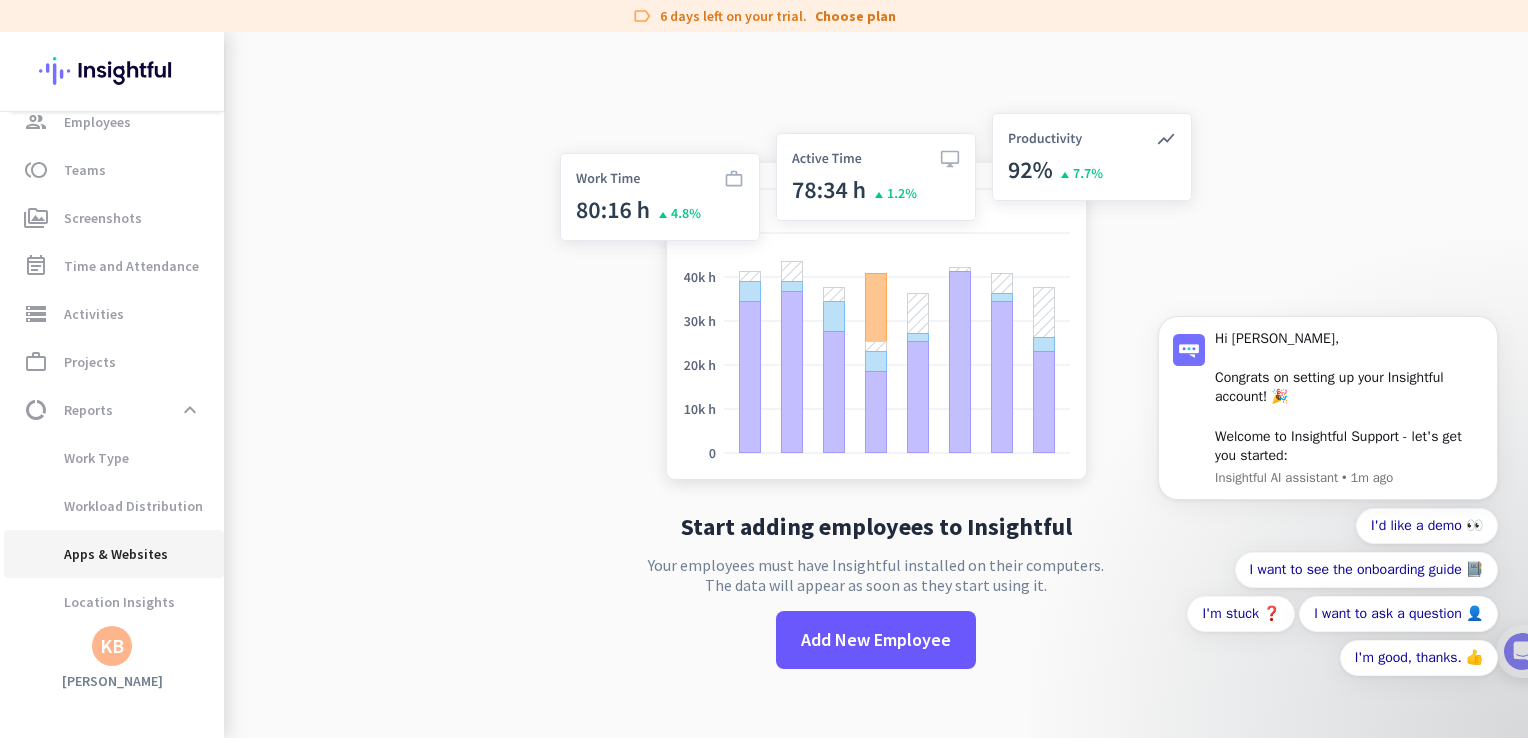 scroll, scrollTop: 221, scrollLeft: 0, axis: vertical 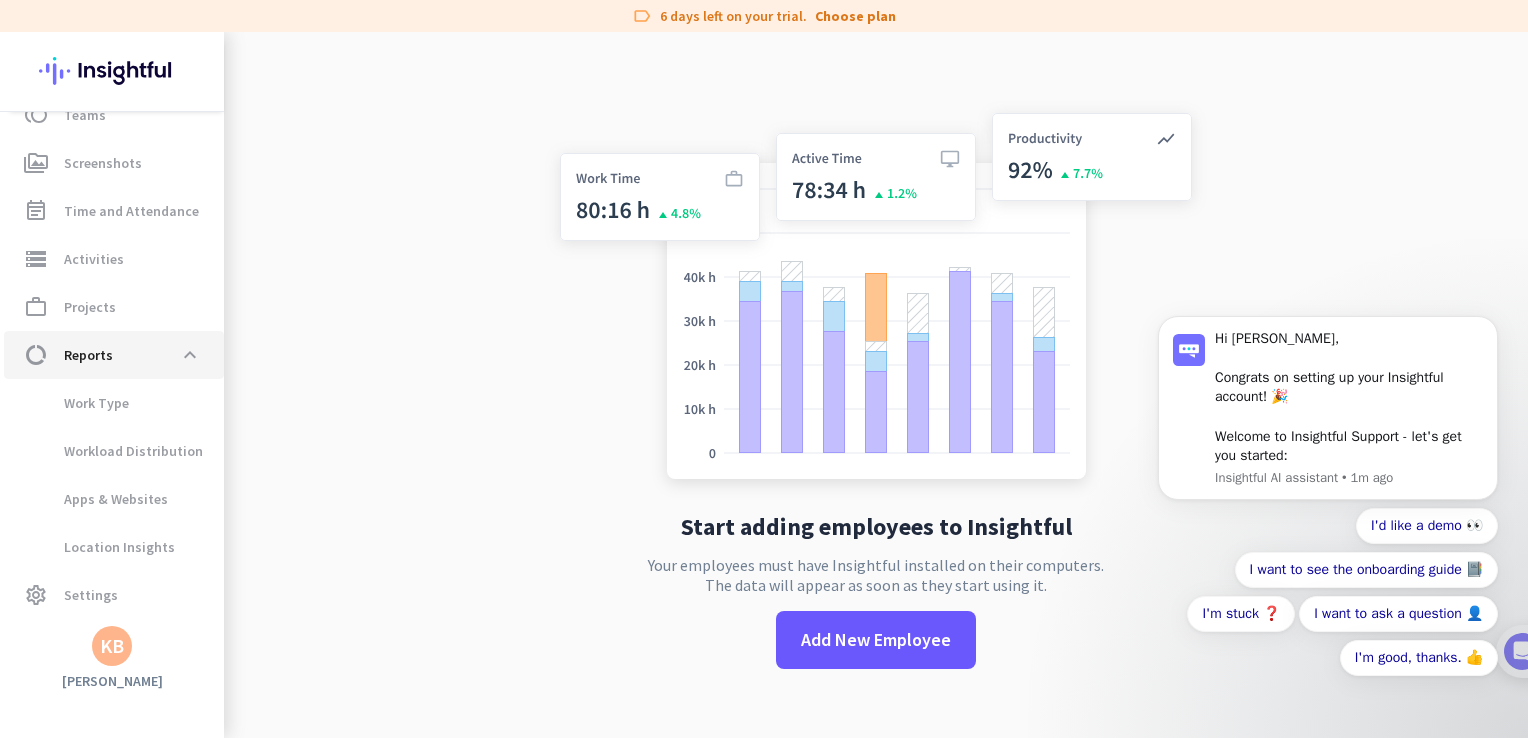click on "data_usage  Reports  expand_less" 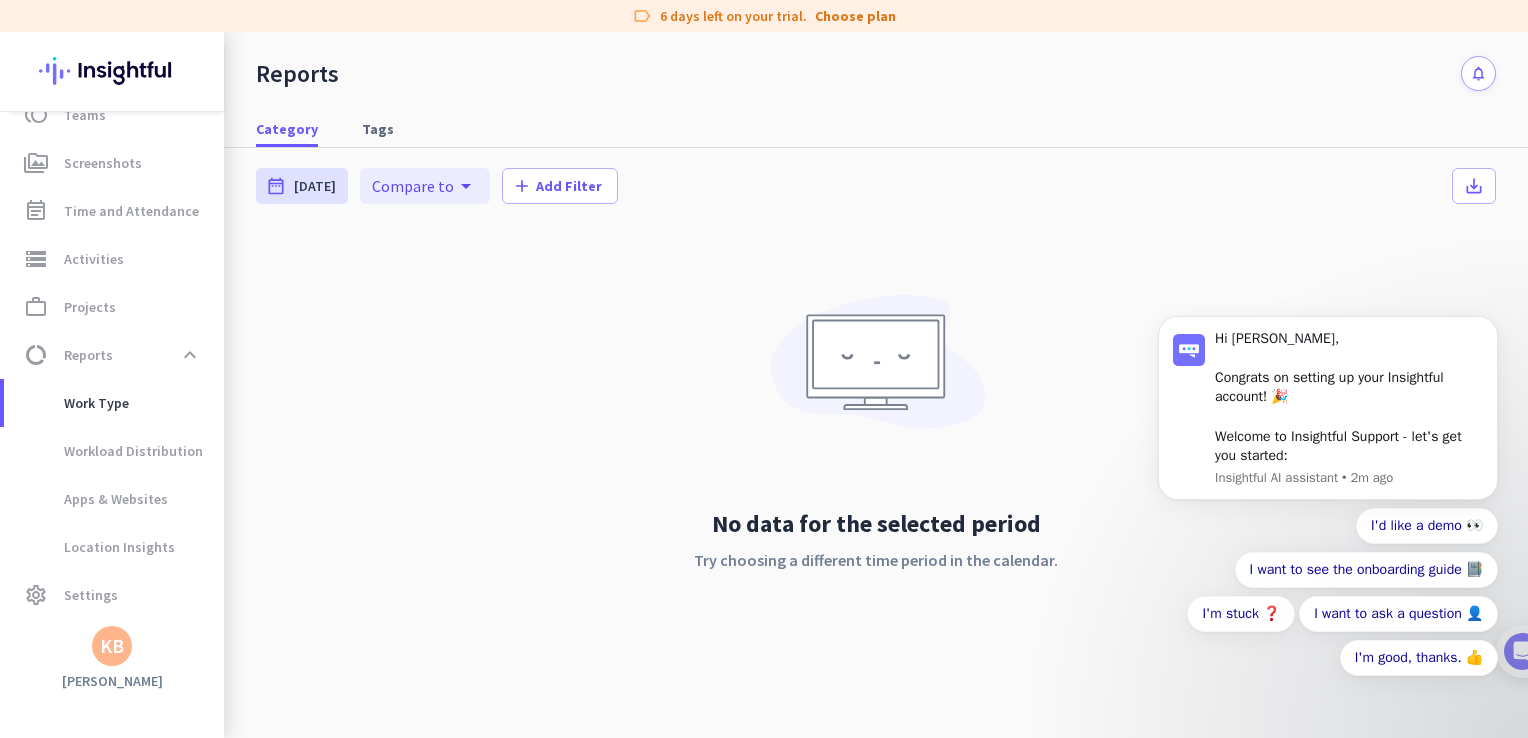 click on "Hi [PERSON_NAME], Congrats on setting up your Insightful account! 🎉 Welcome to Insightful Support - let's get you started:  Insightful AI assistant • 2m ago I'd like a demo 👀 I want to see the onboarding guide 📔 I'm stuck ❓ I want to ask a question 👤 I'm good, thanks.  👍" at bounding box center (1328, 425) 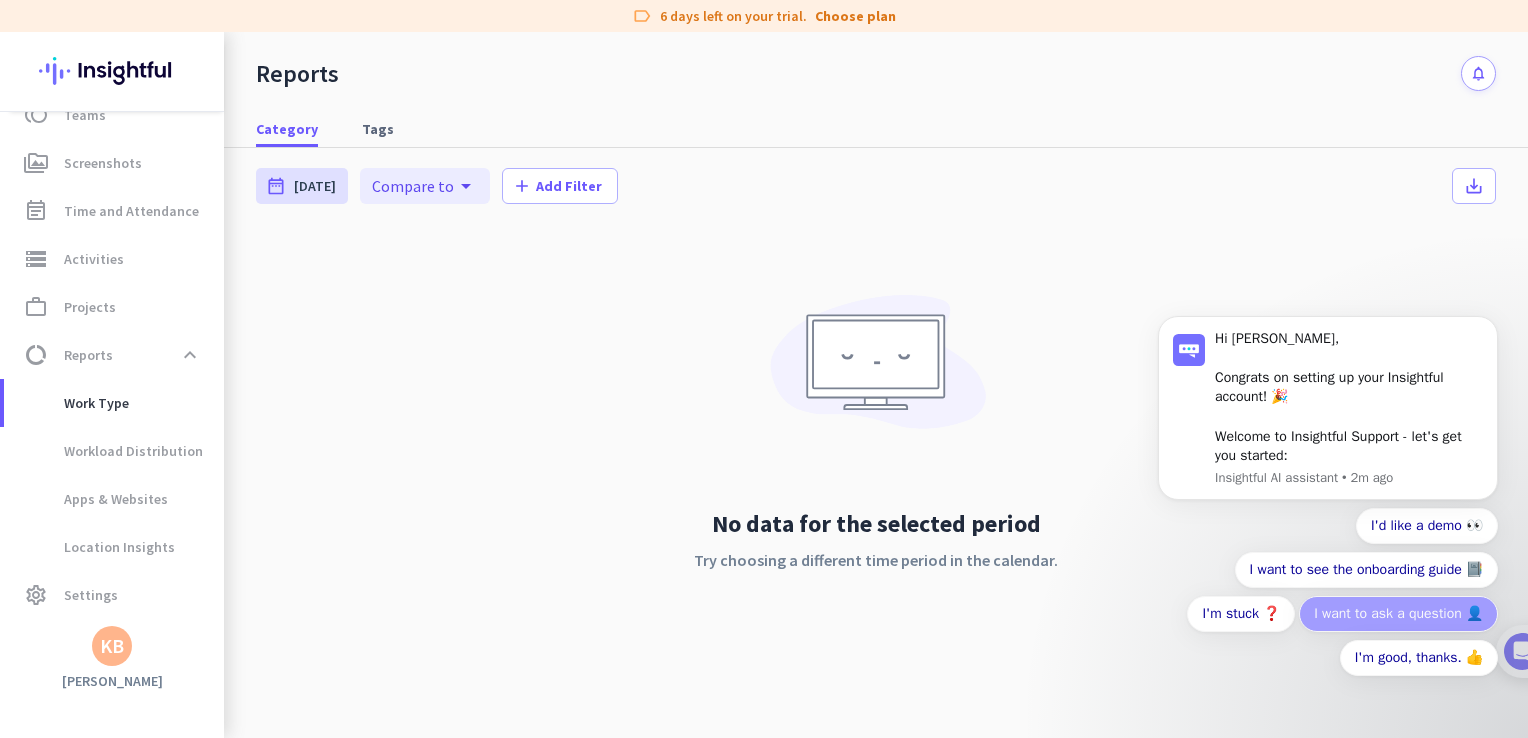 click on "I want to ask a question 👤" at bounding box center [1398, 614] 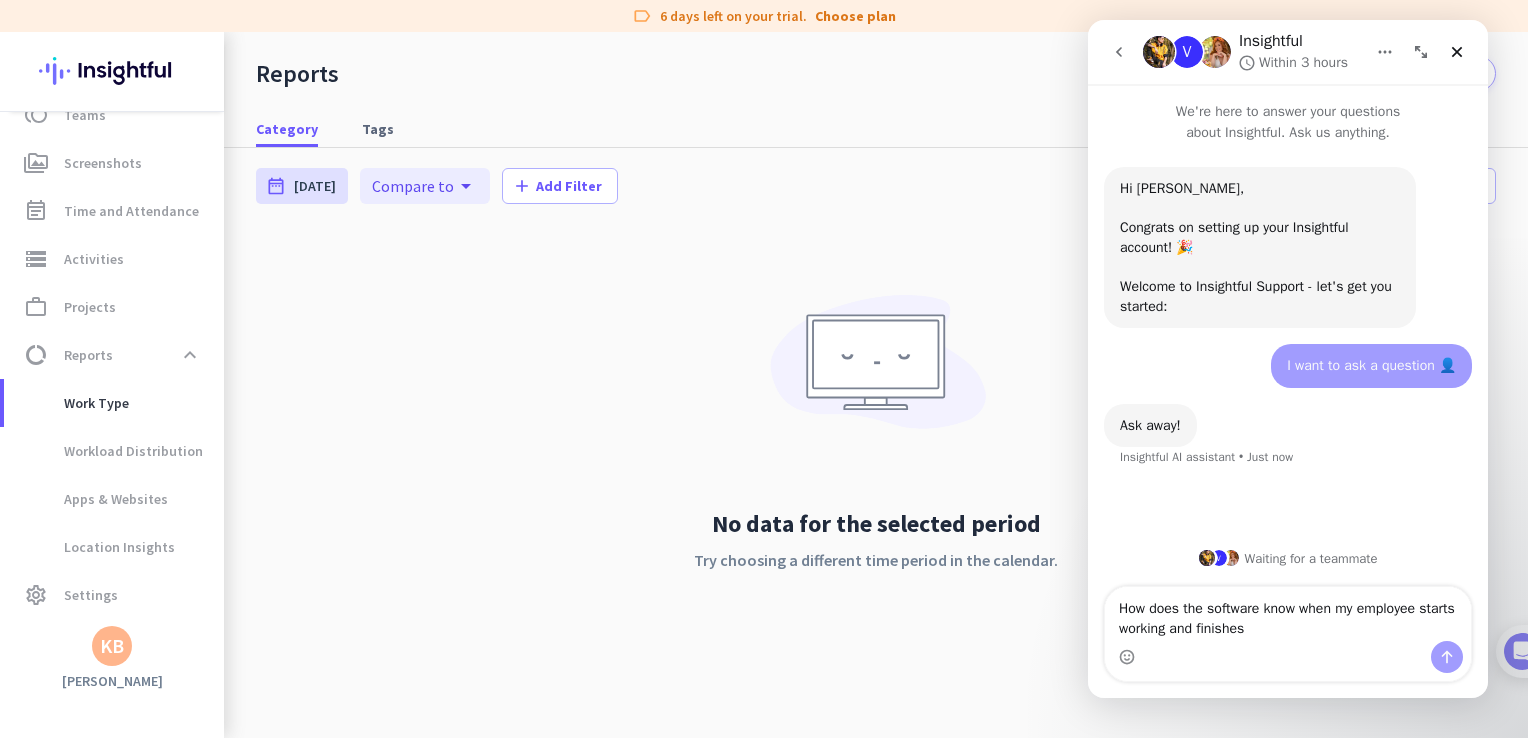 type on "How does the software know when my employee starts working and finishes?" 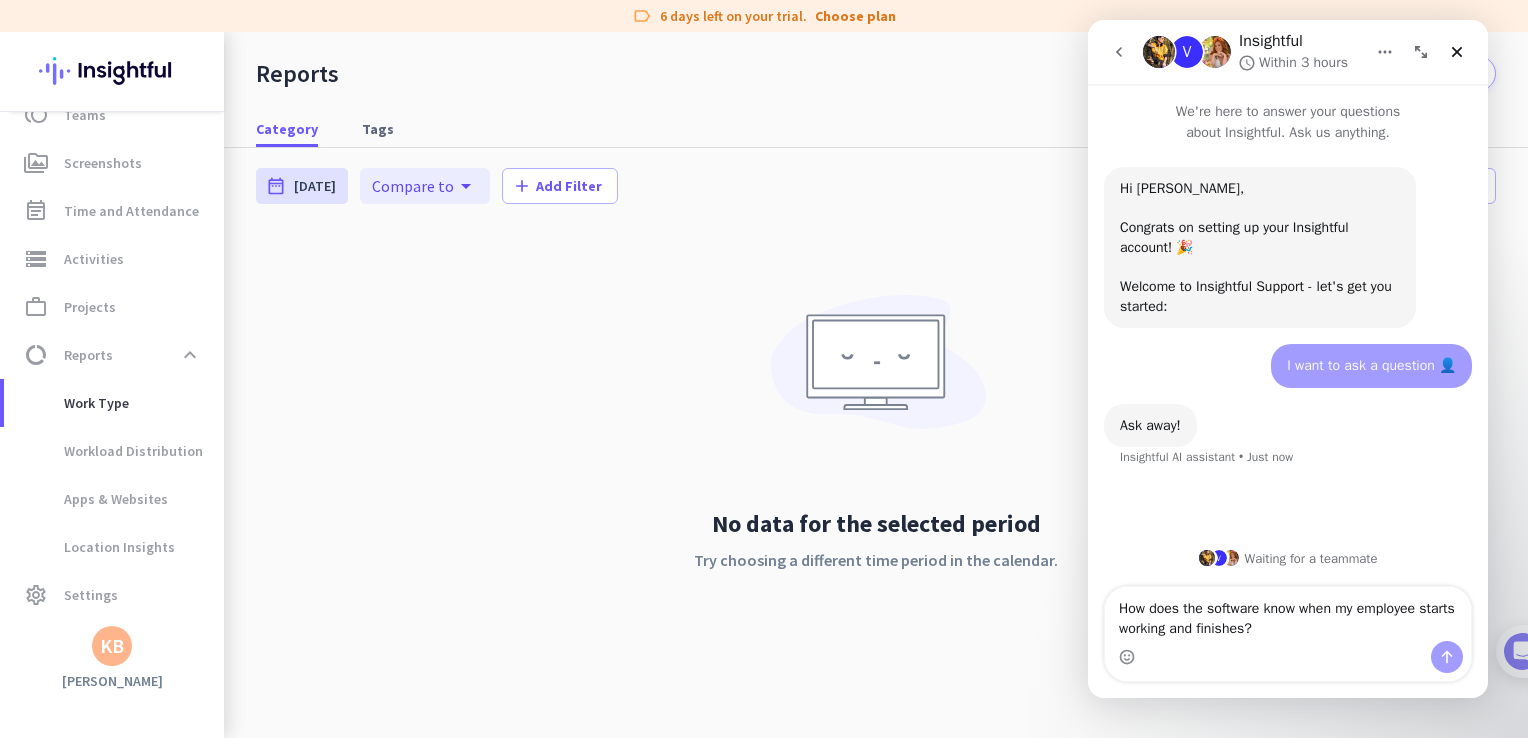 type 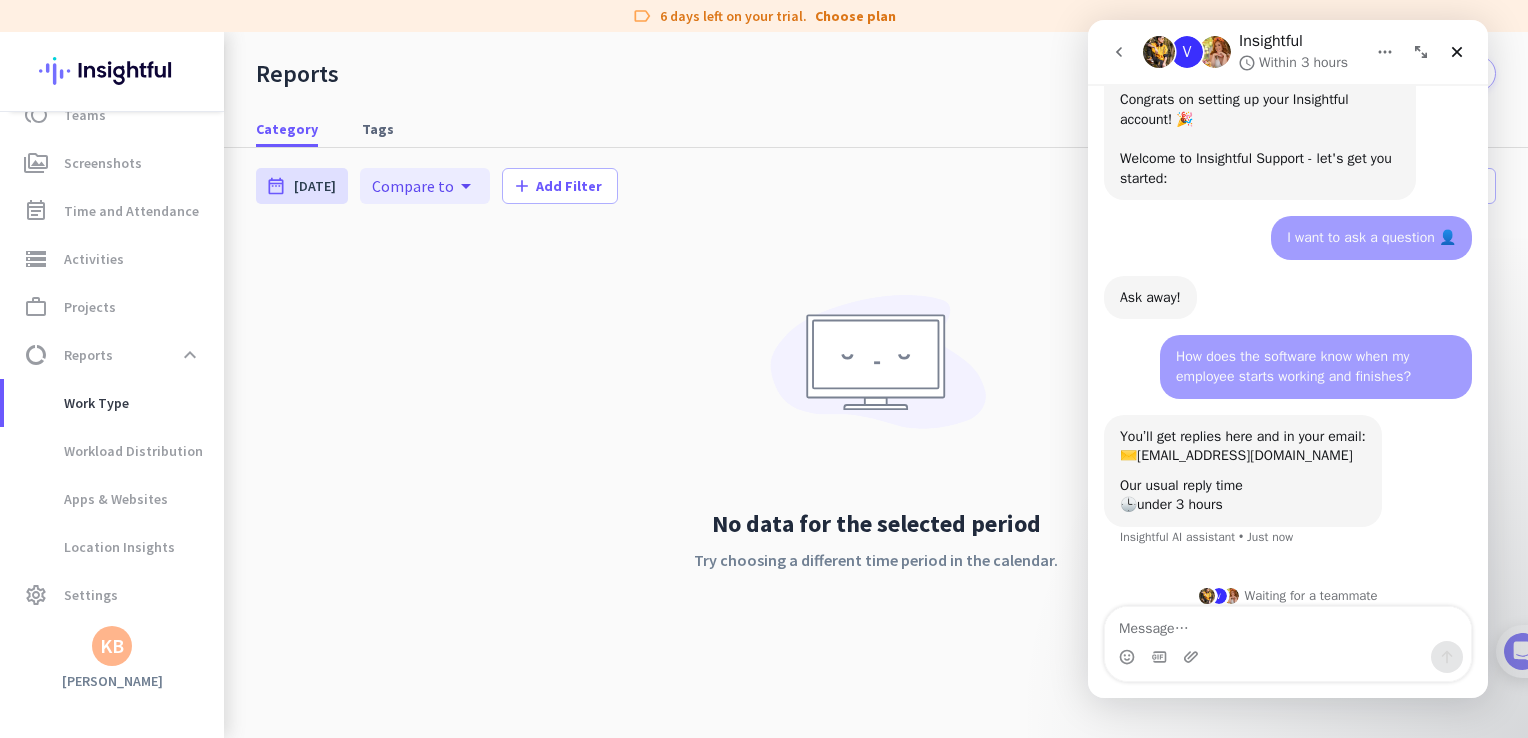 scroll, scrollTop: 144, scrollLeft: 0, axis: vertical 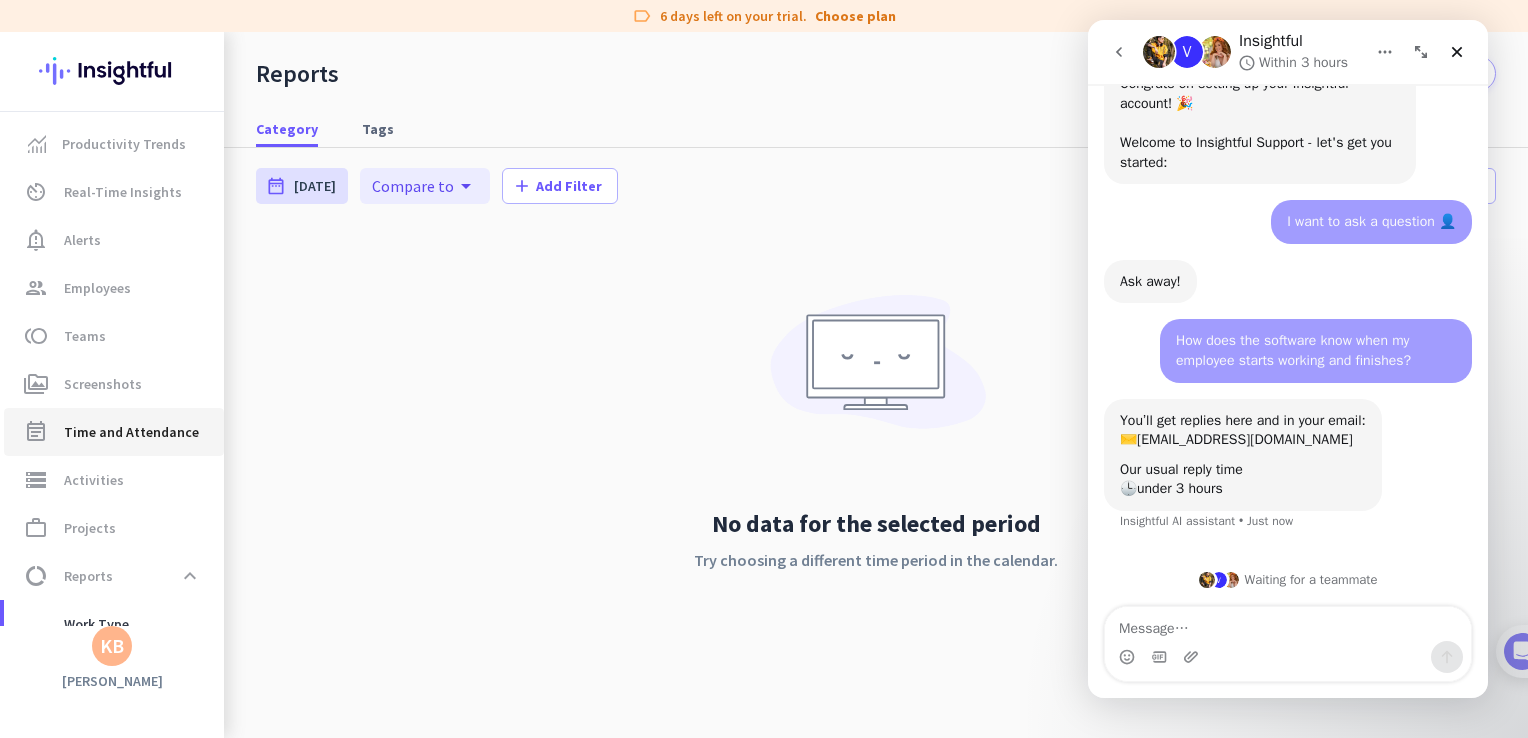 click on "Time and Attendance" 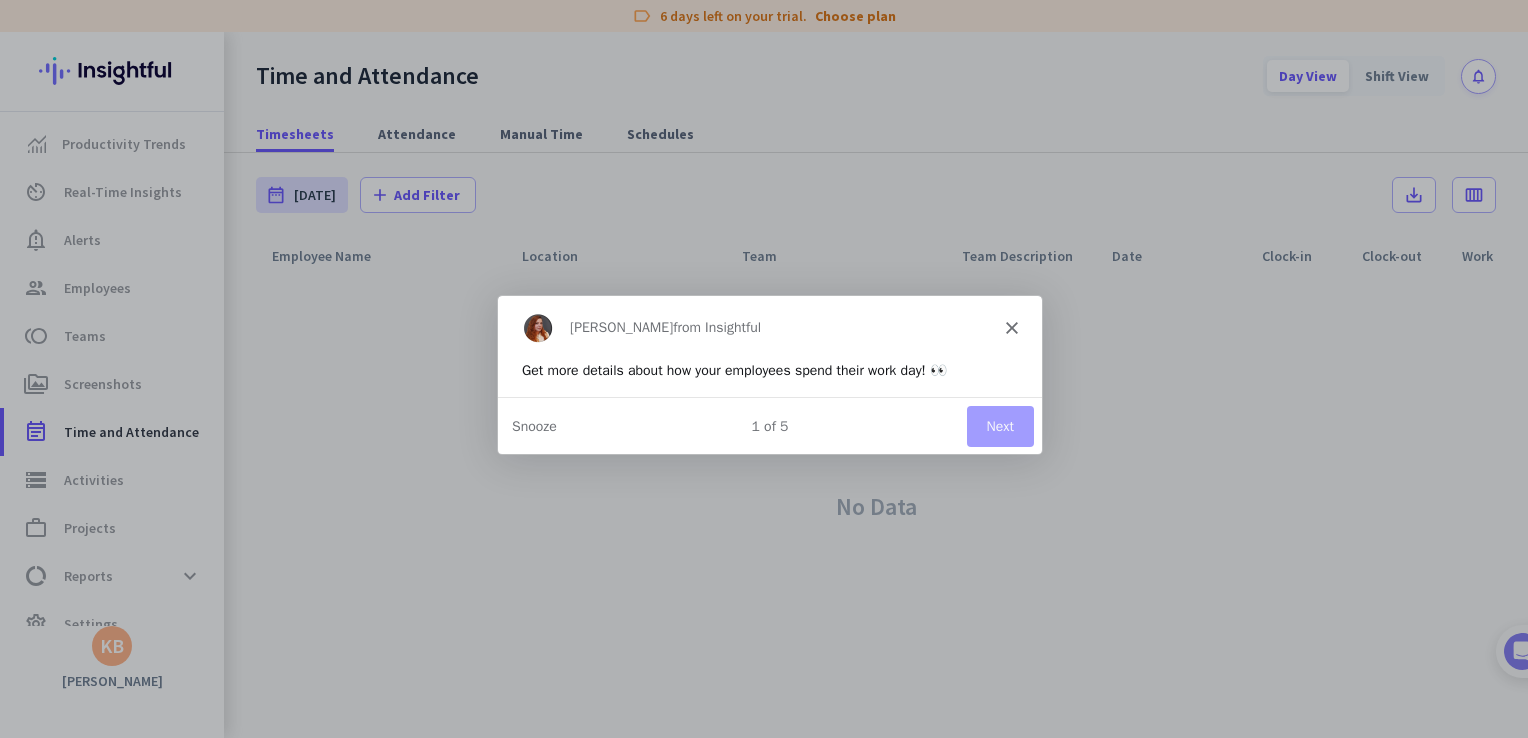 scroll, scrollTop: 0, scrollLeft: 0, axis: both 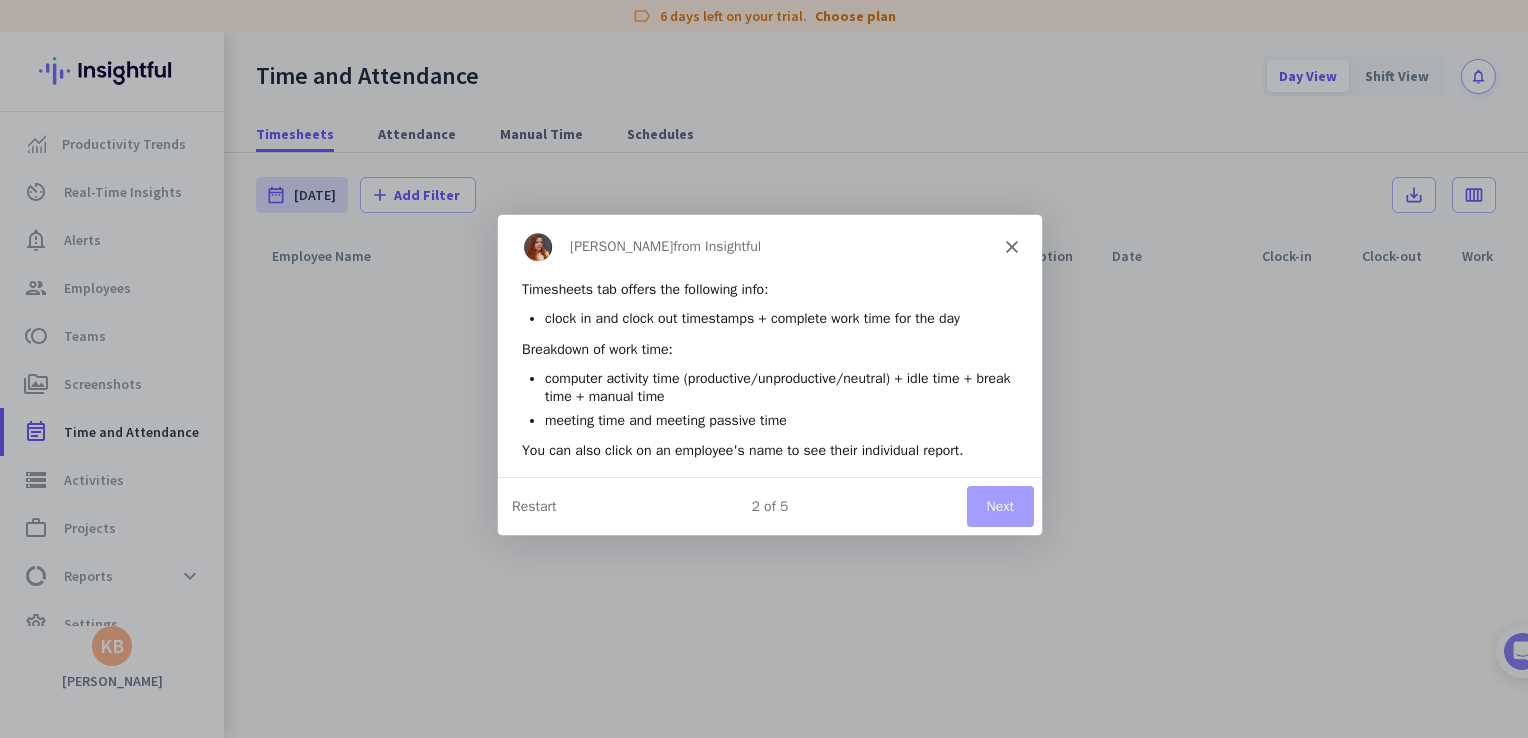 click on "Next" at bounding box center [999, 504] 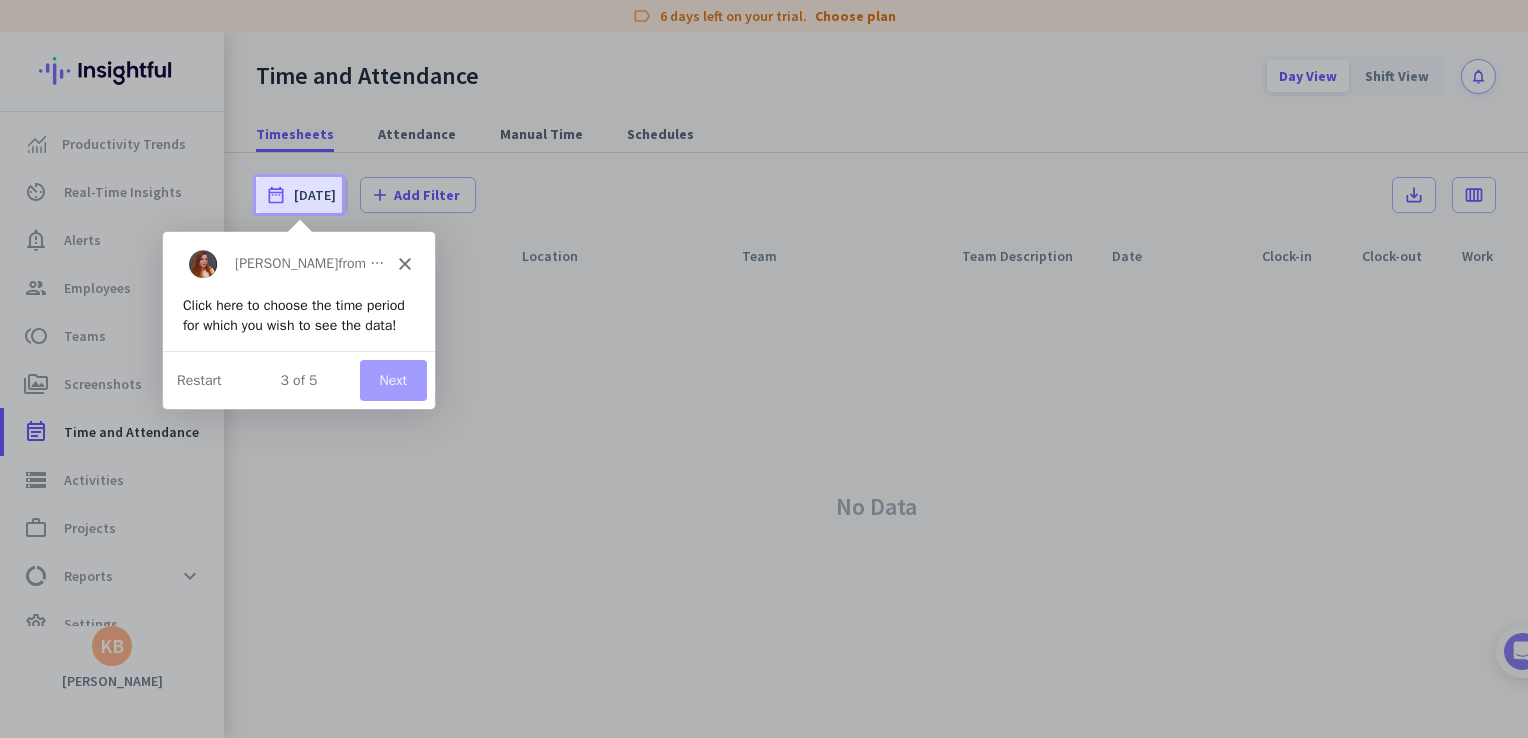 scroll, scrollTop: 0, scrollLeft: 0, axis: both 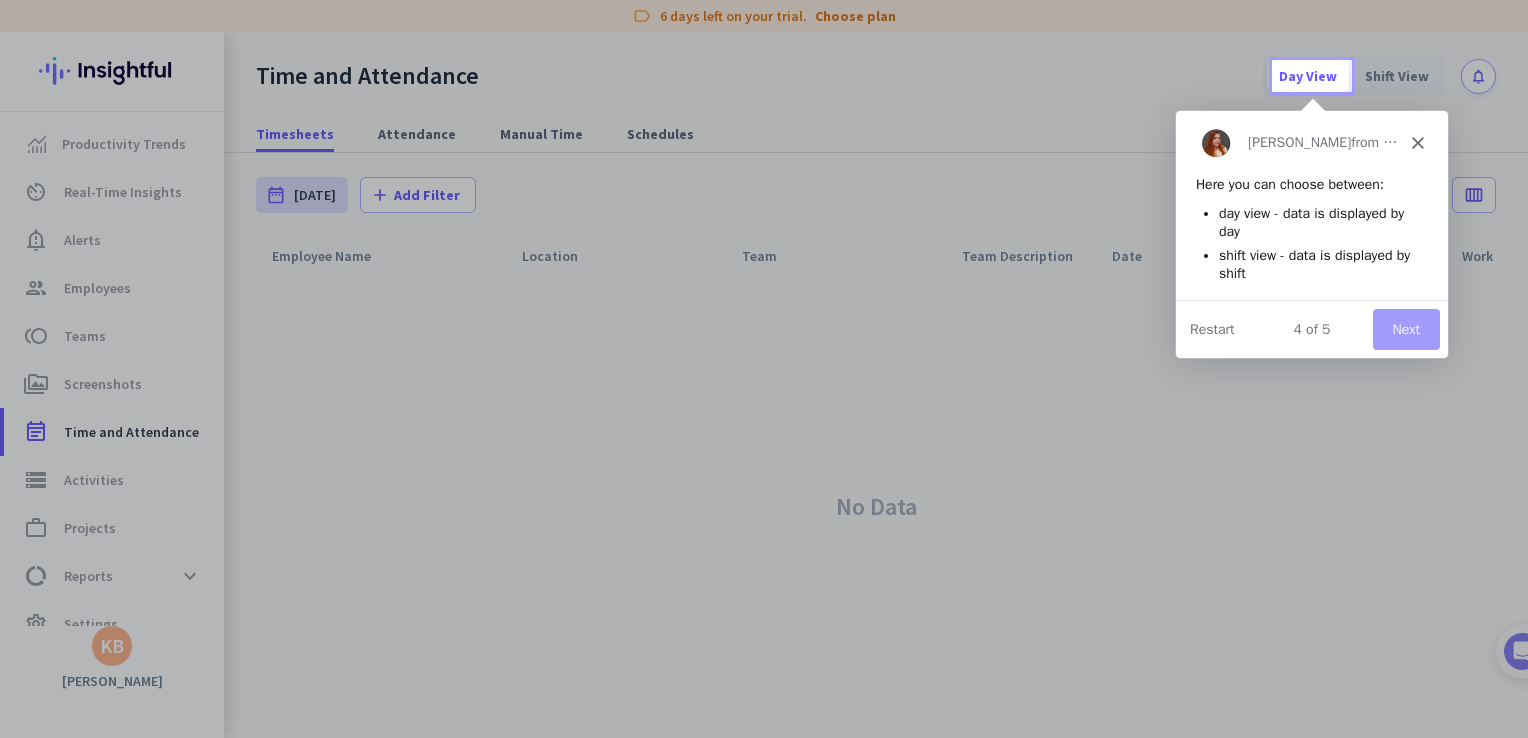 click on "Next" at bounding box center (1404, 328) 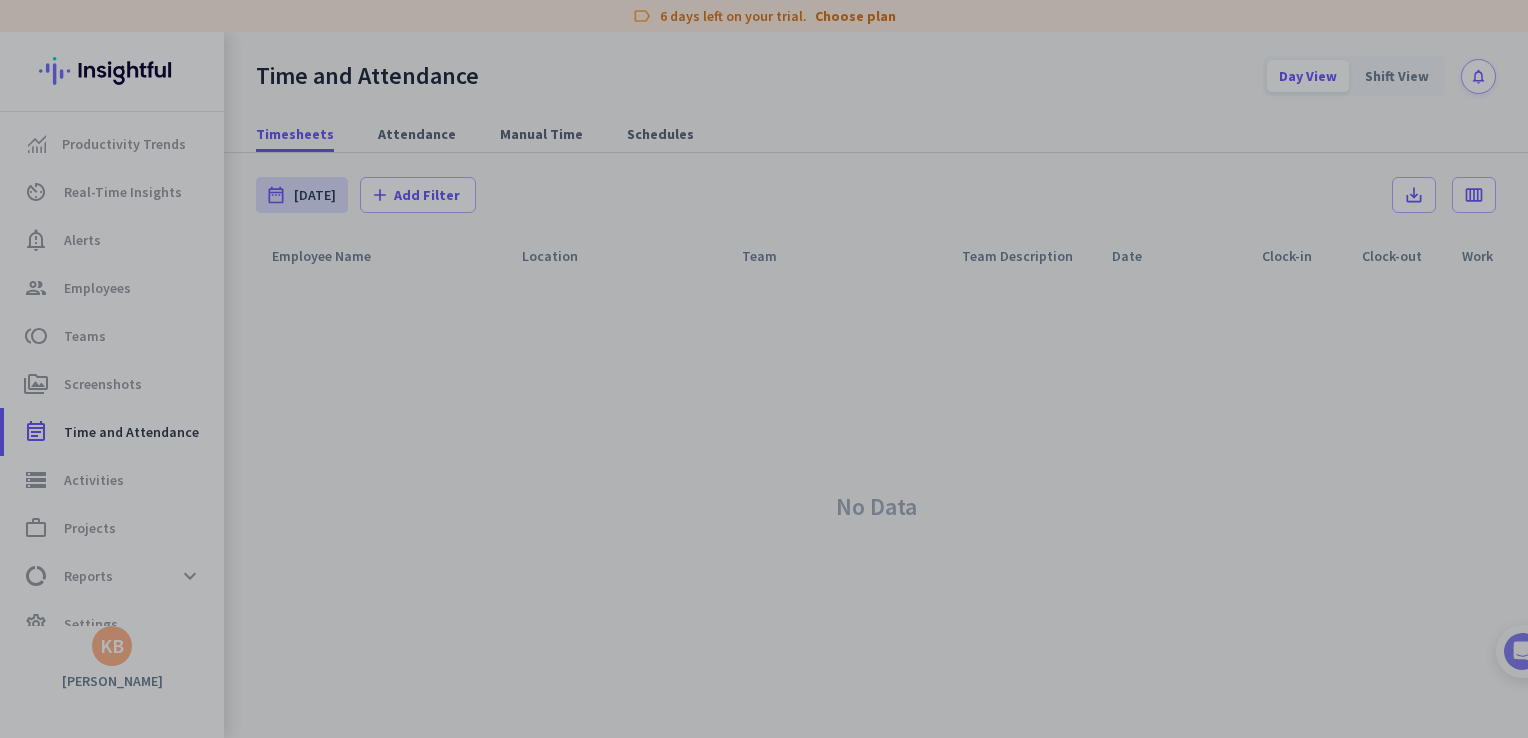 scroll, scrollTop: 0, scrollLeft: 0, axis: both 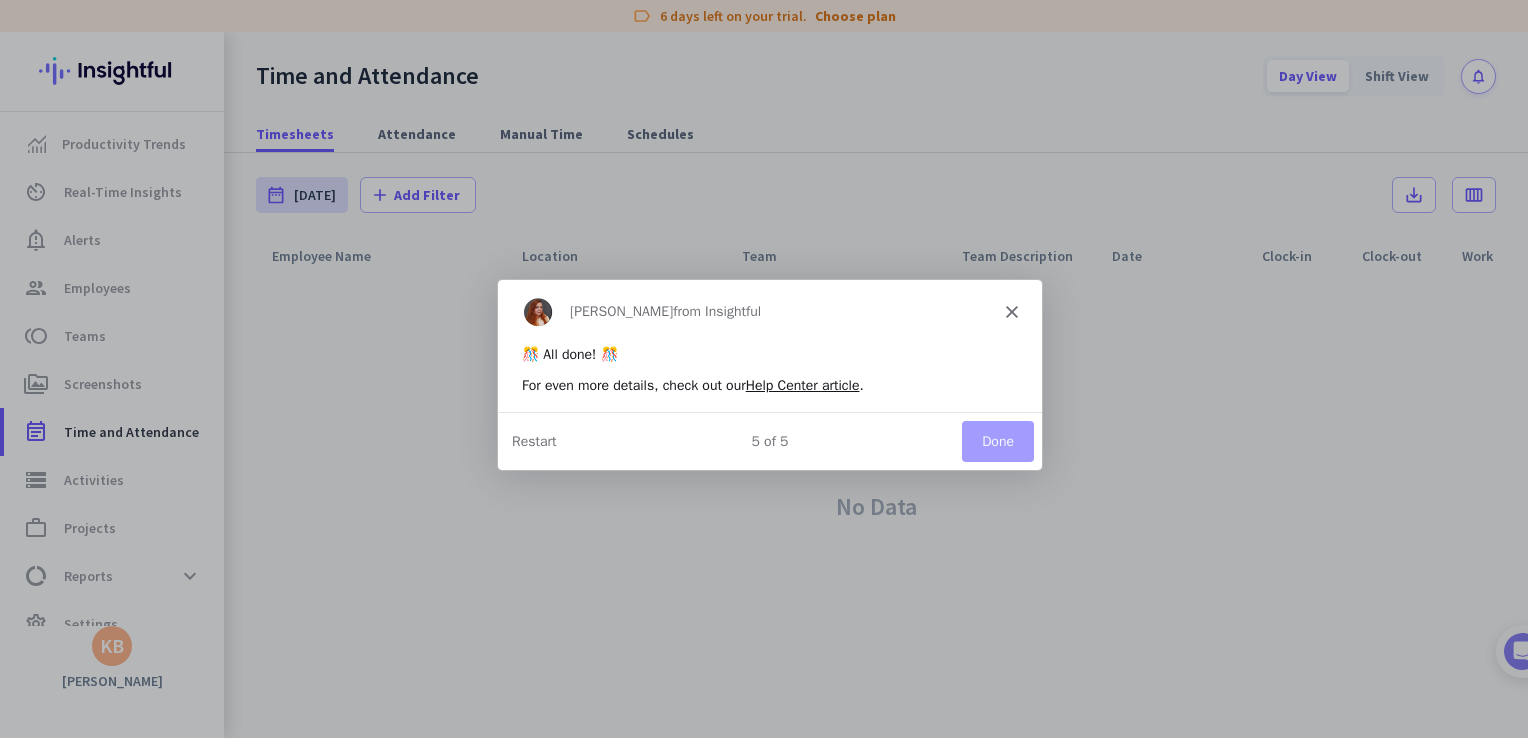 click on "Done" at bounding box center [997, 440] 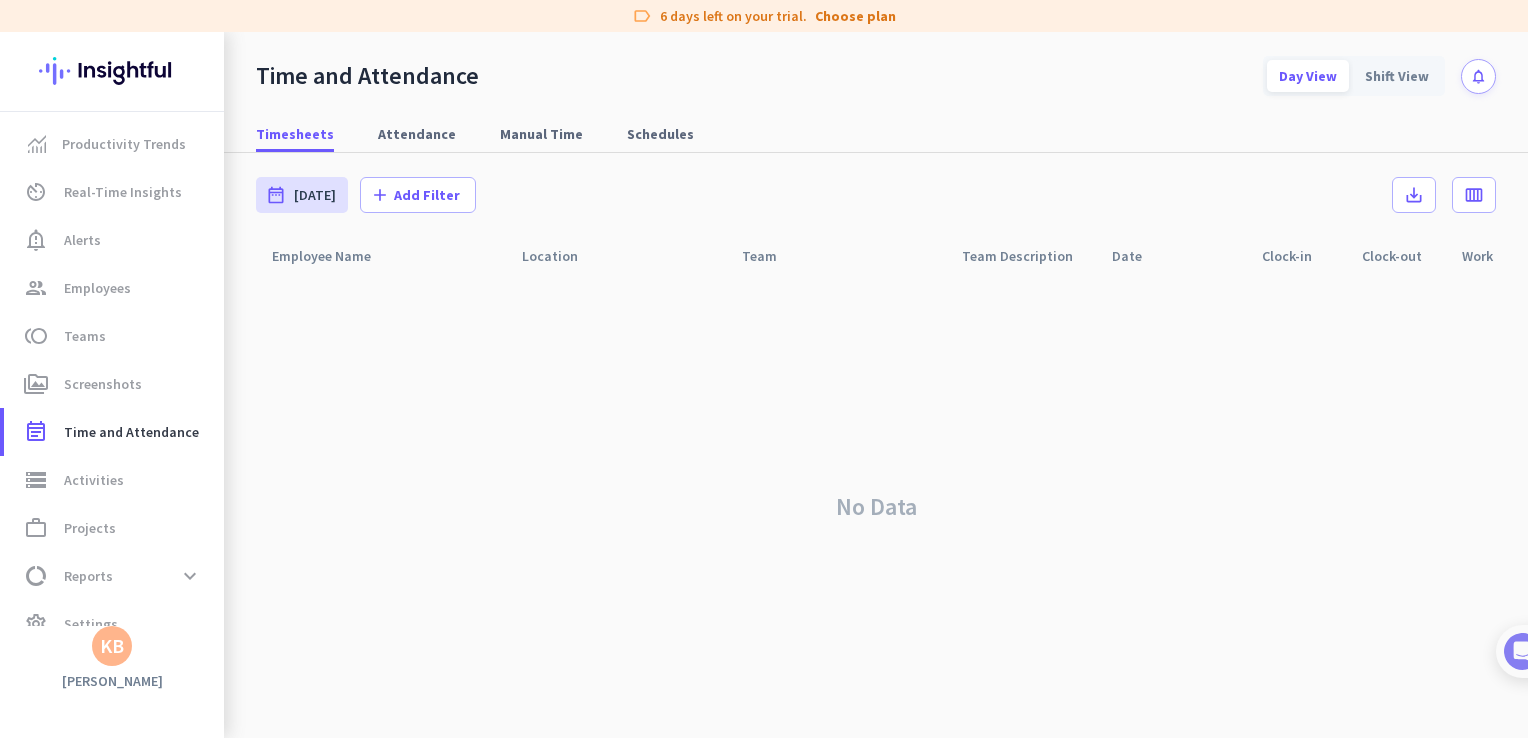 click 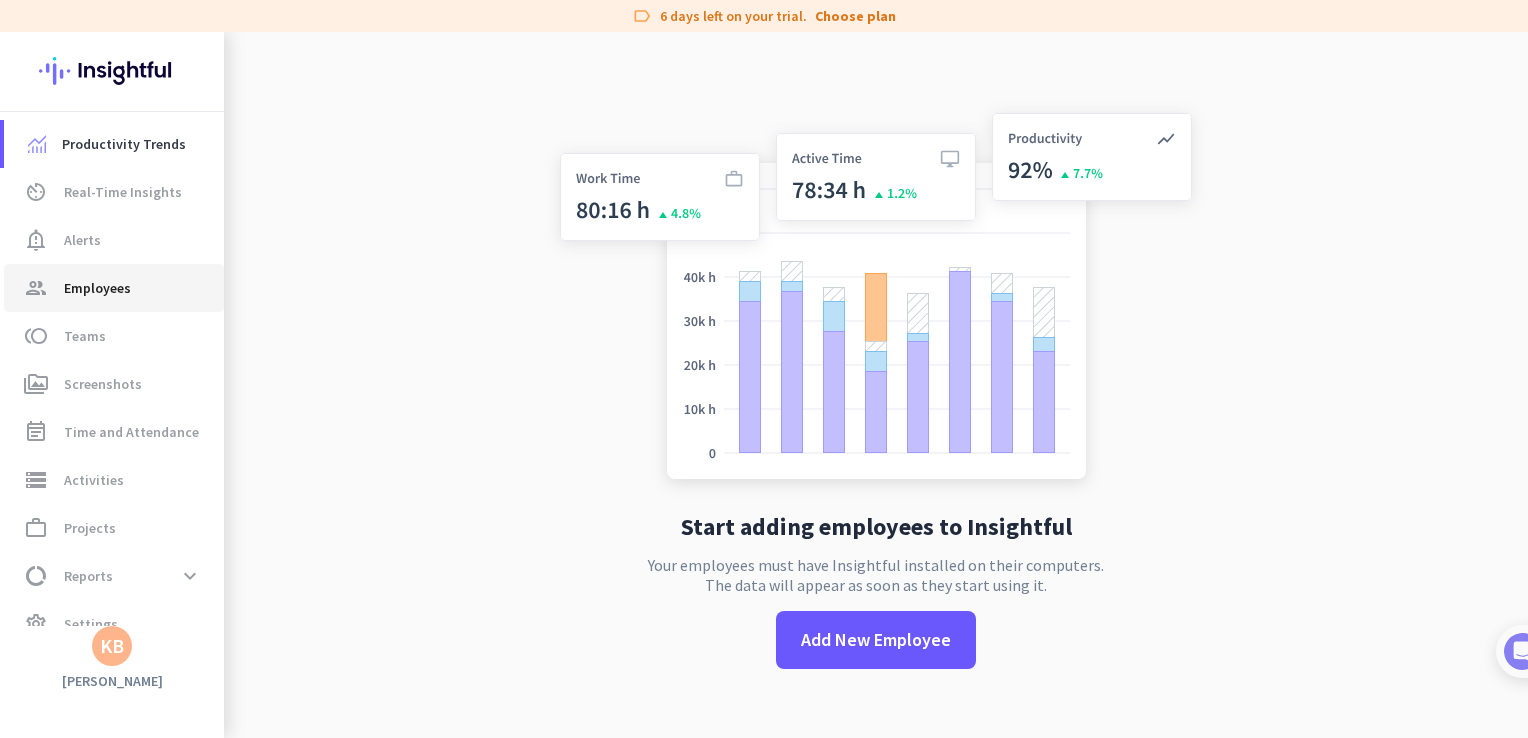click on "group  Employees" 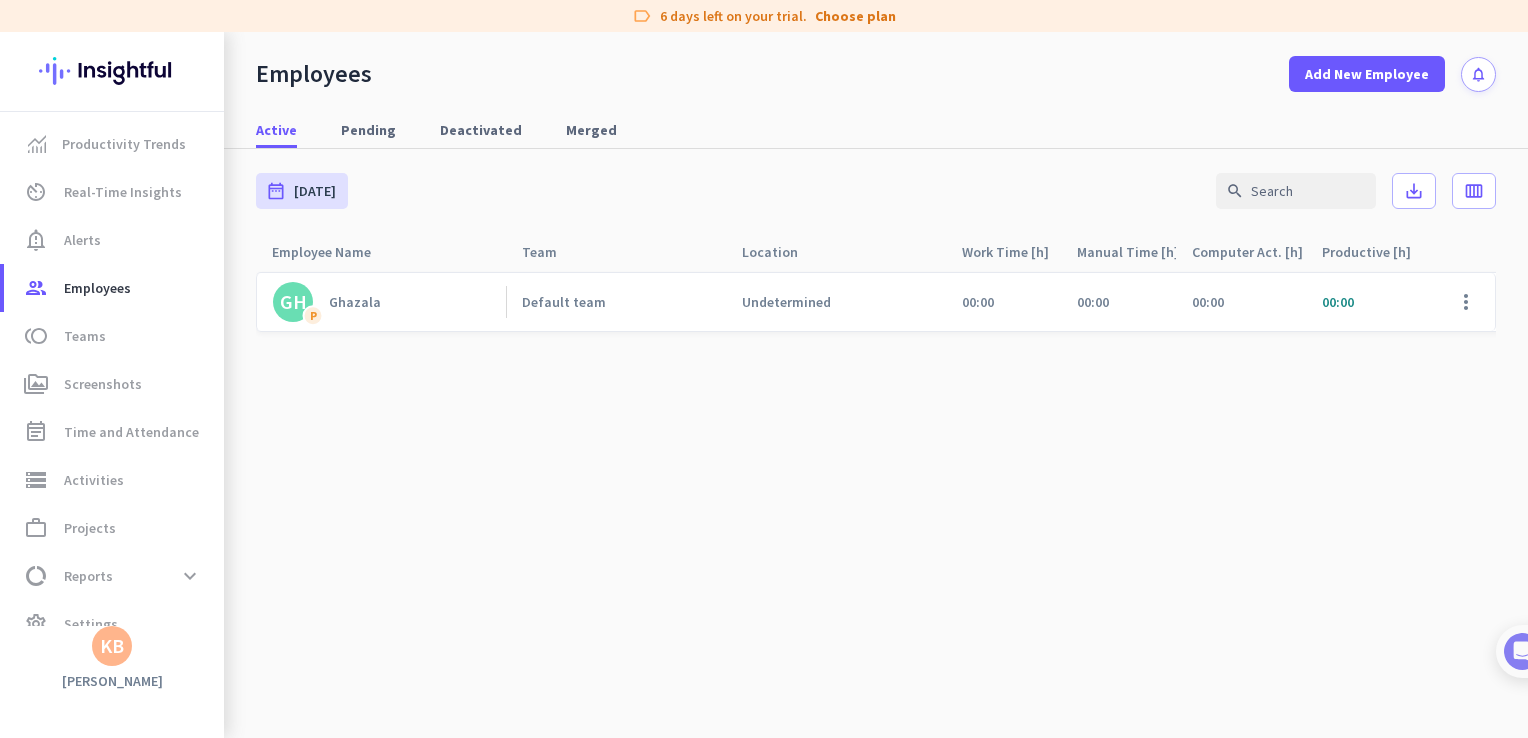 click on "Ghazala" 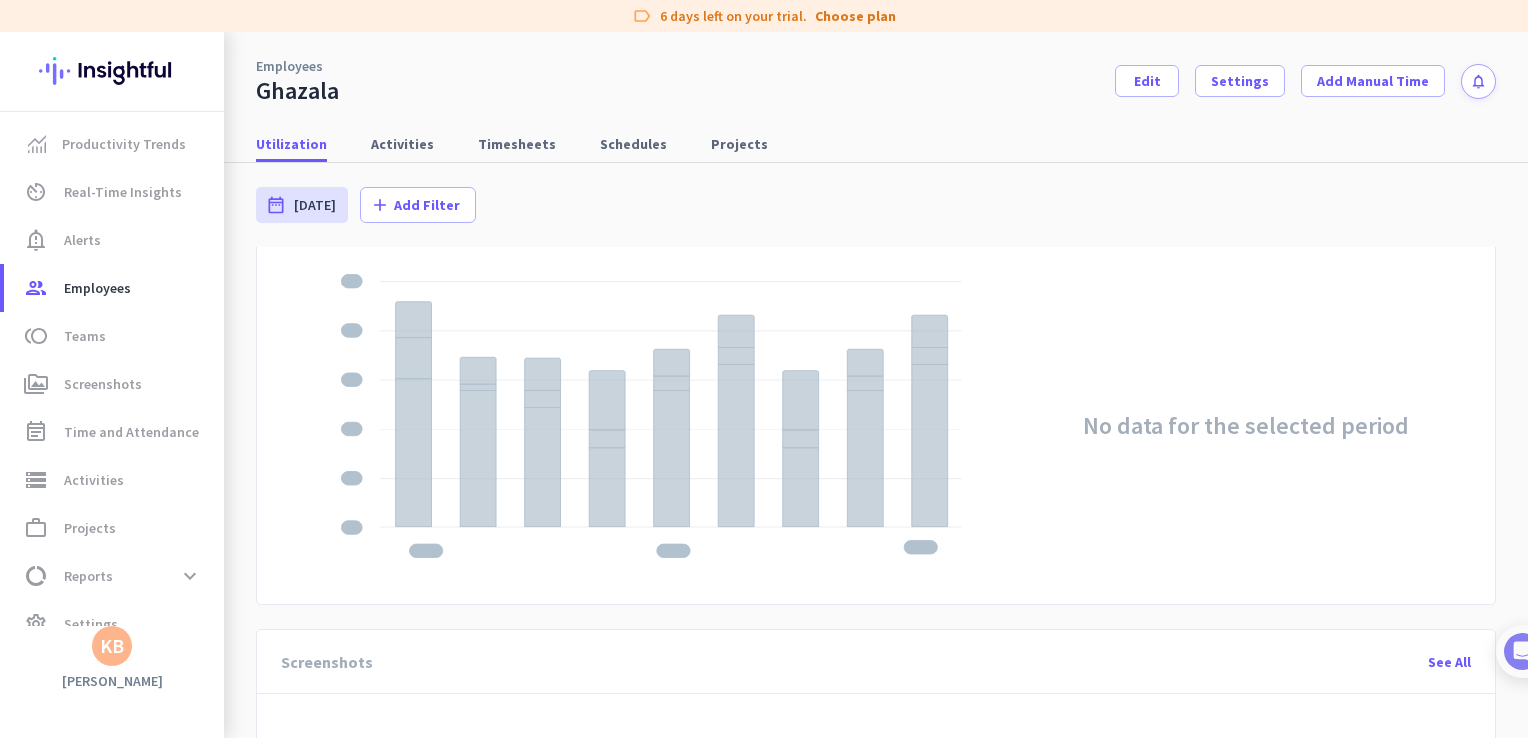 scroll, scrollTop: 0, scrollLeft: 0, axis: both 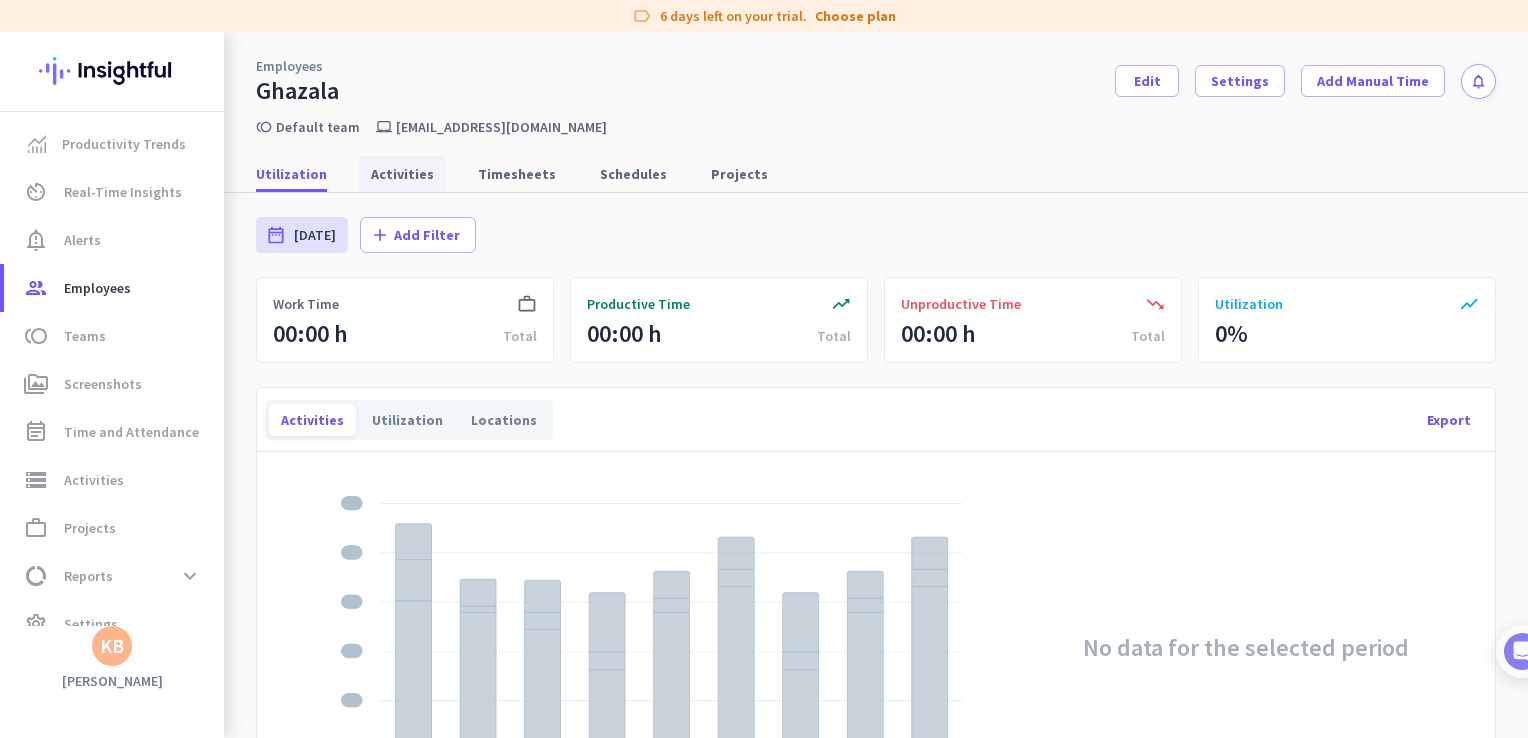 click on "Activities" at bounding box center (402, 174) 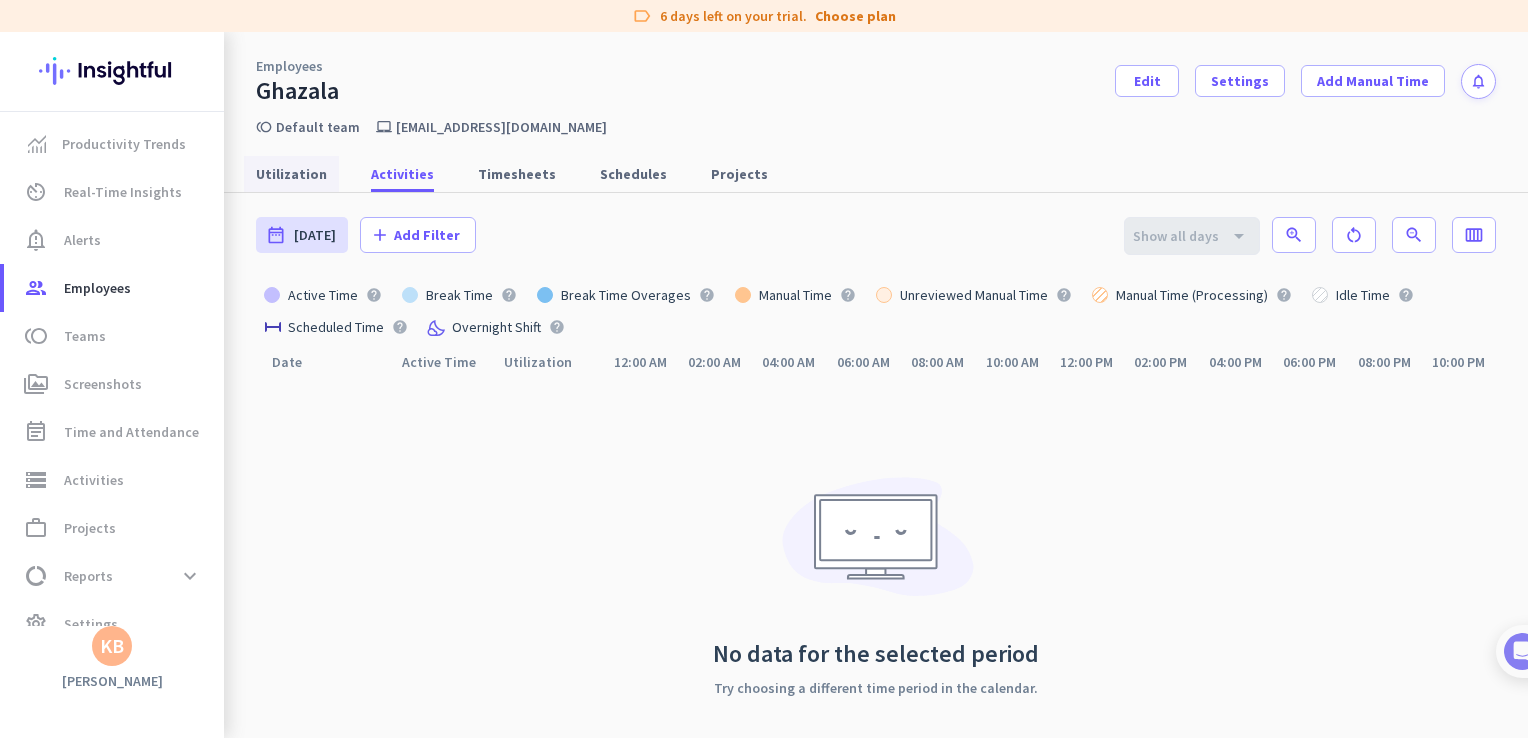 click on "Utilization" at bounding box center [291, 174] 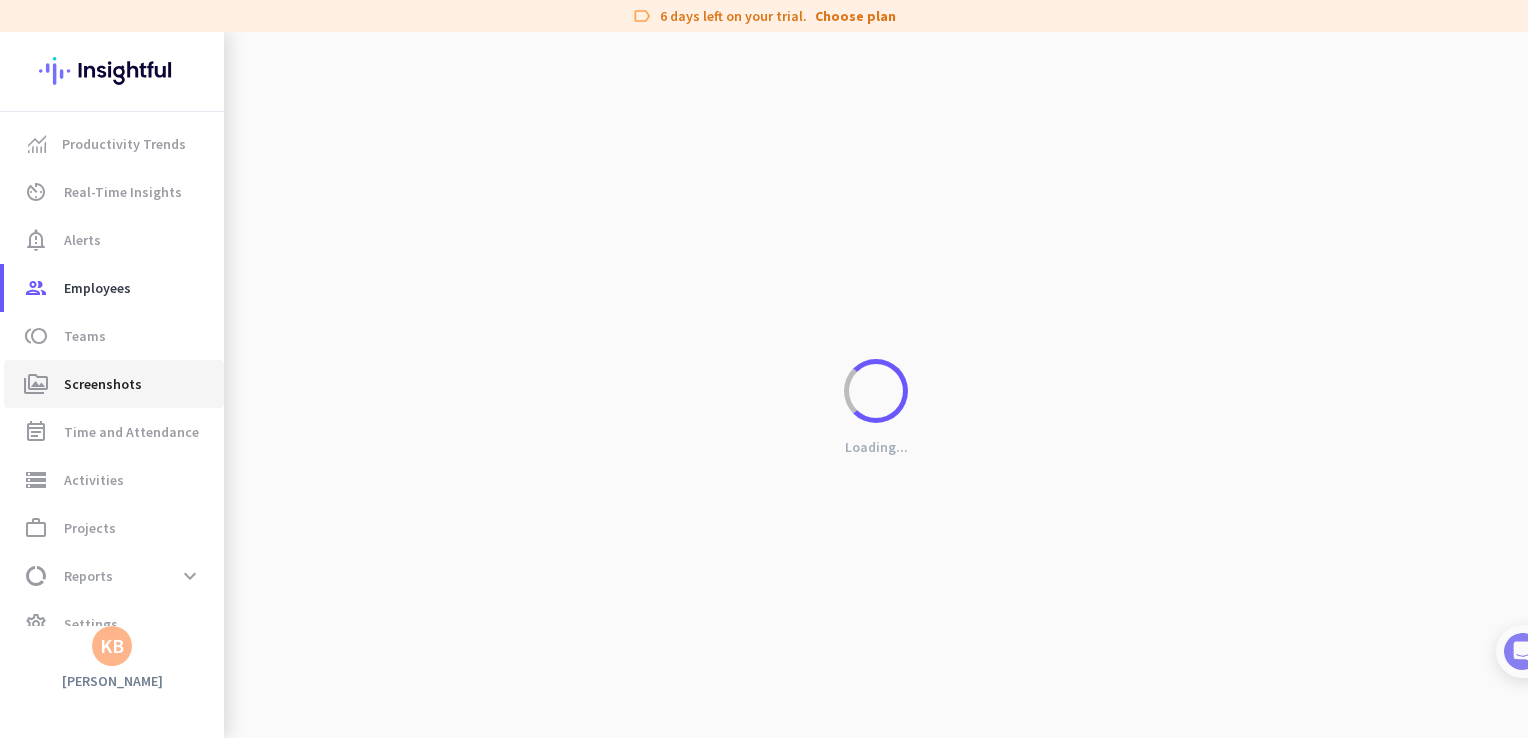 click on "Screenshots" 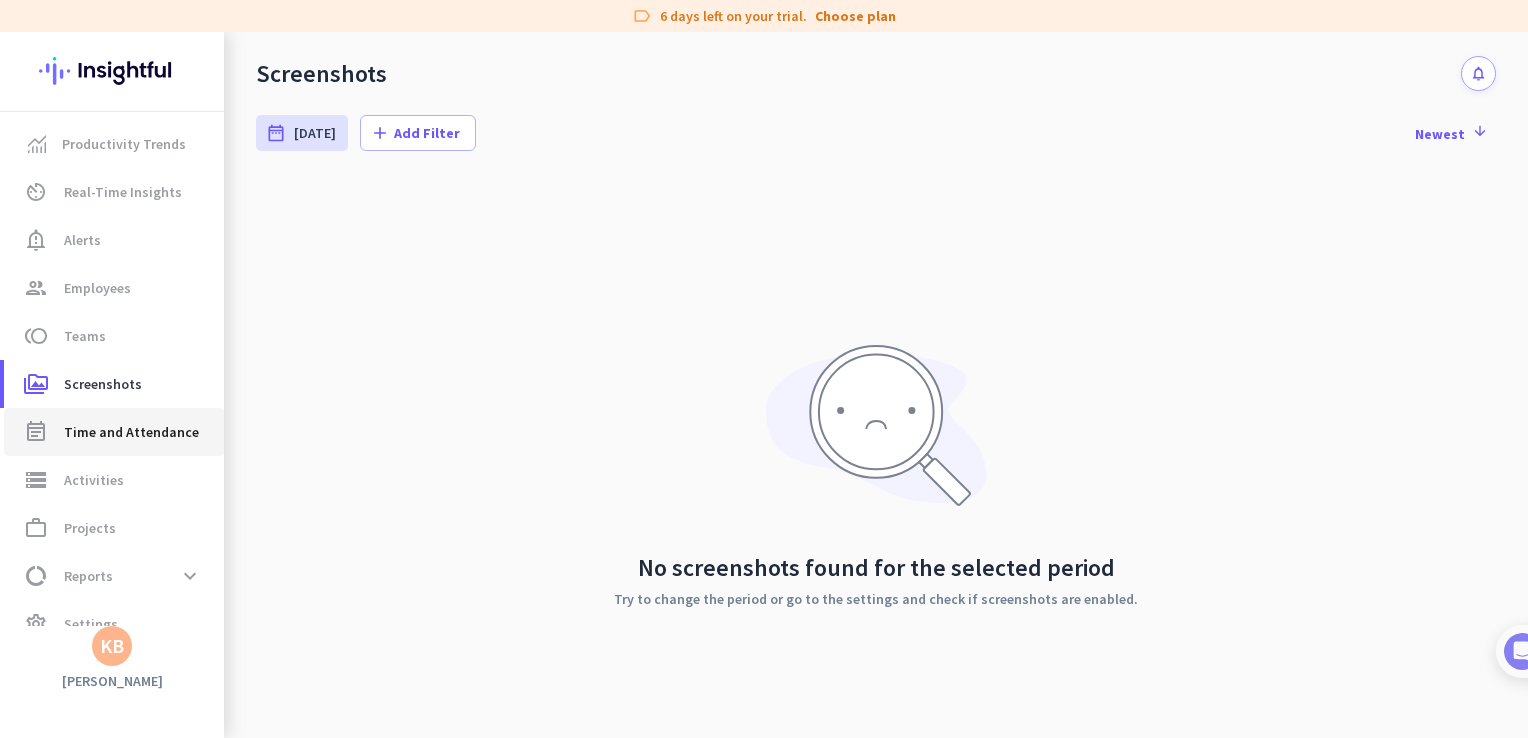 click on "event_note  Time and Attendance" 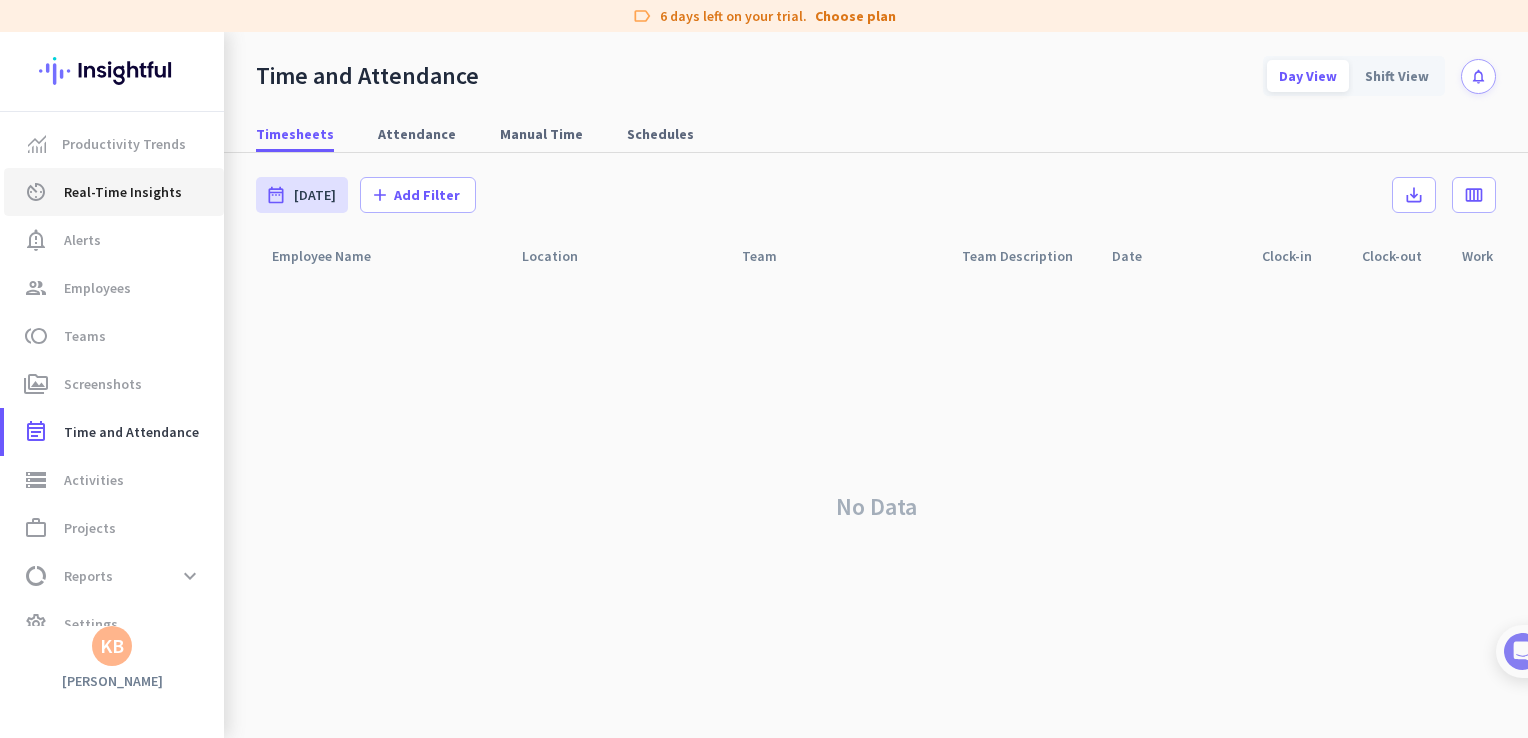 click on "Real-Time Insights" 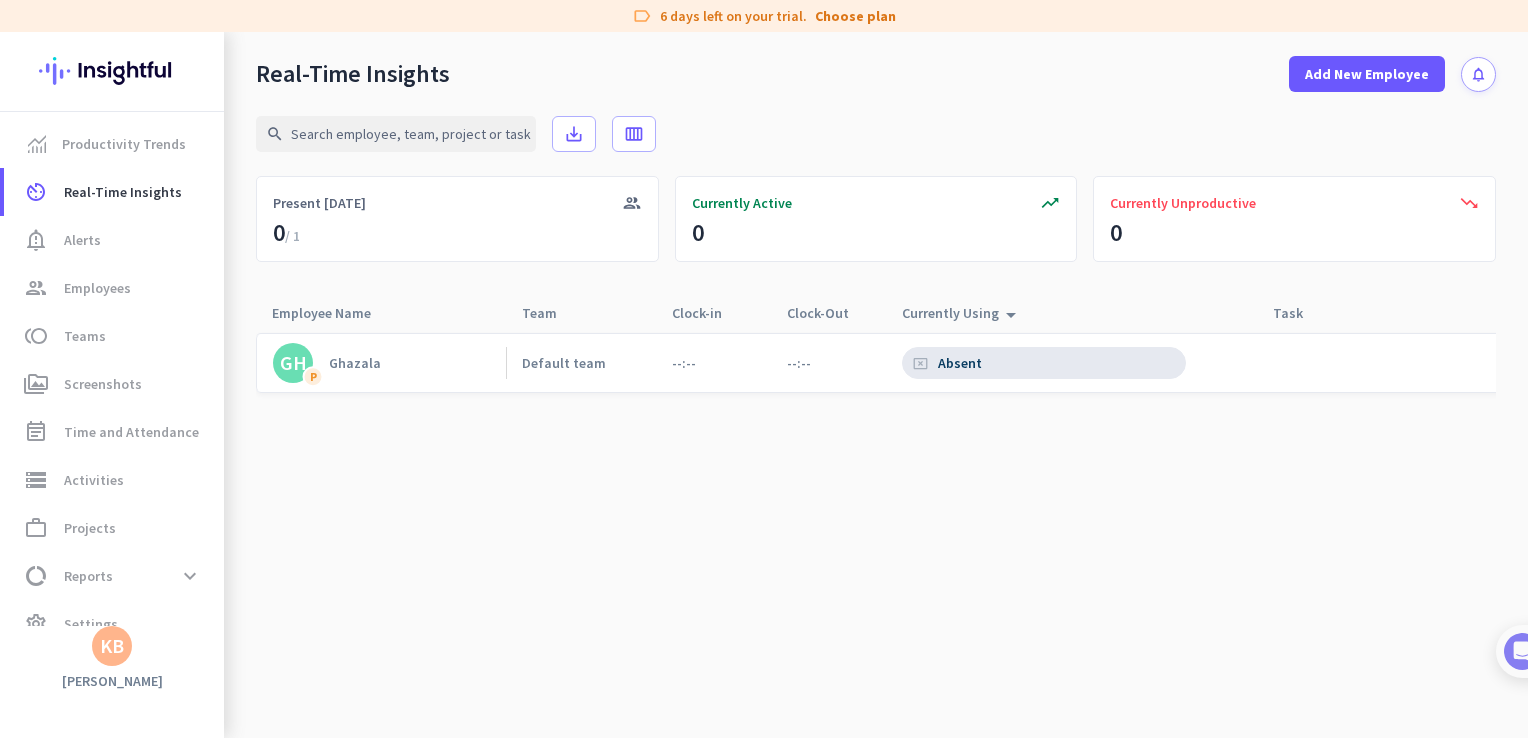 click on "cancel_presentation  Absent" 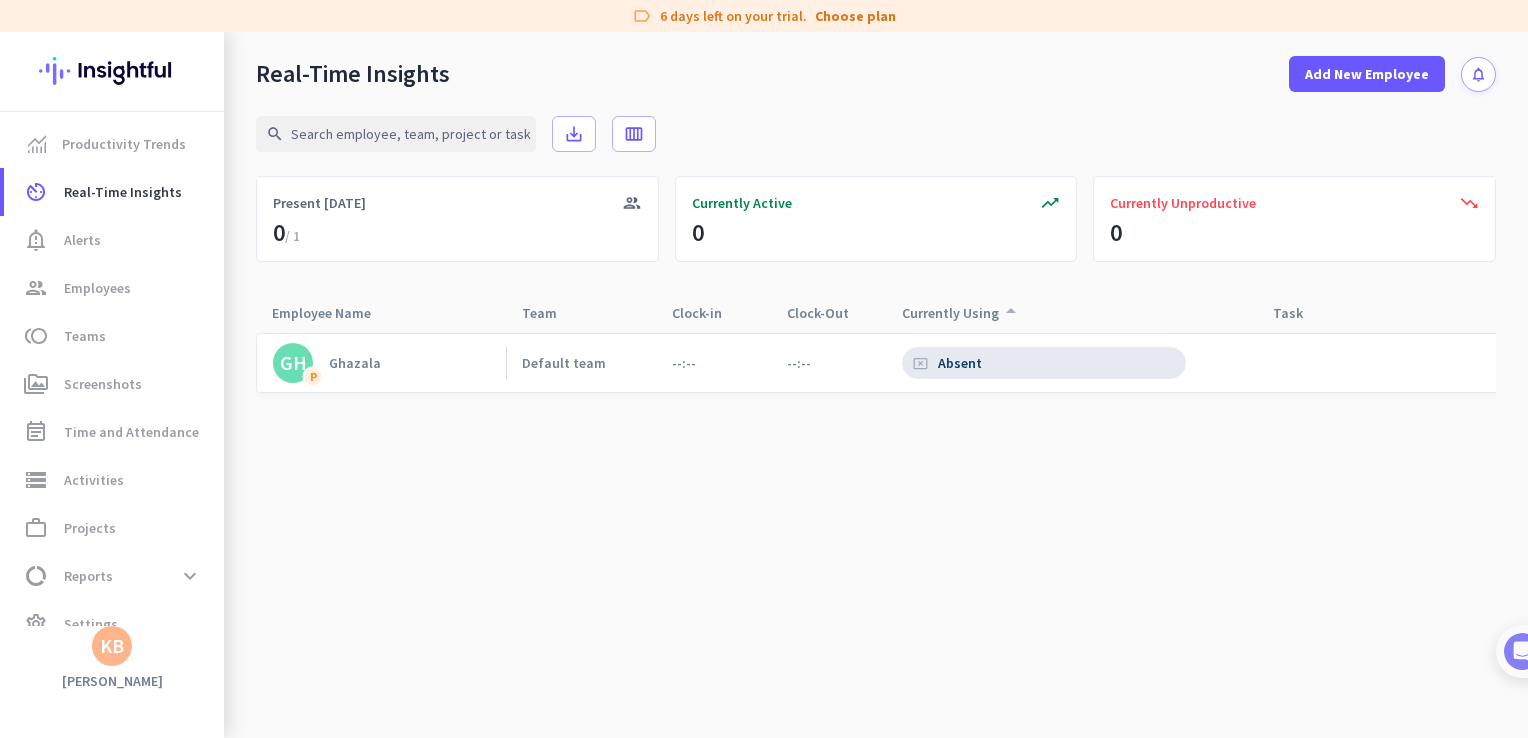 click on "arrow_drop_up" 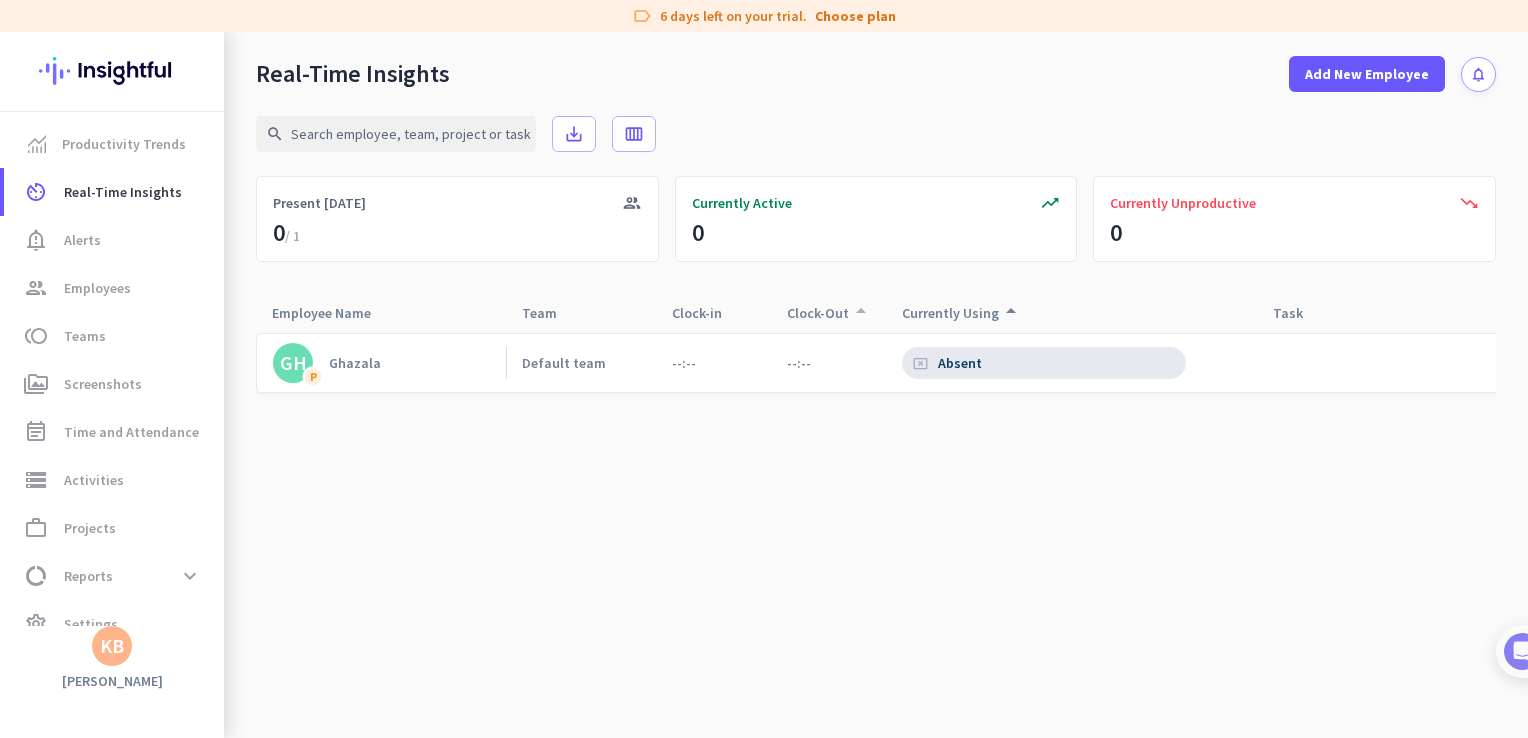 click on "Clock-Out  arrow_drop_up" 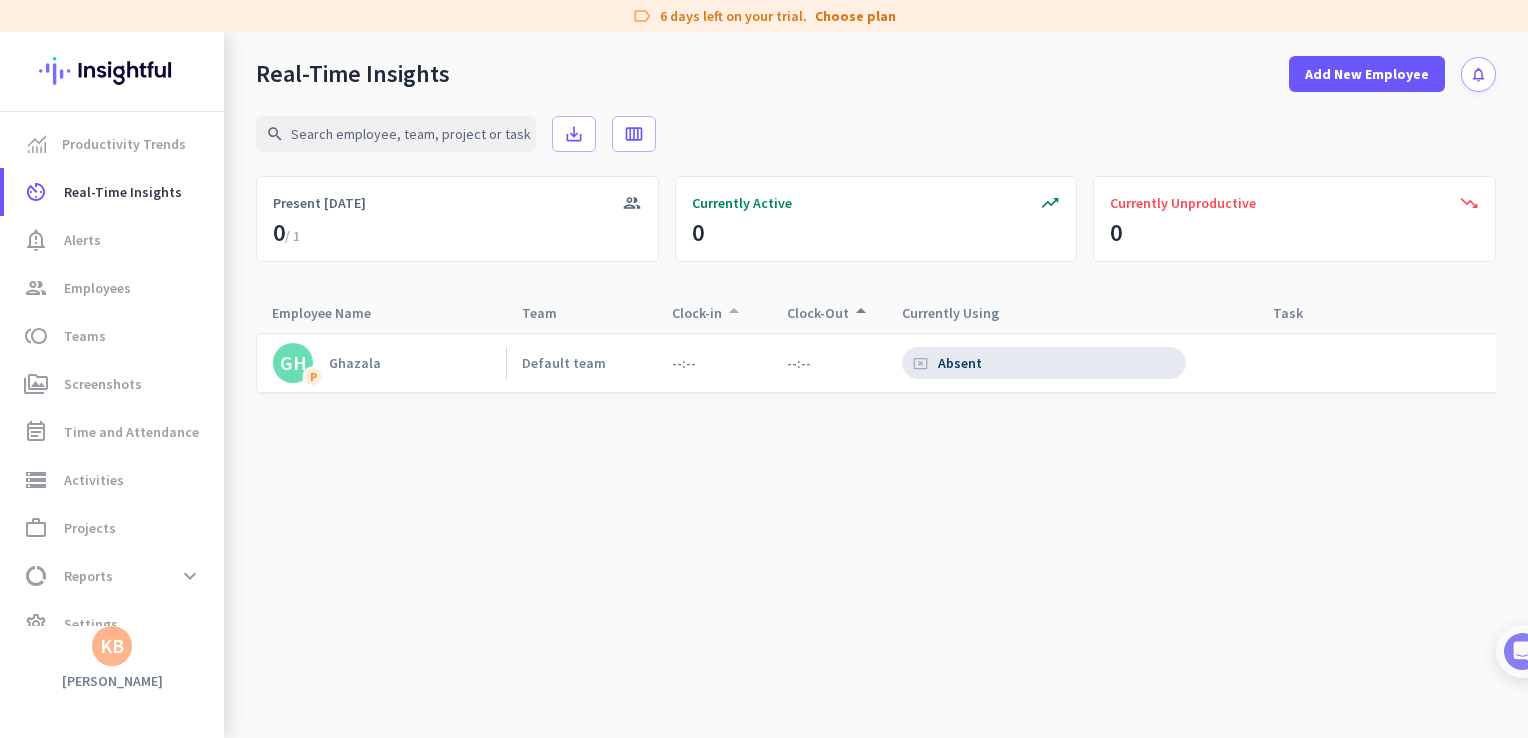 click on "Clock-in  arrow_drop_up" 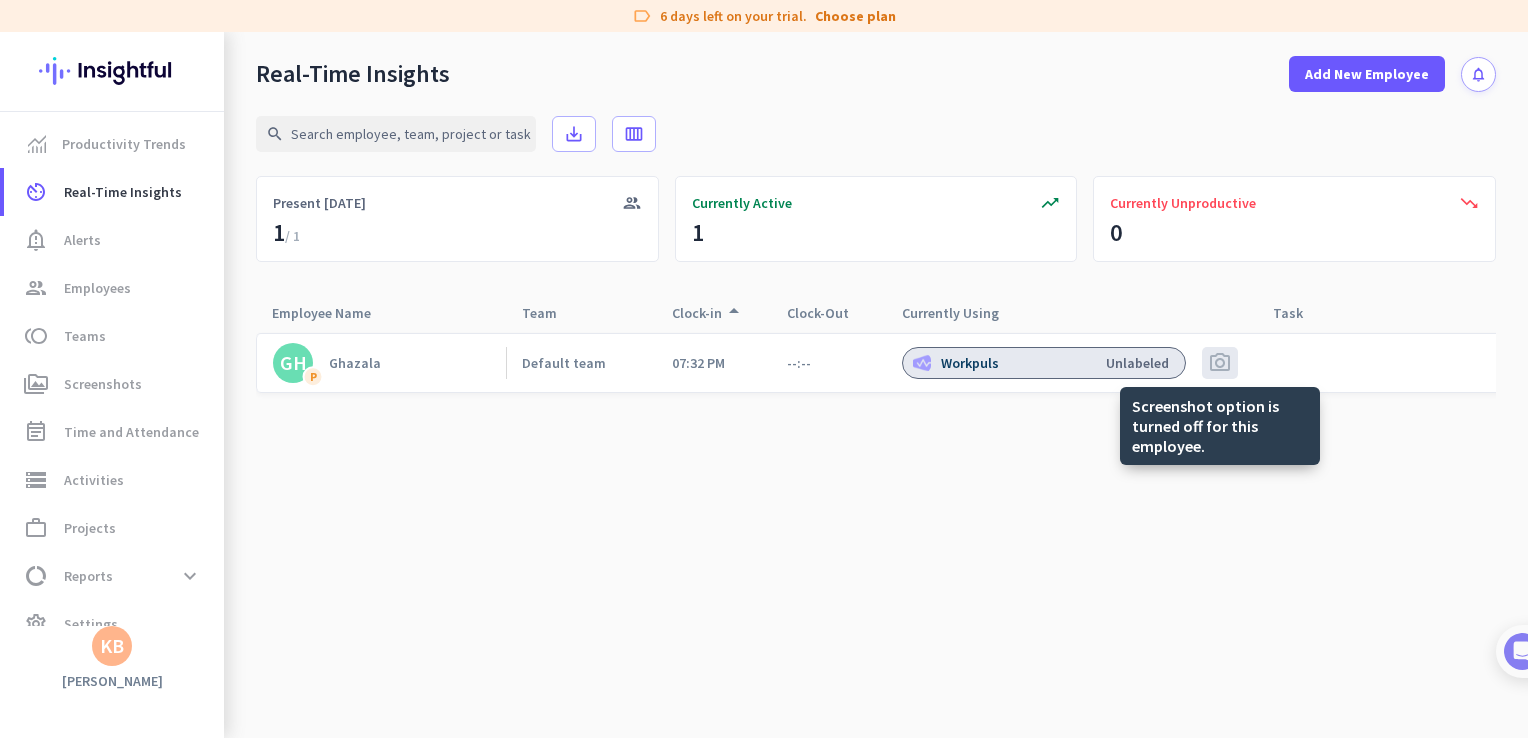 click on "photo_camera" 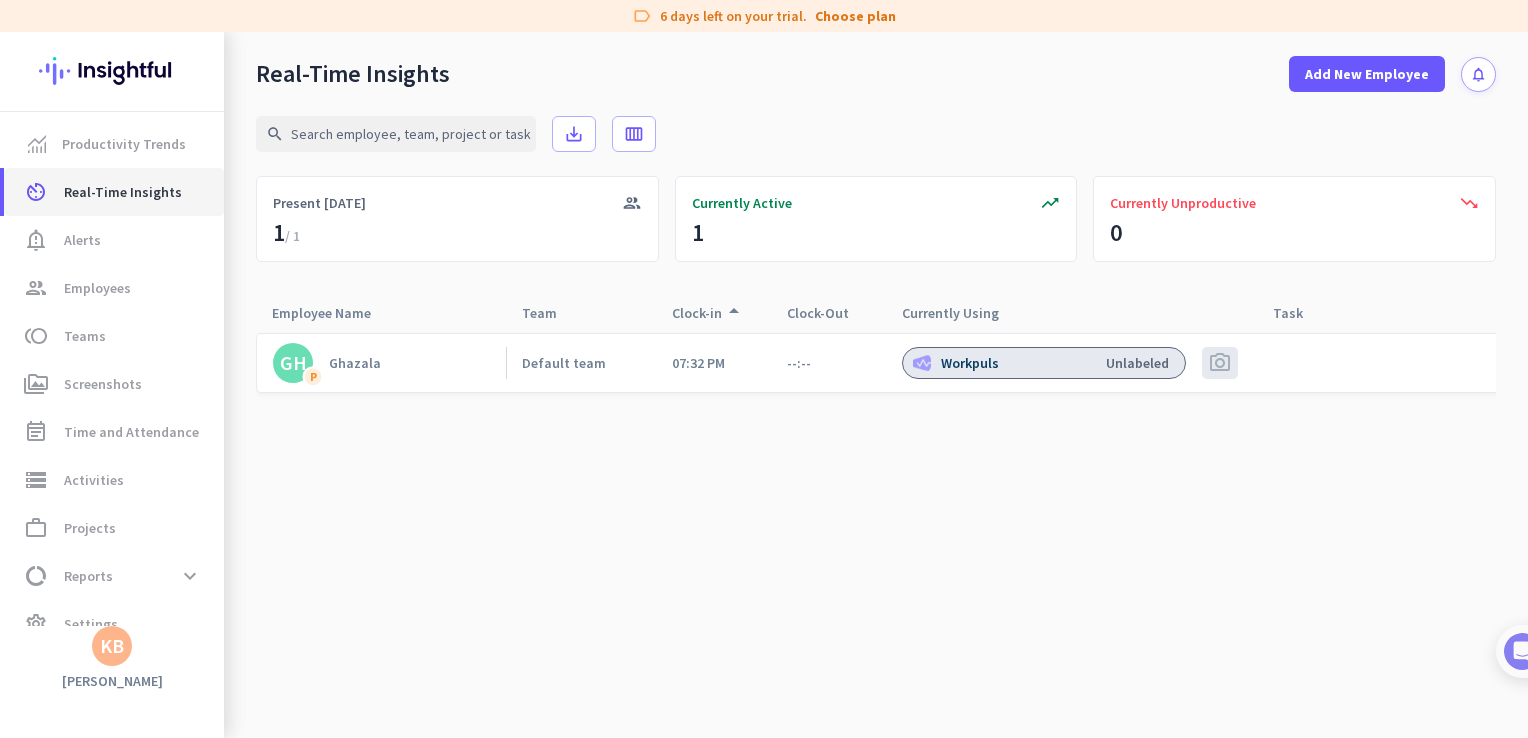 click on "Real-Time Insights" 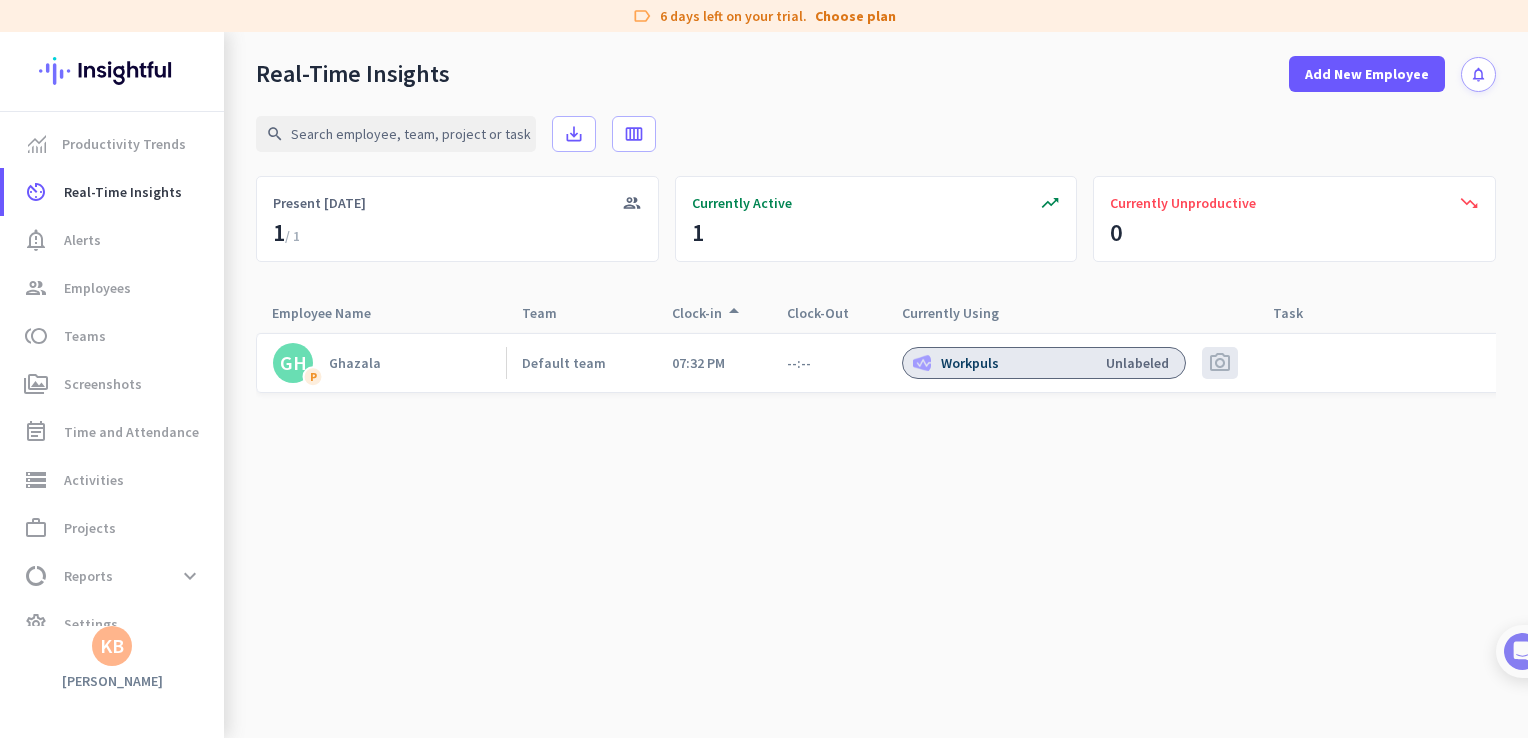 click on "Ghazala" 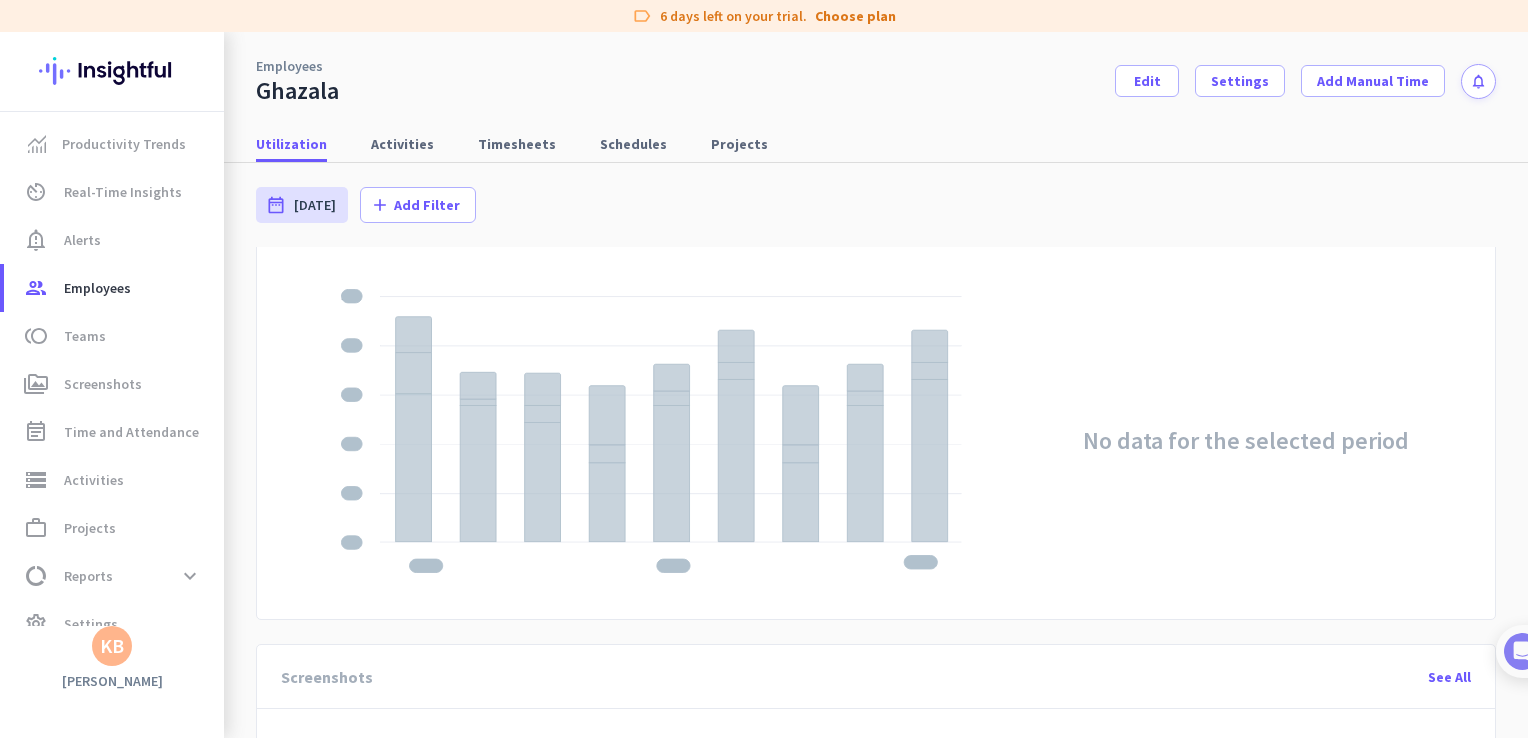 scroll, scrollTop: 208, scrollLeft: 0, axis: vertical 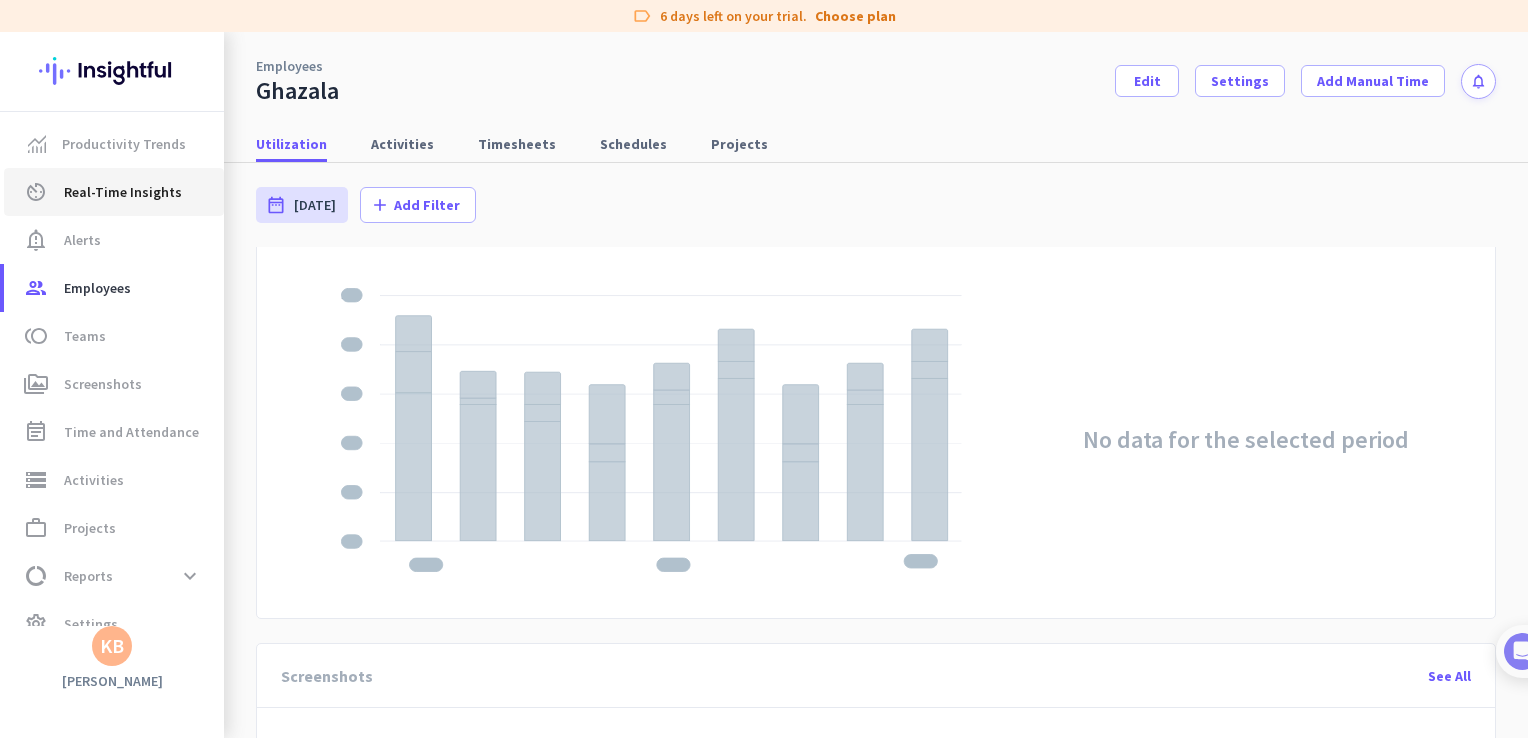 click on "Real-Time Insights" 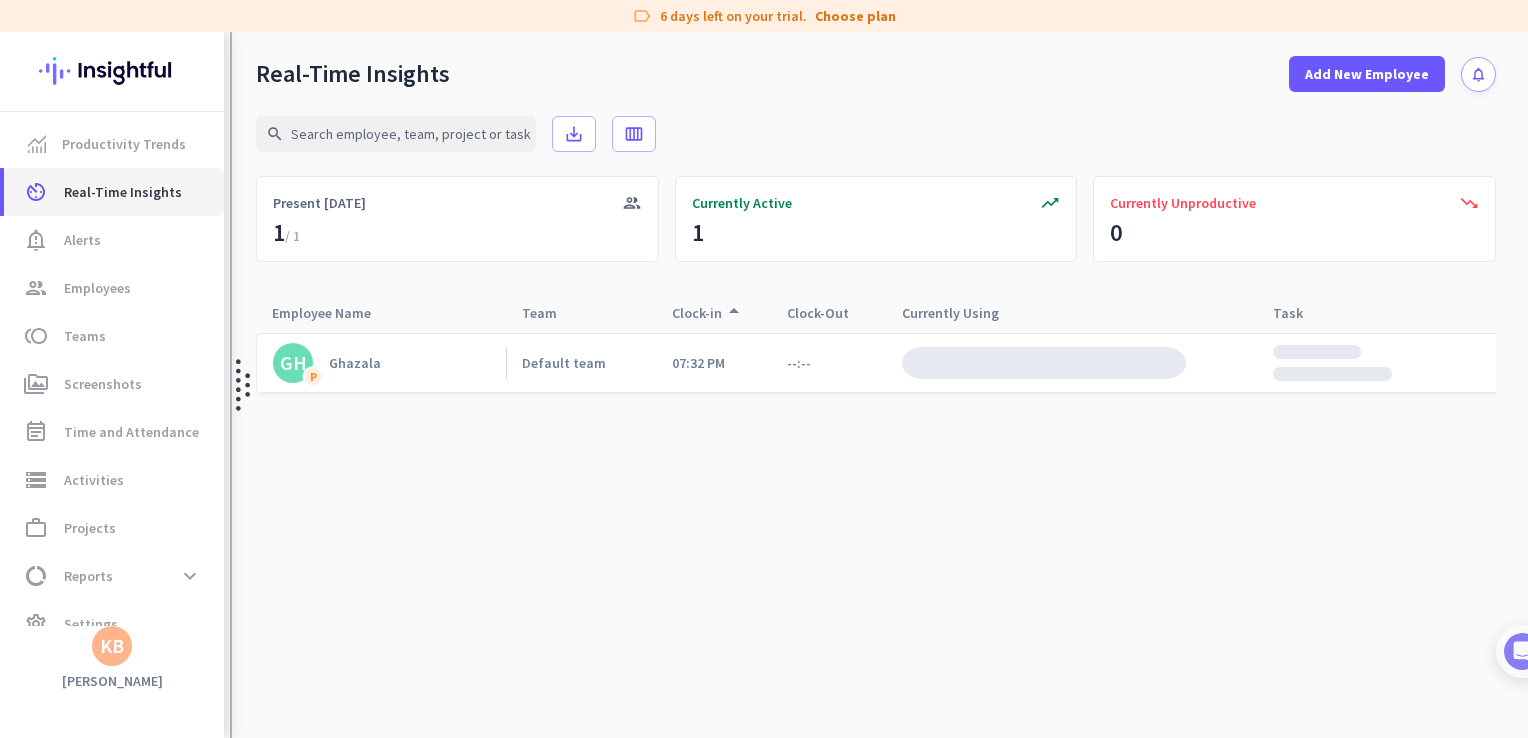 scroll, scrollTop: 0, scrollLeft: 0, axis: both 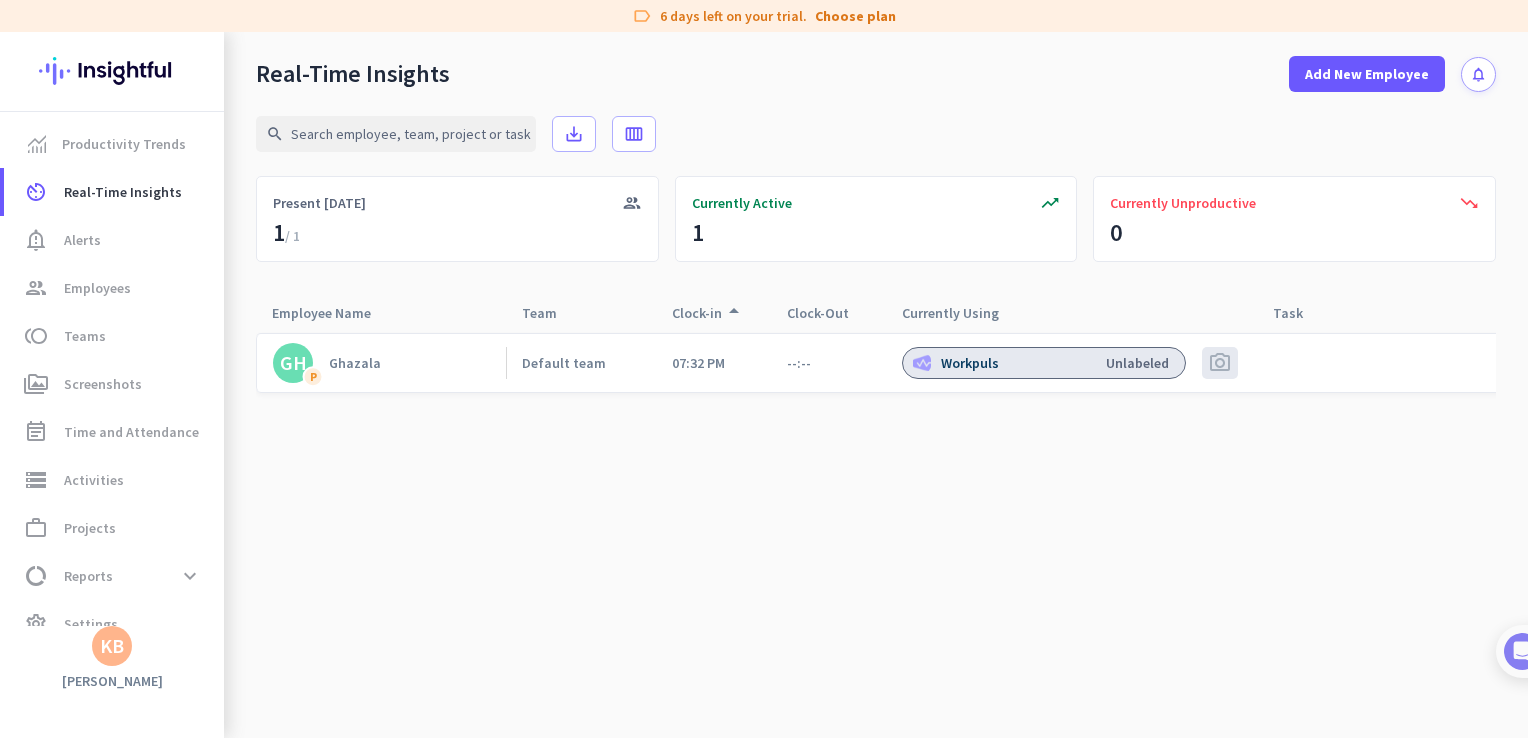 click on "Default team" 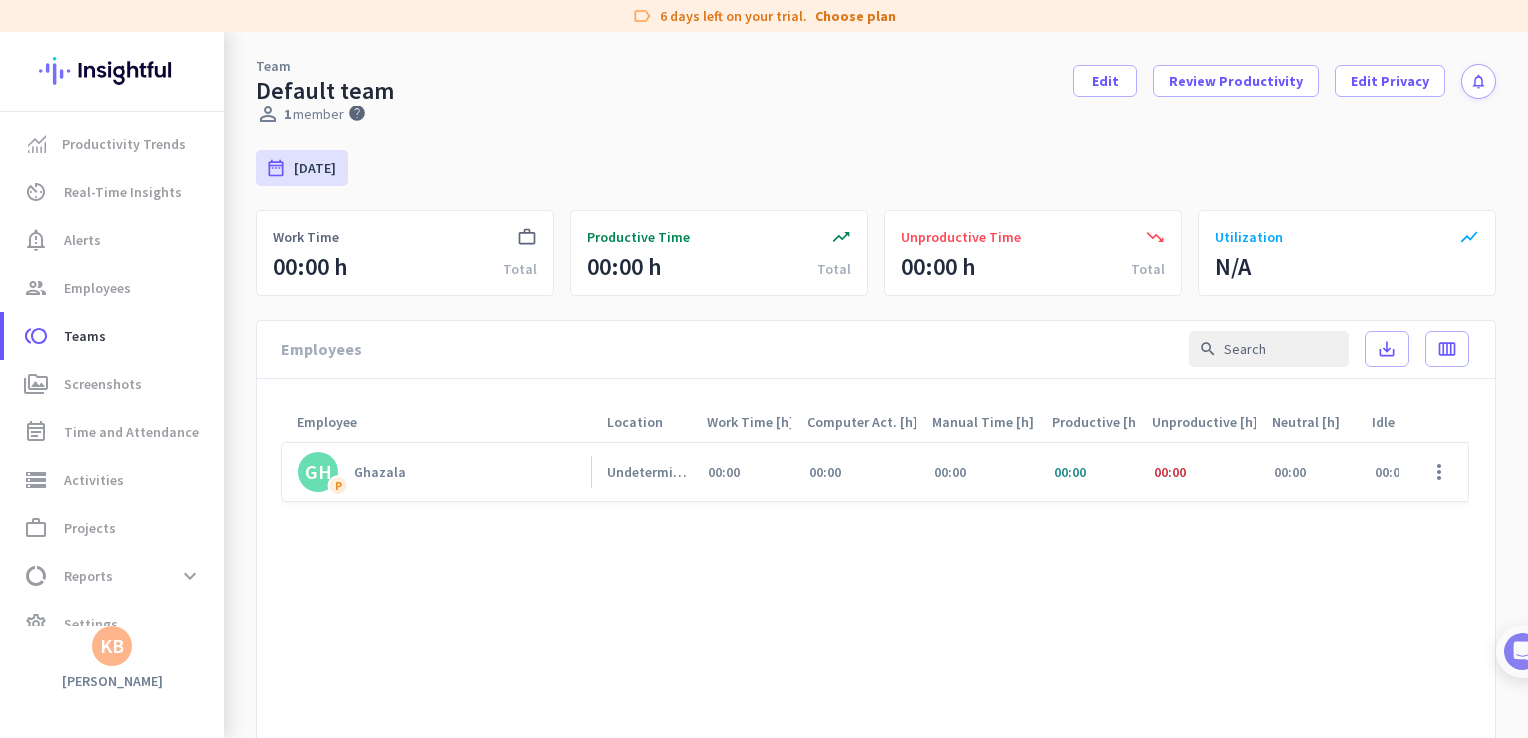 scroll, scrollTop: 0, scrollLeft: 0, axis: both 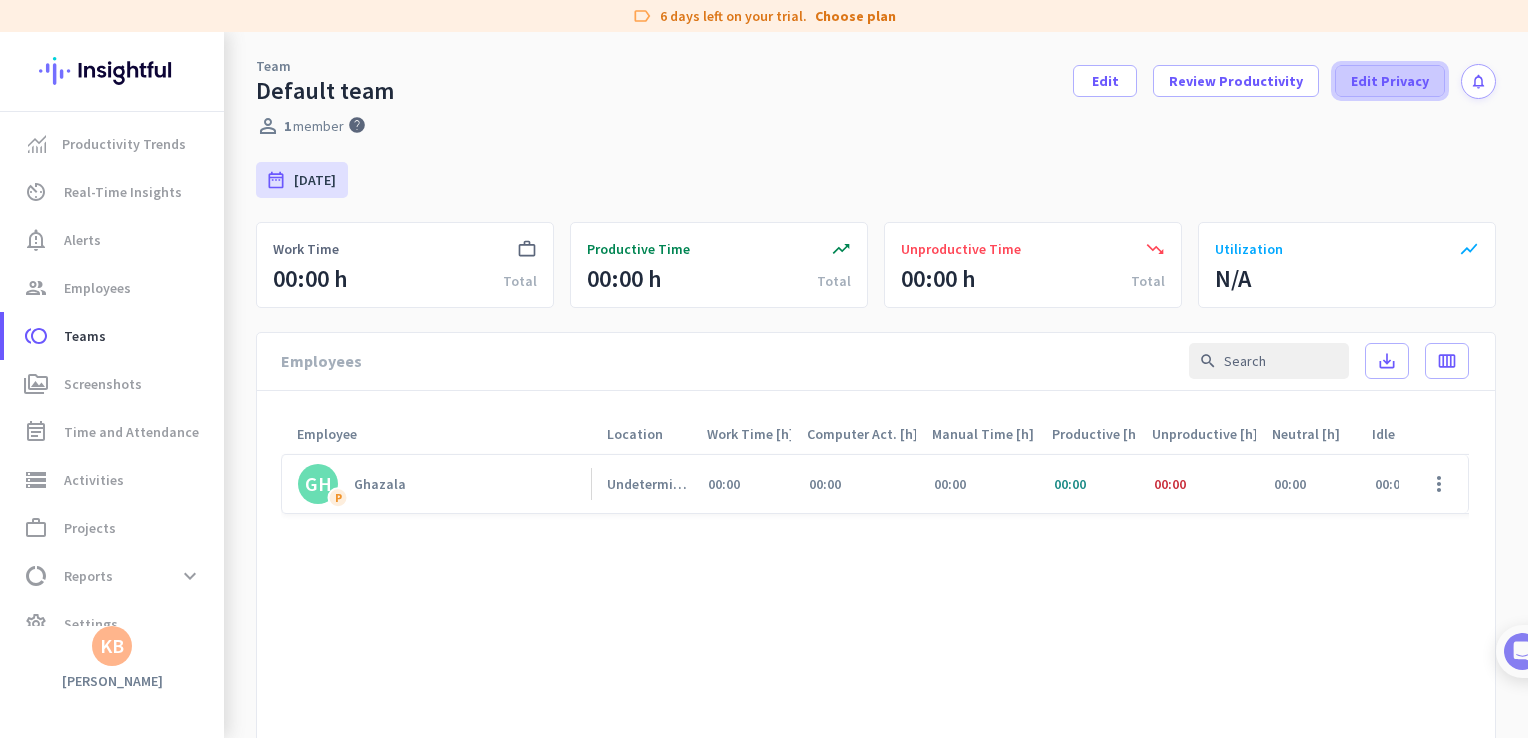 click on "Edit Privacy" at bounding box center (1390, 81) 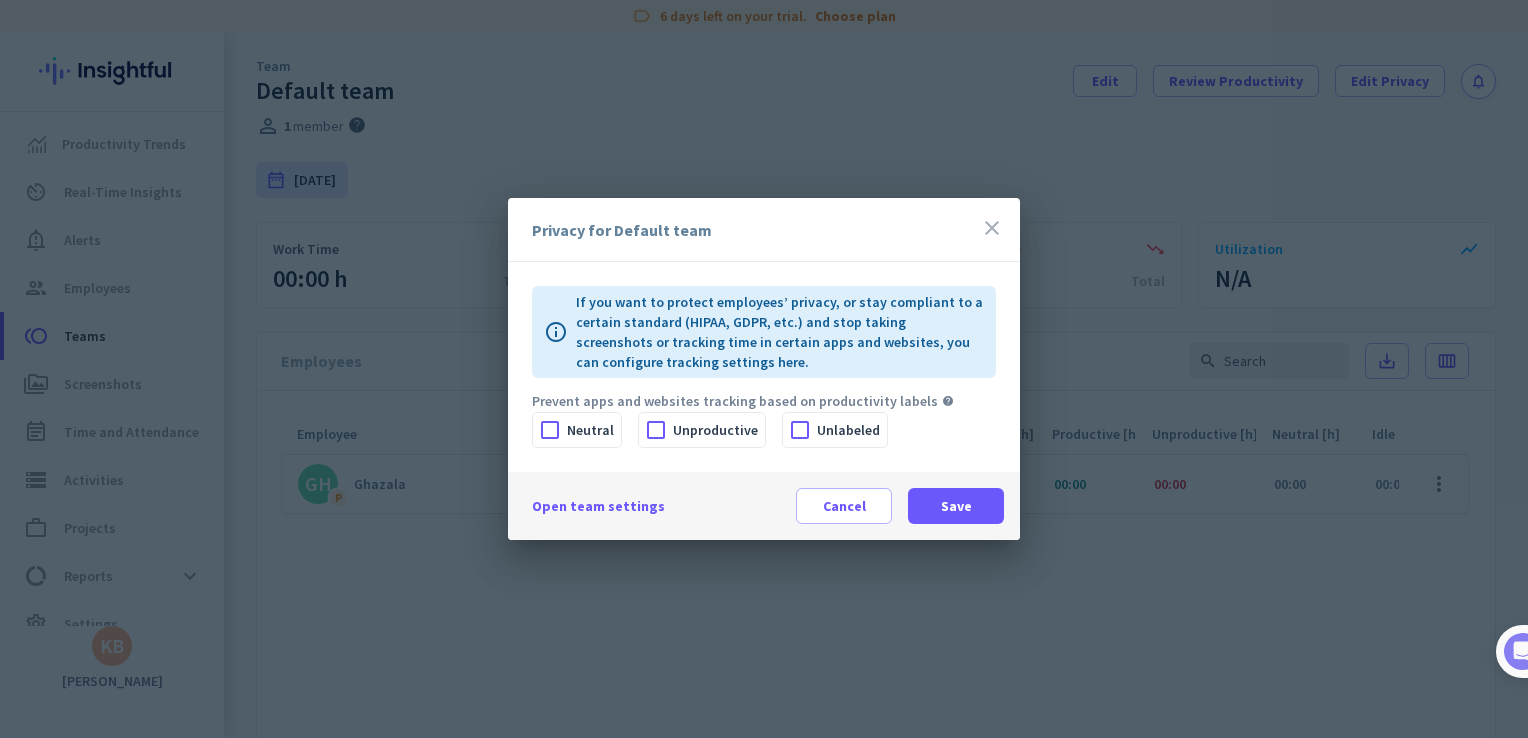 click on "close" at bounding box center (992, 228) 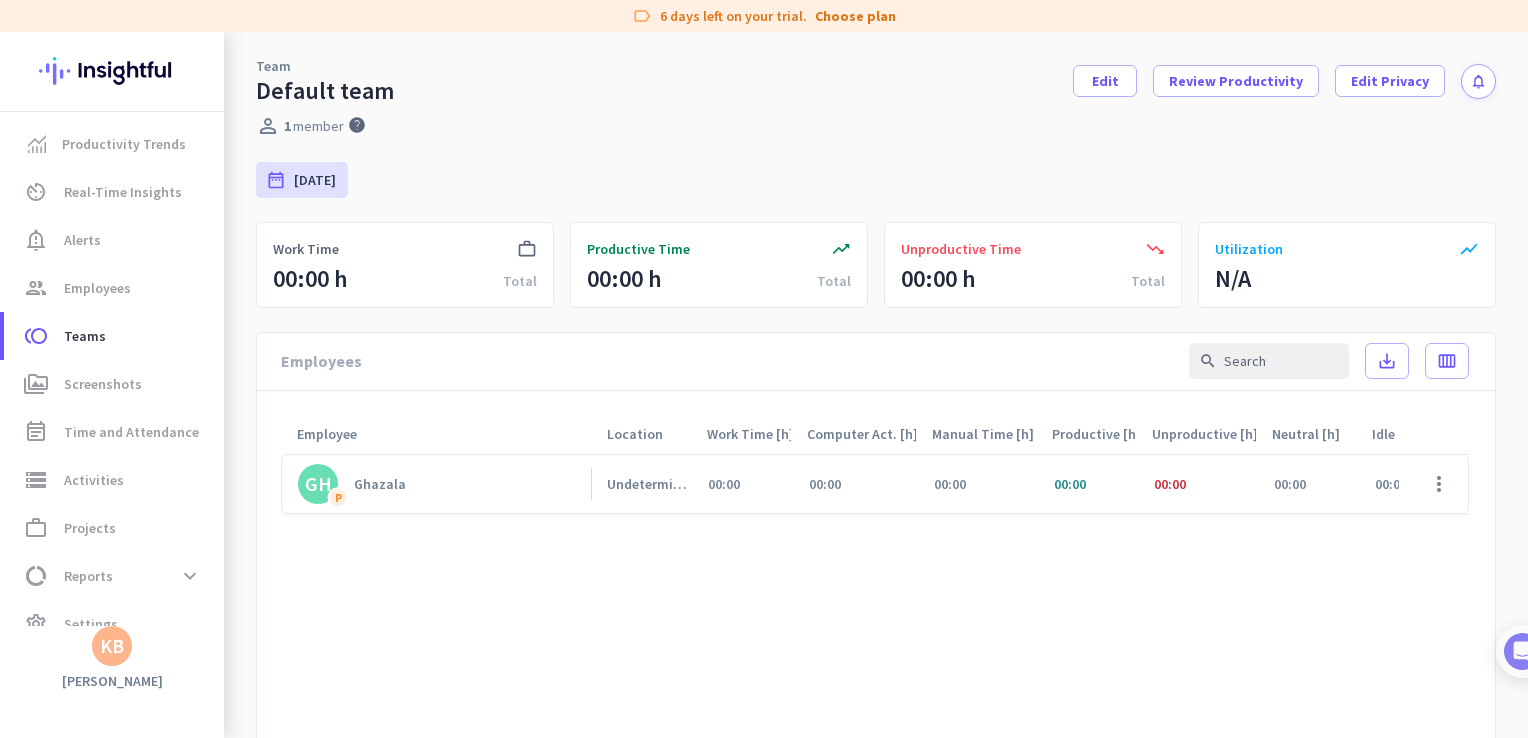click on "GH   P   Ghazala" 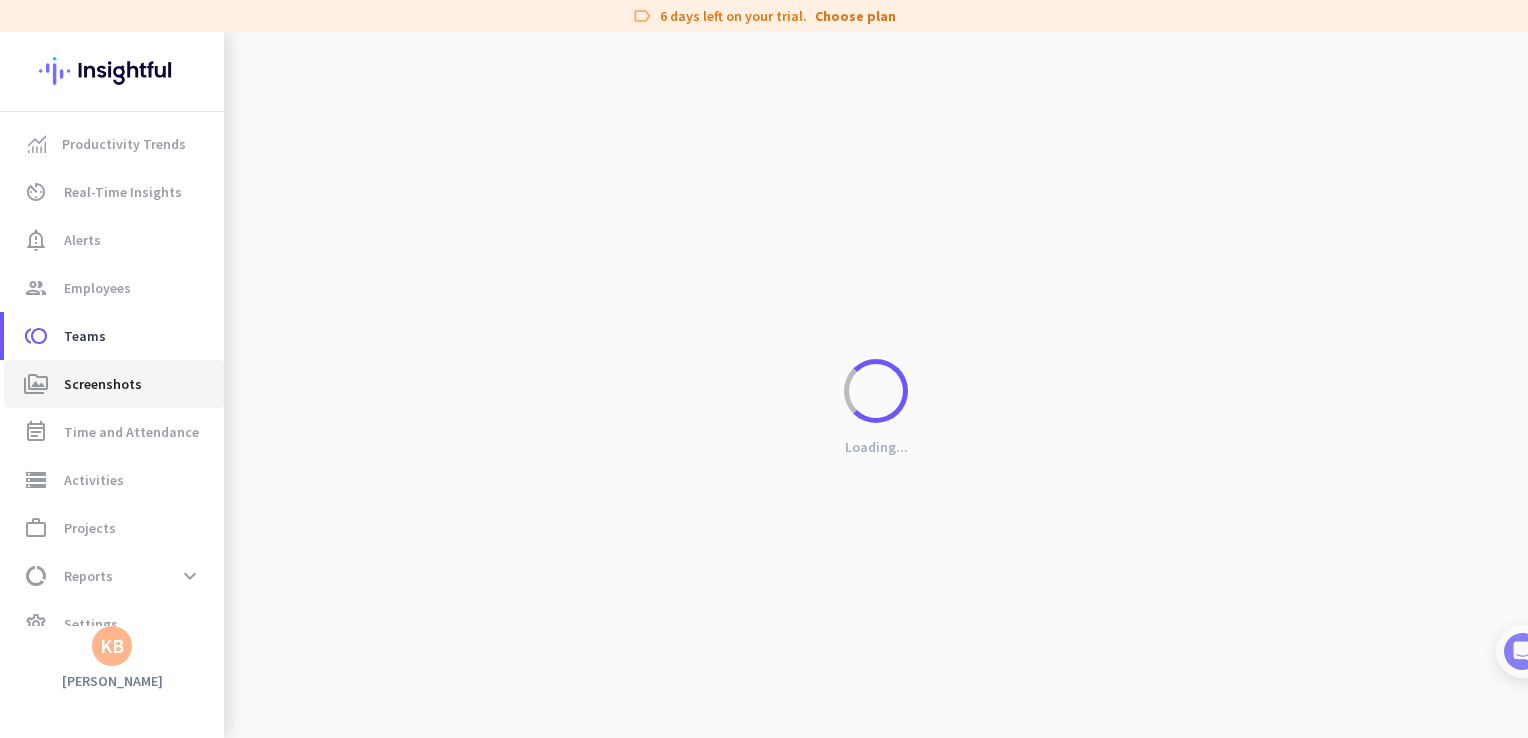 click on "perm_media  Screenshots" 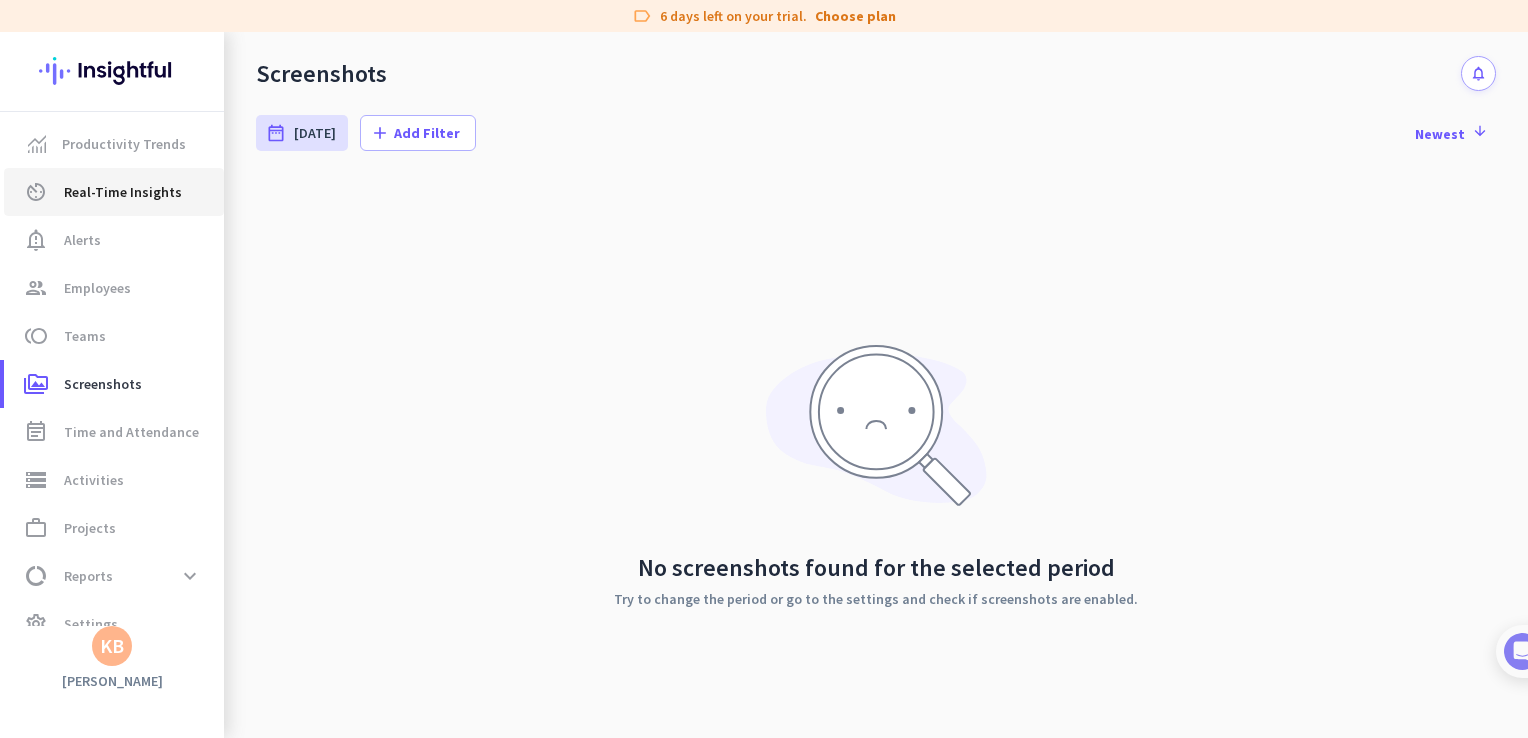 click on "Real-Time Insights" 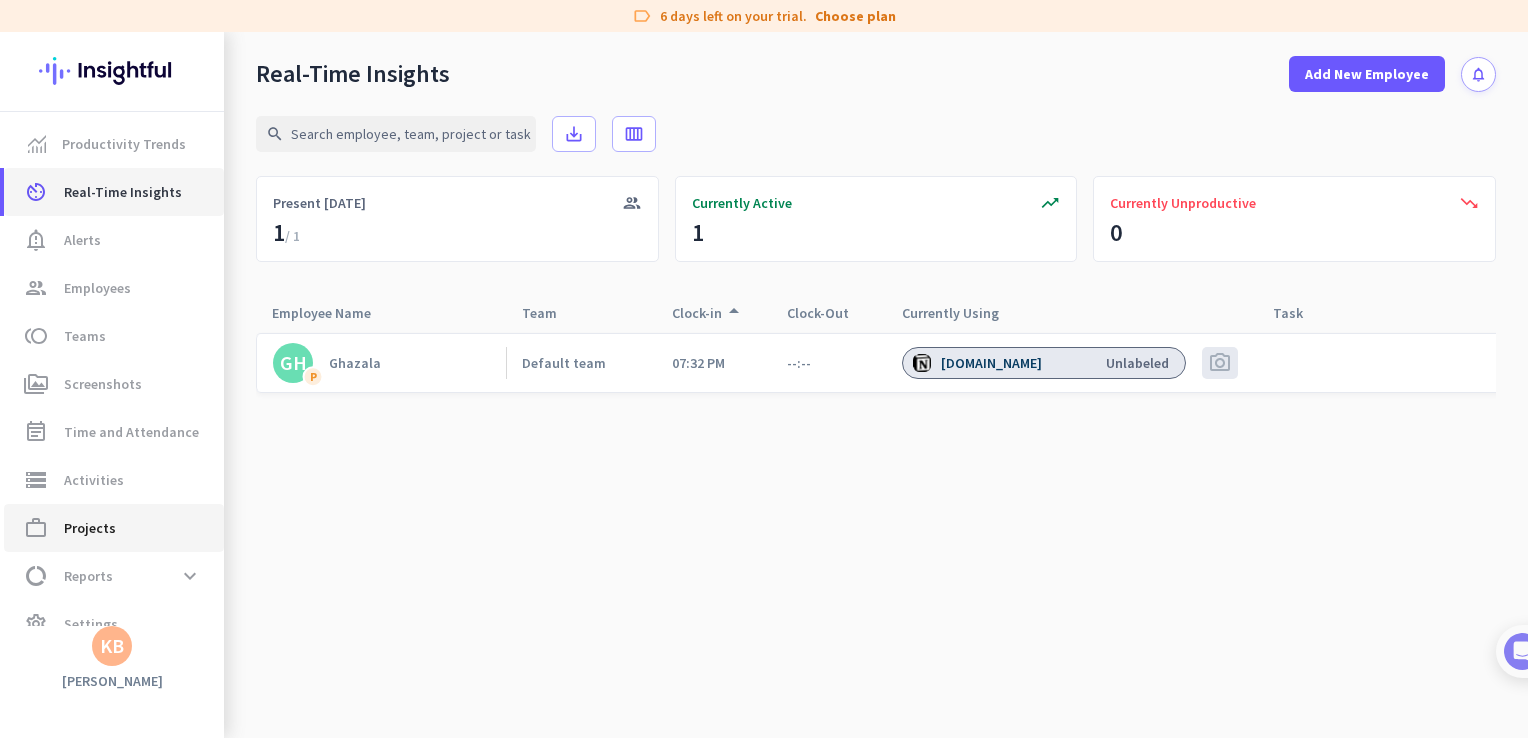 scroll, scrollTop: 29, scrollLeft: 0, axis: vertical 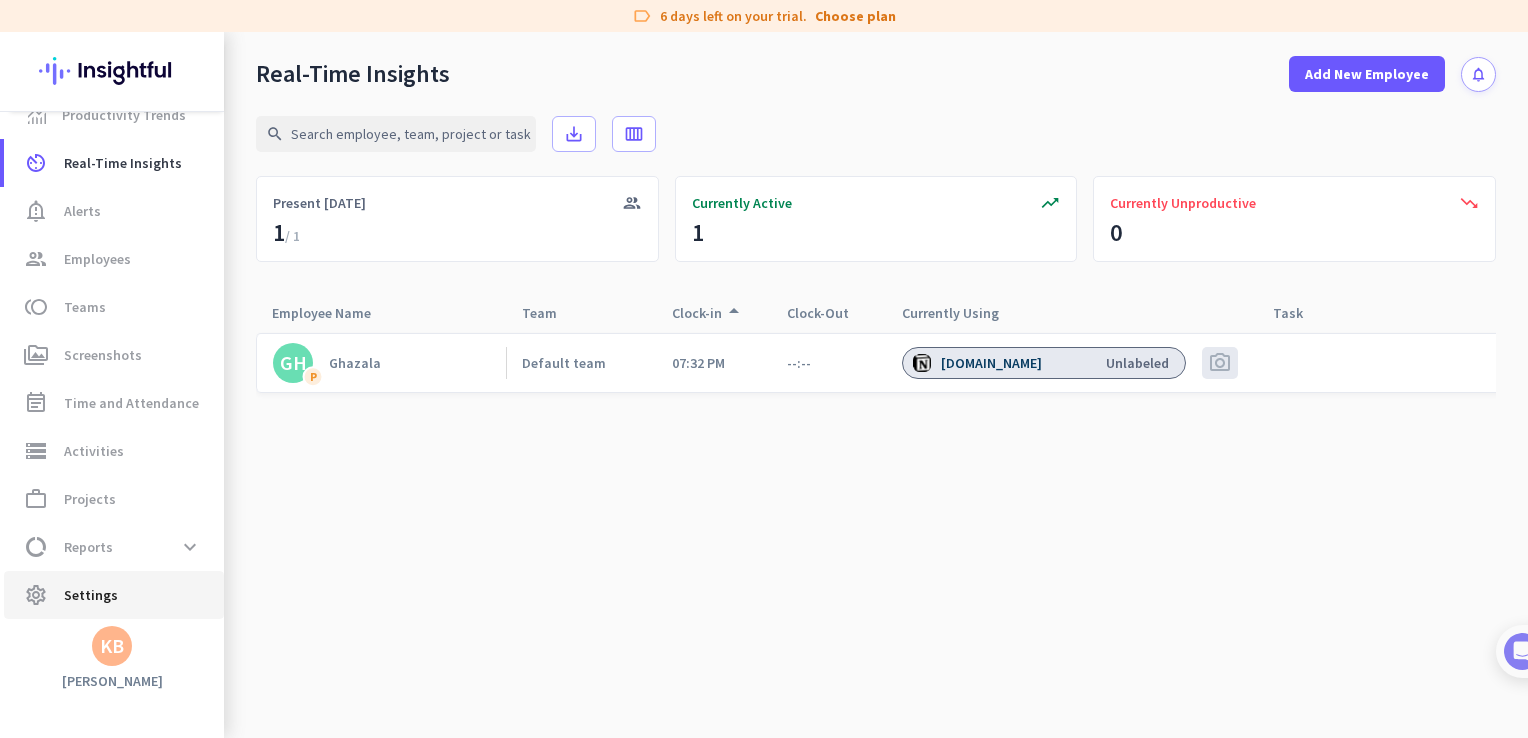 click on "settings  Settings" 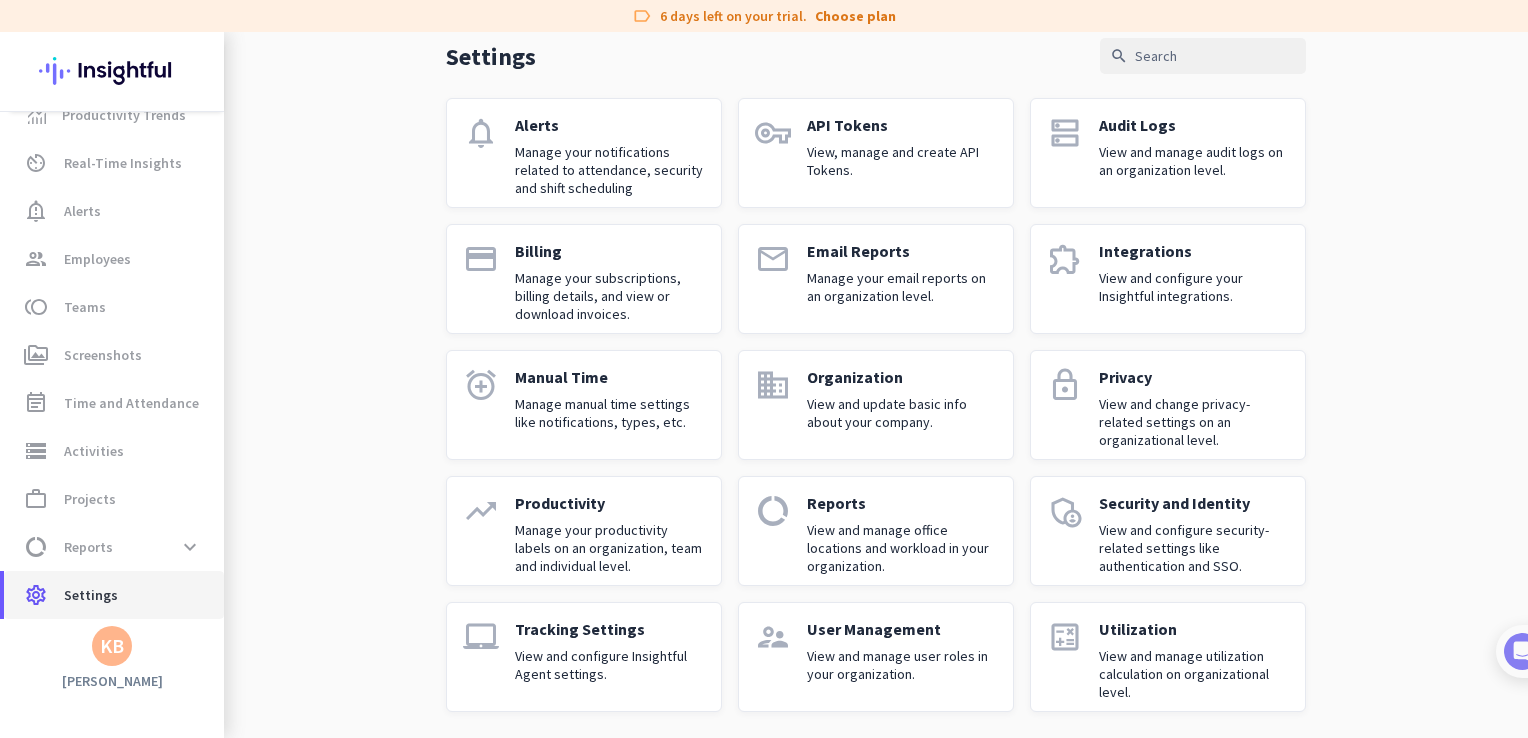 scroll, scrollTop: 96, scrollLeft: 0, axis: vertical 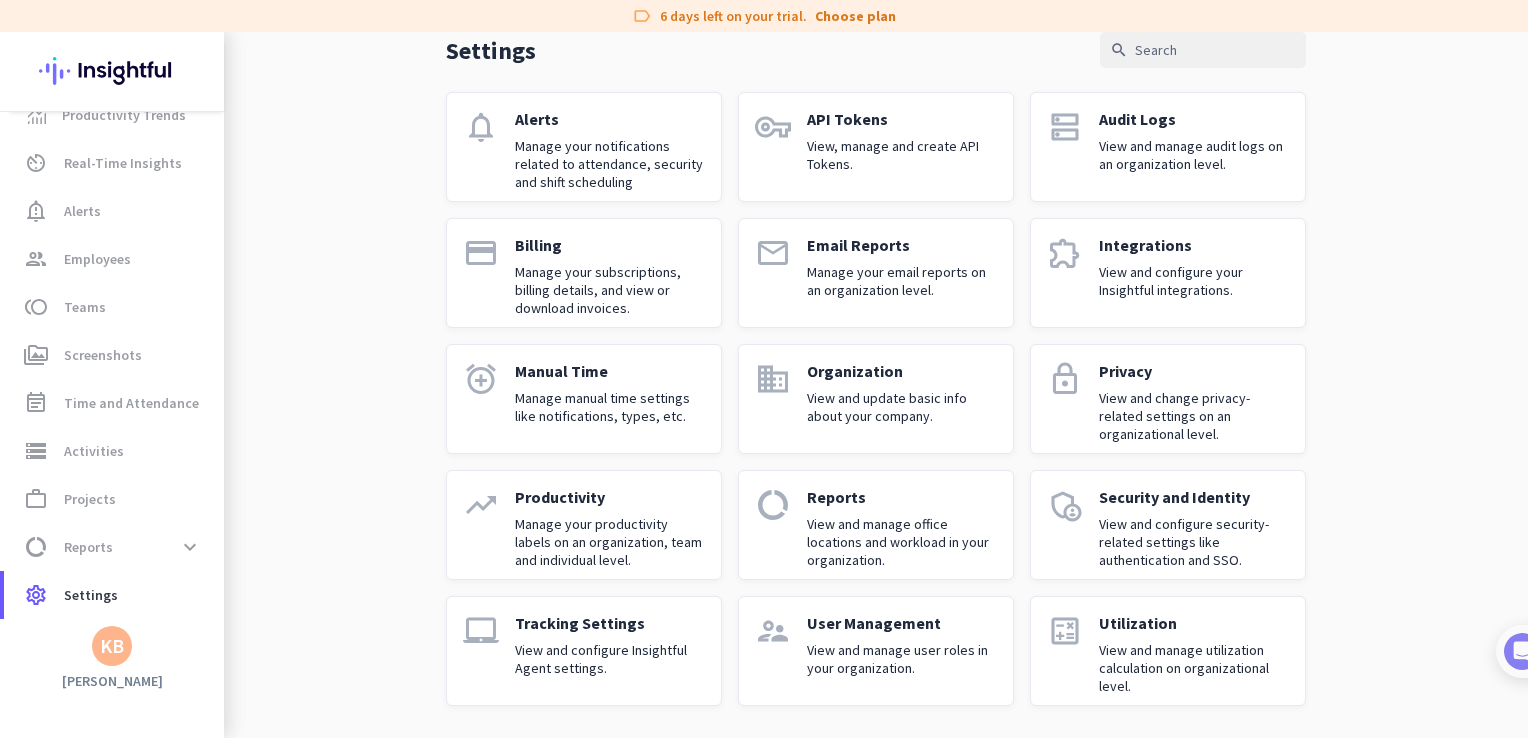 click on "View and configure Insightful Agent settings." 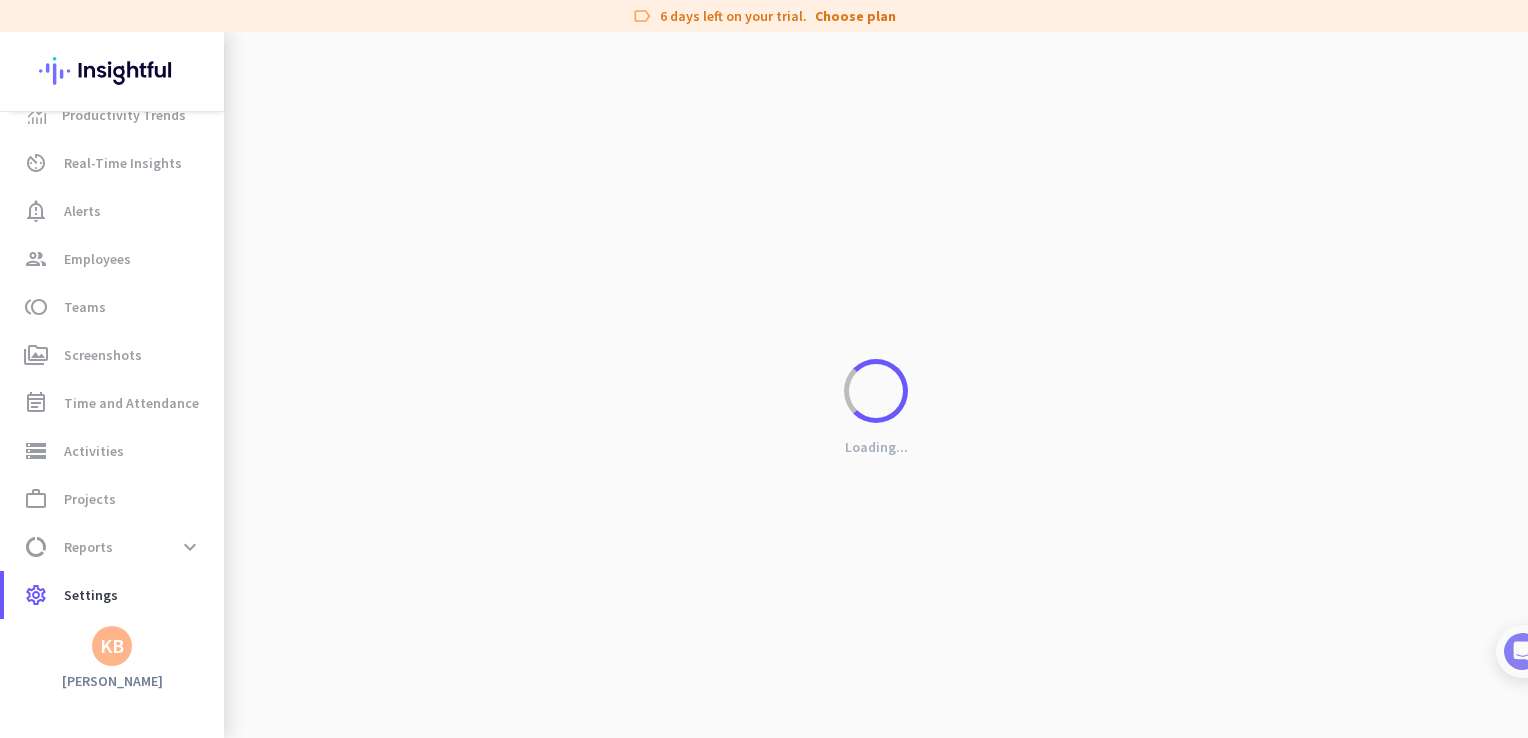 scroll, scrollTop: 0, scrollLeft: 0, axis: both 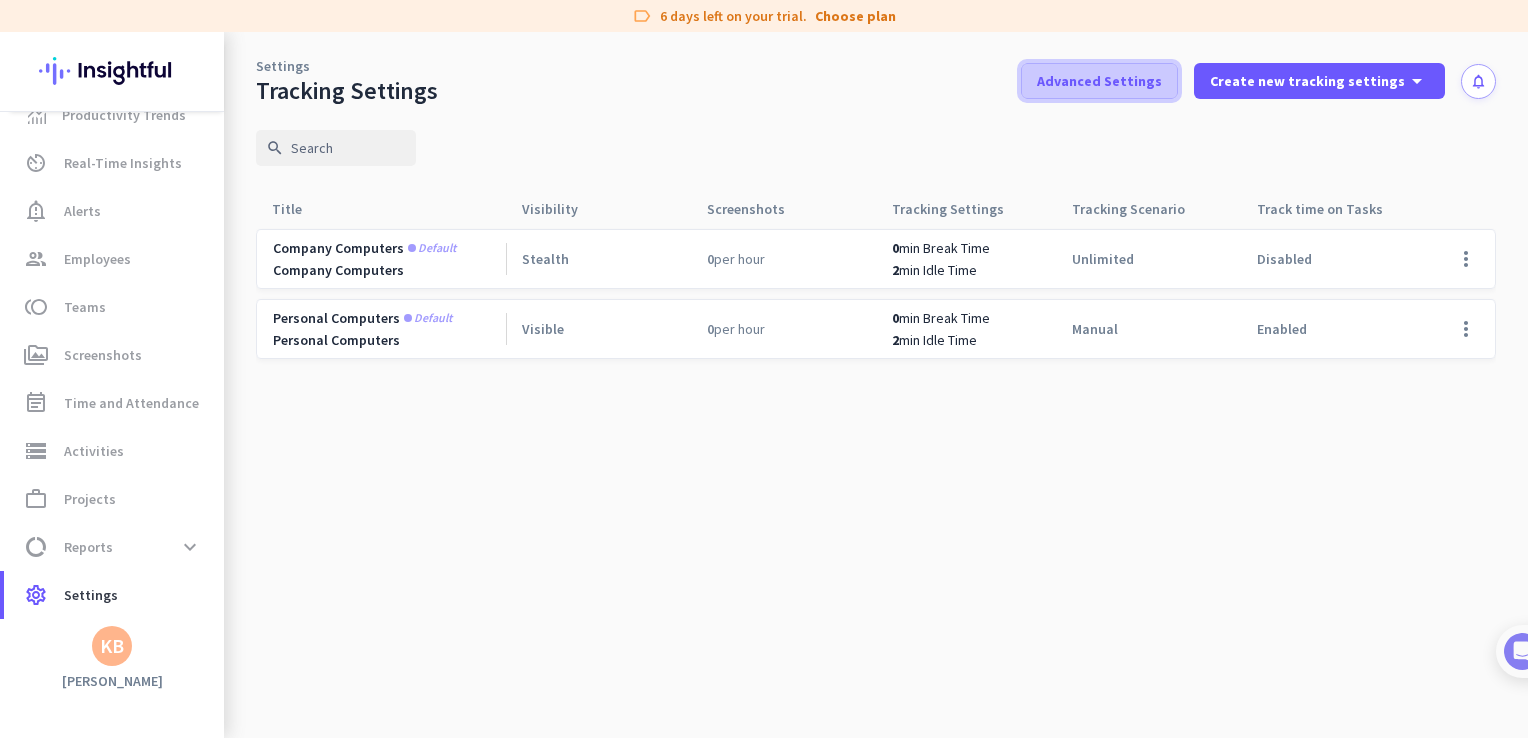 click on "Advanced Settings" at bounding box center [1099, 81] 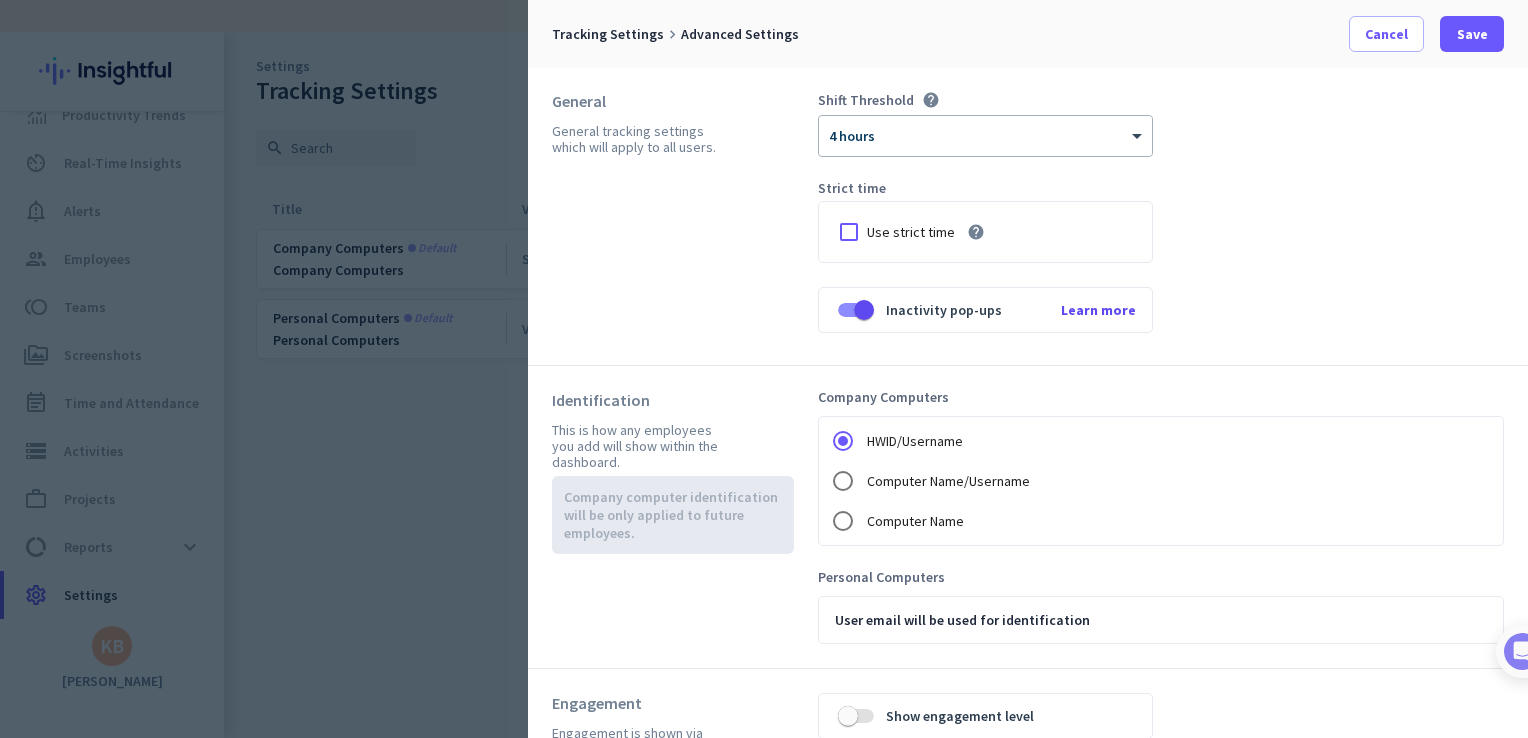scroll, scrollTop: 0, scrollLeft: 0, axis: both 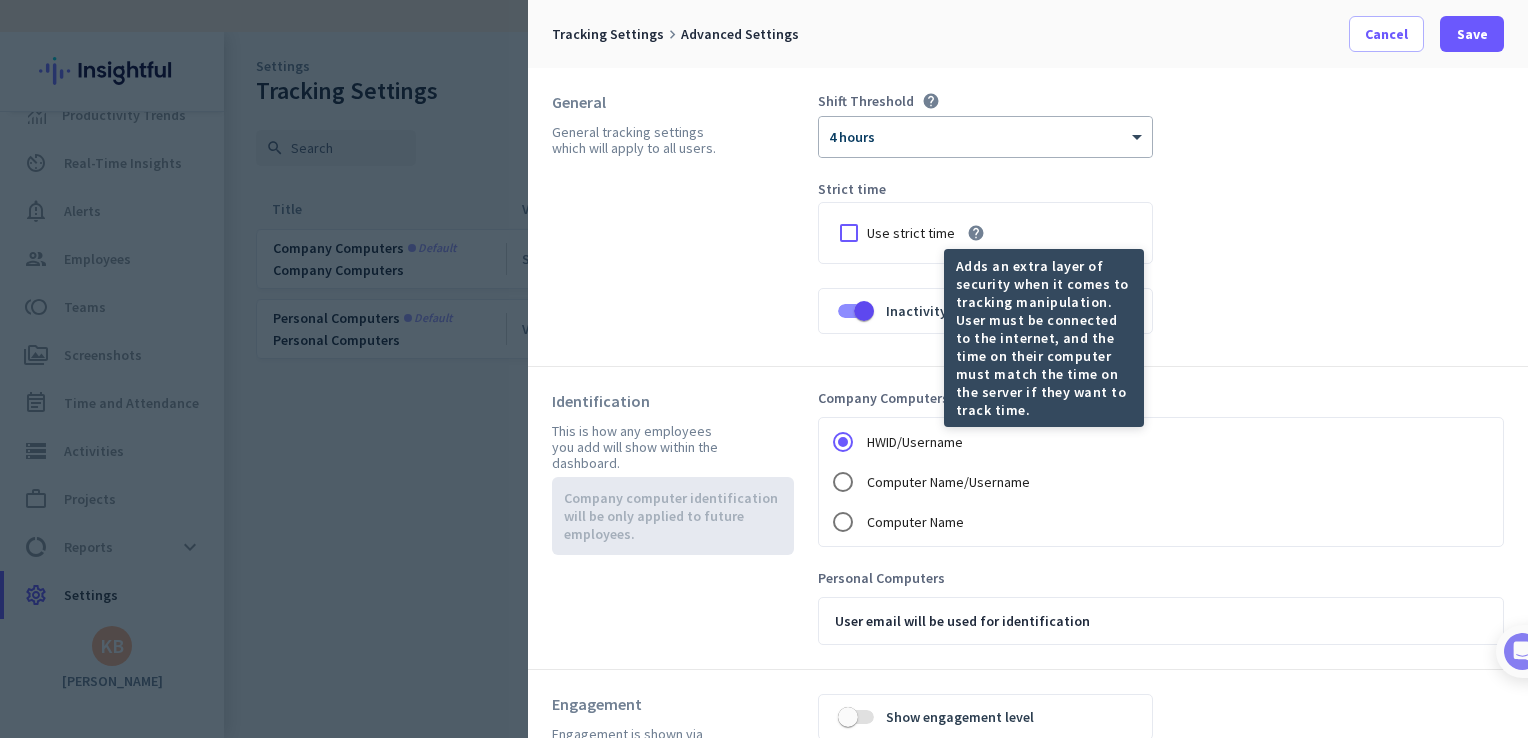 click on "help" at bounding box center (976, 233) 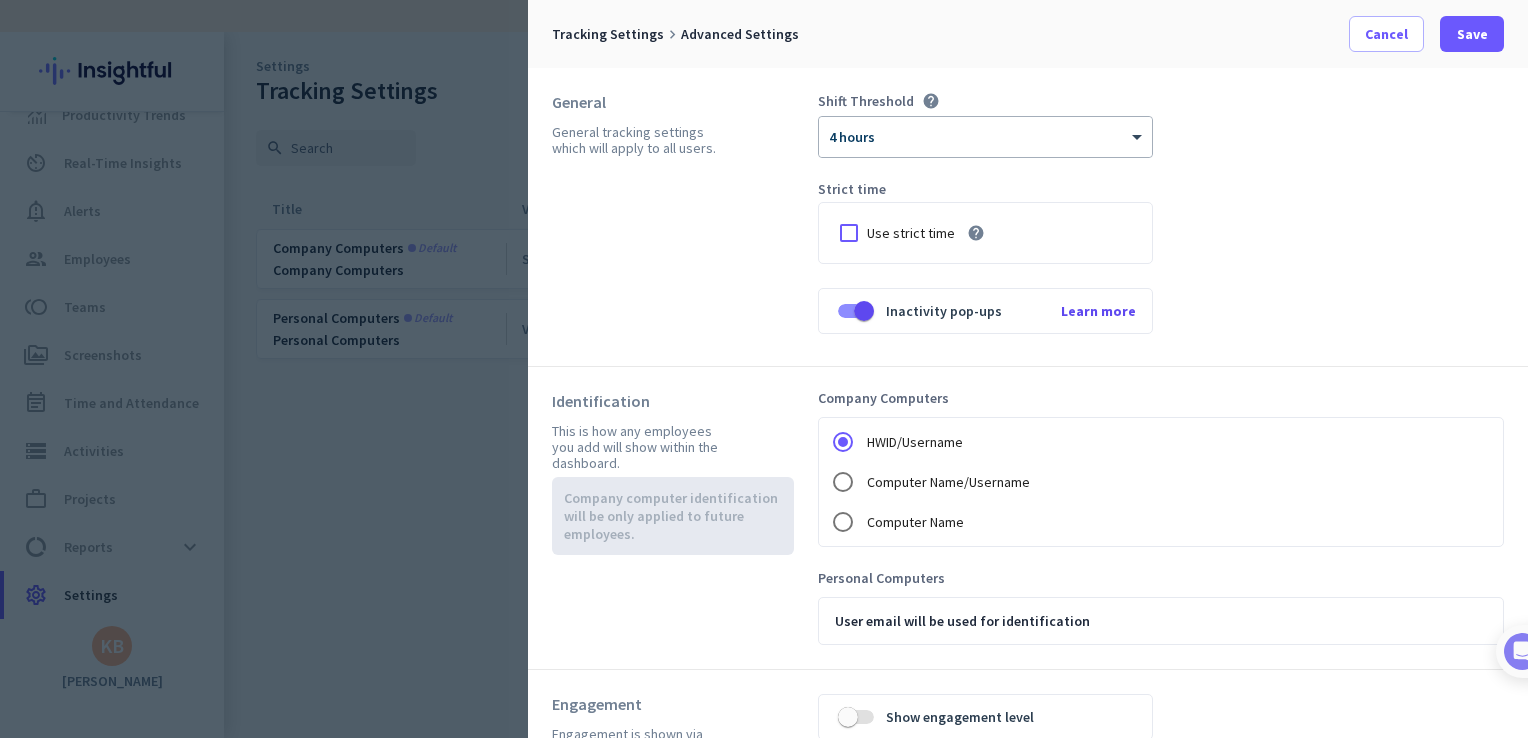 click on "help" at bounding box center [976, 233] 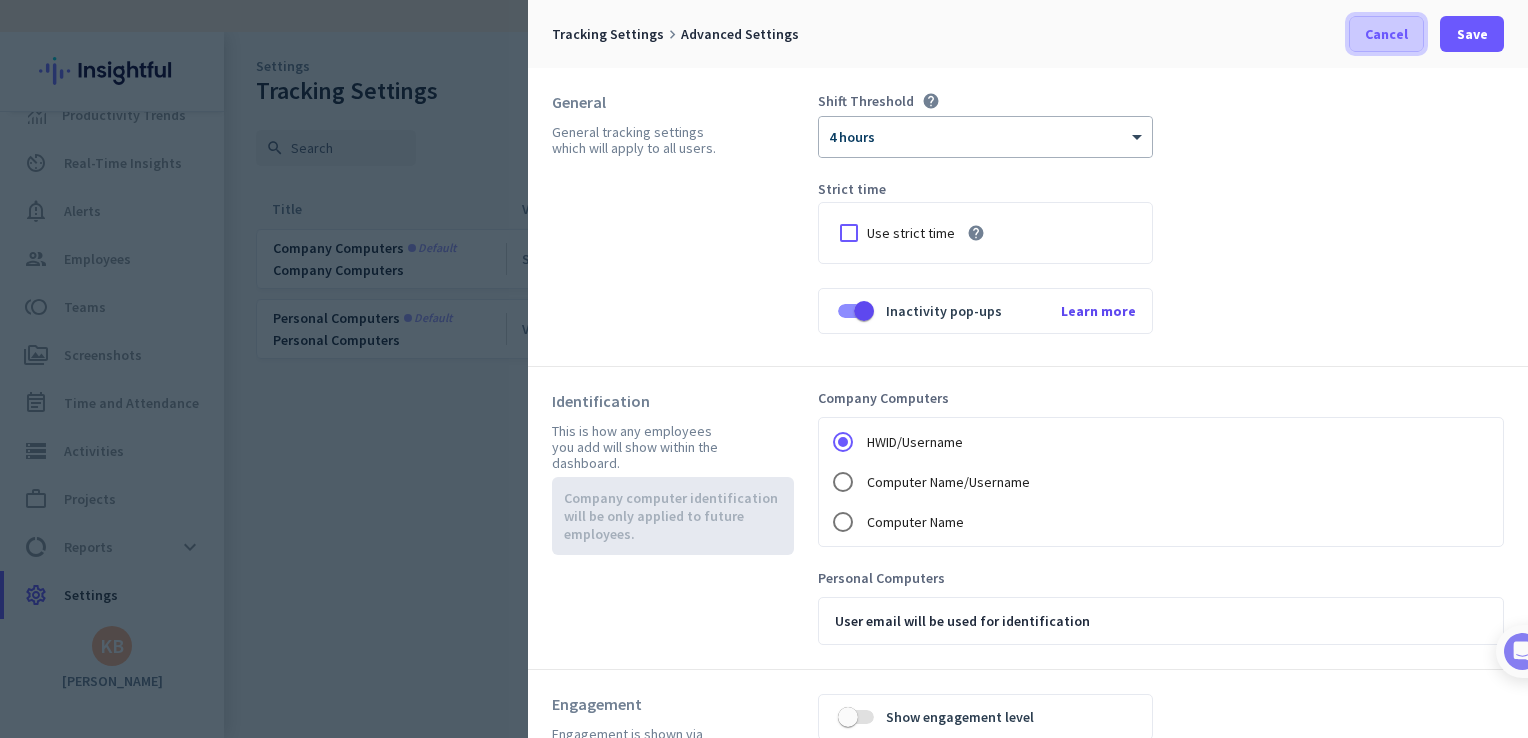 click on "Cancel" at bounding box center (1386, 34) 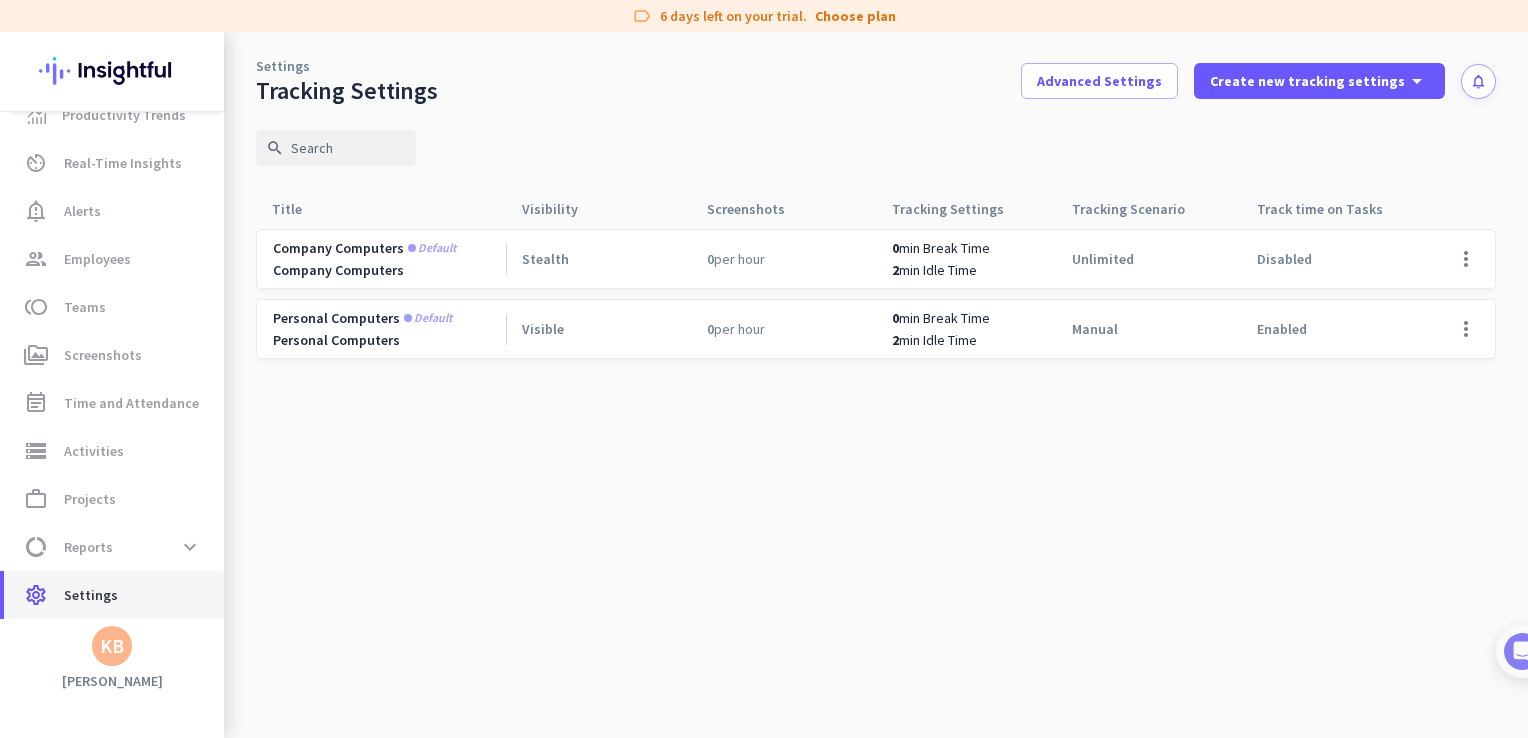 click on "Settings" 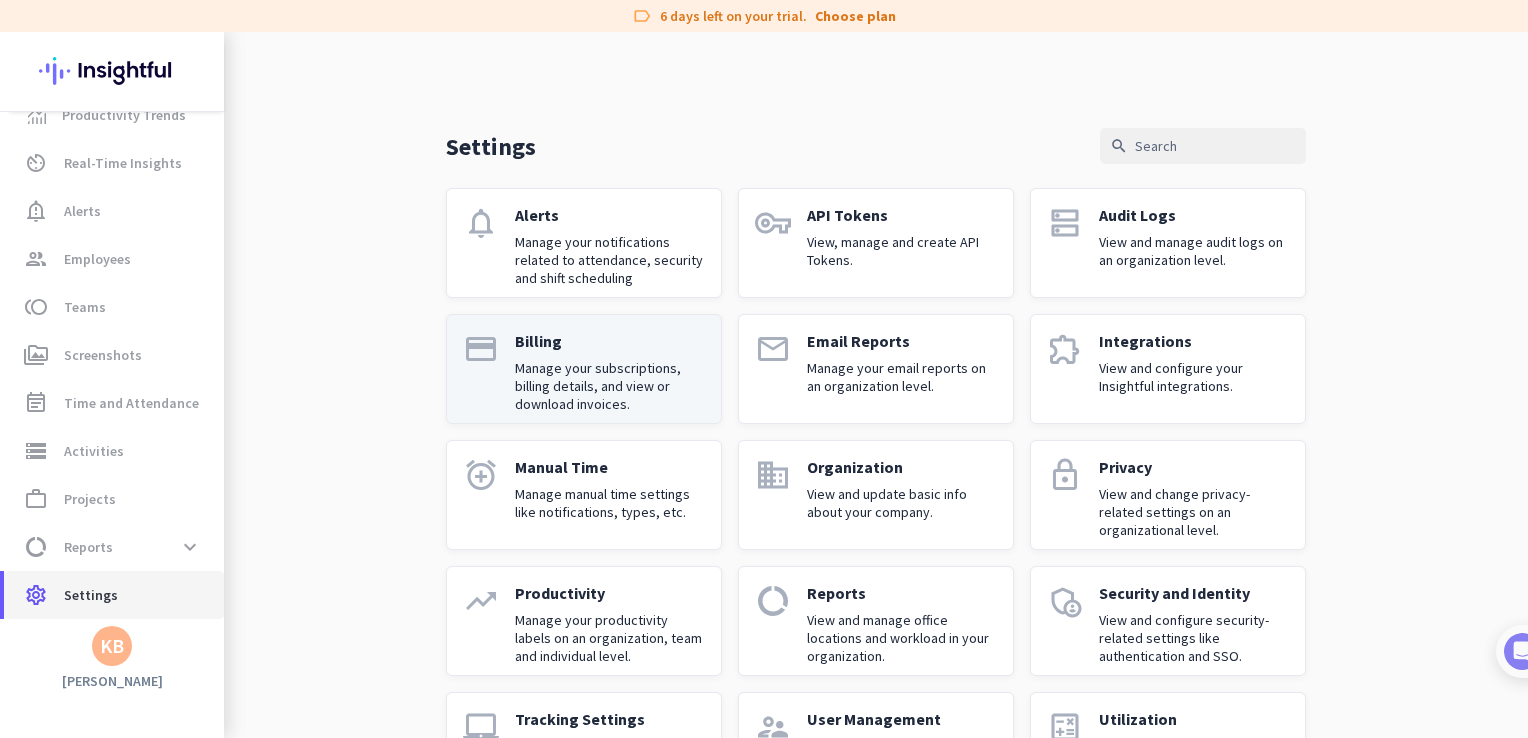 scroll, scrollTop: 96, scrollLeft: 0, axis: vertical 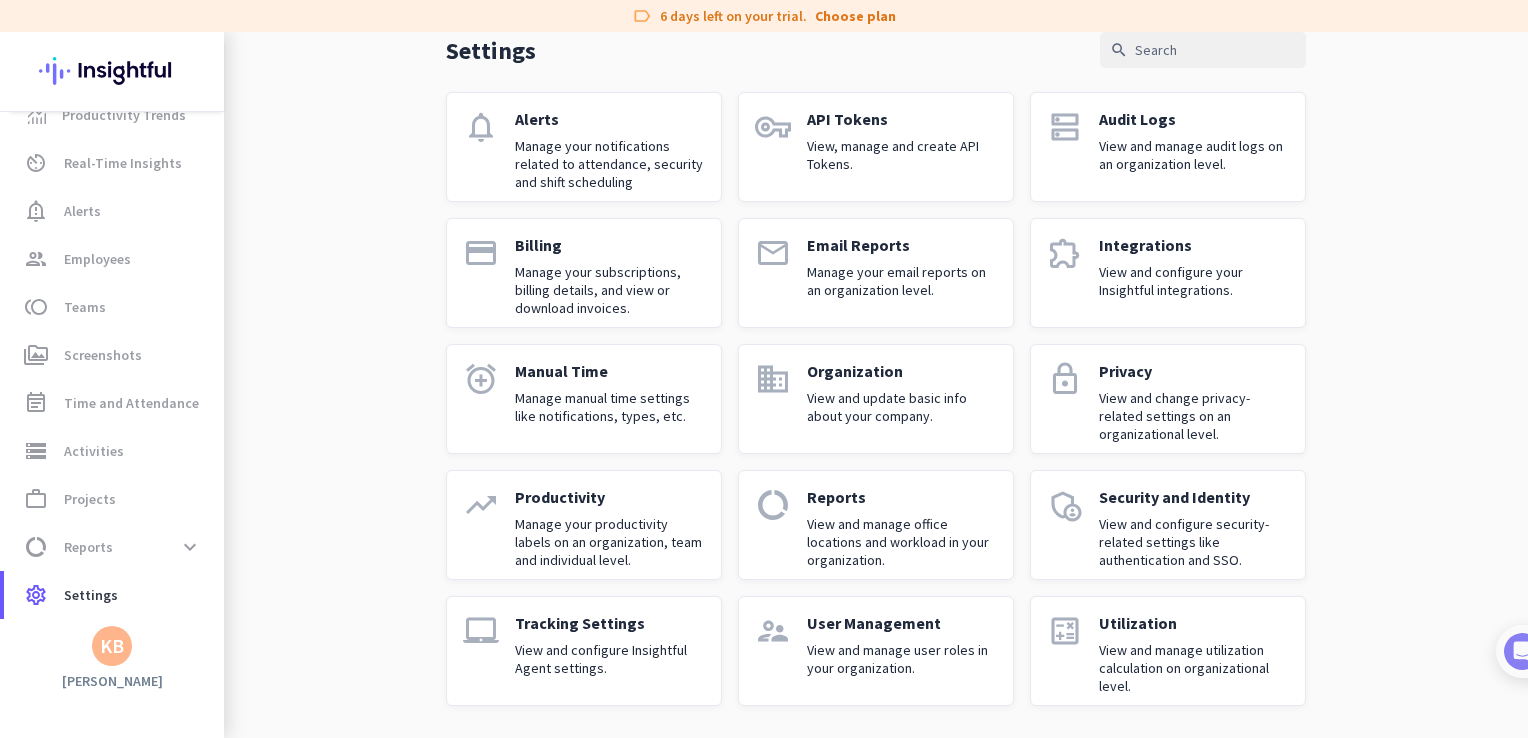 click on "Tracking Settings View and configure Insightful Agent settings." 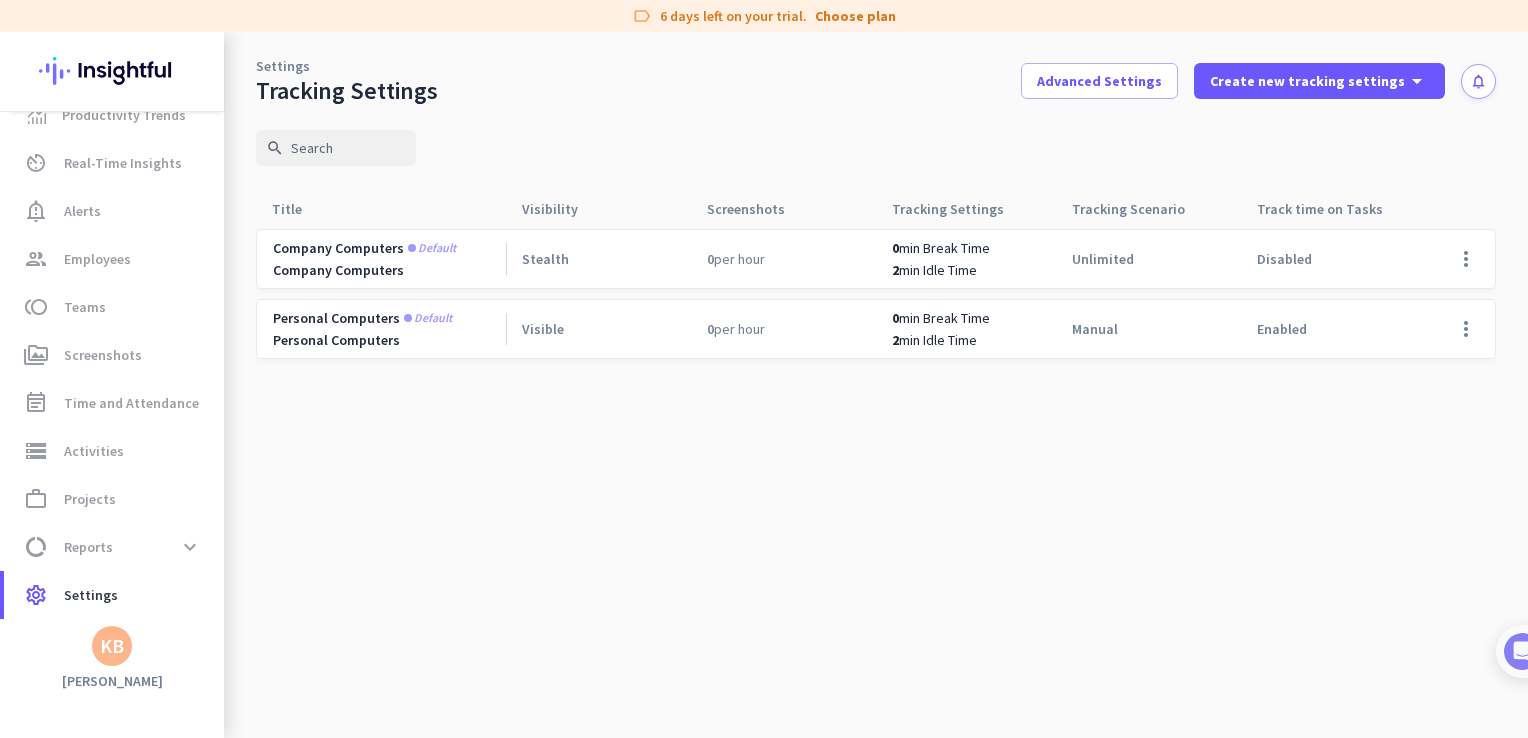 scroll, scrollTop: 0, scrollLeft: 0, axis: both 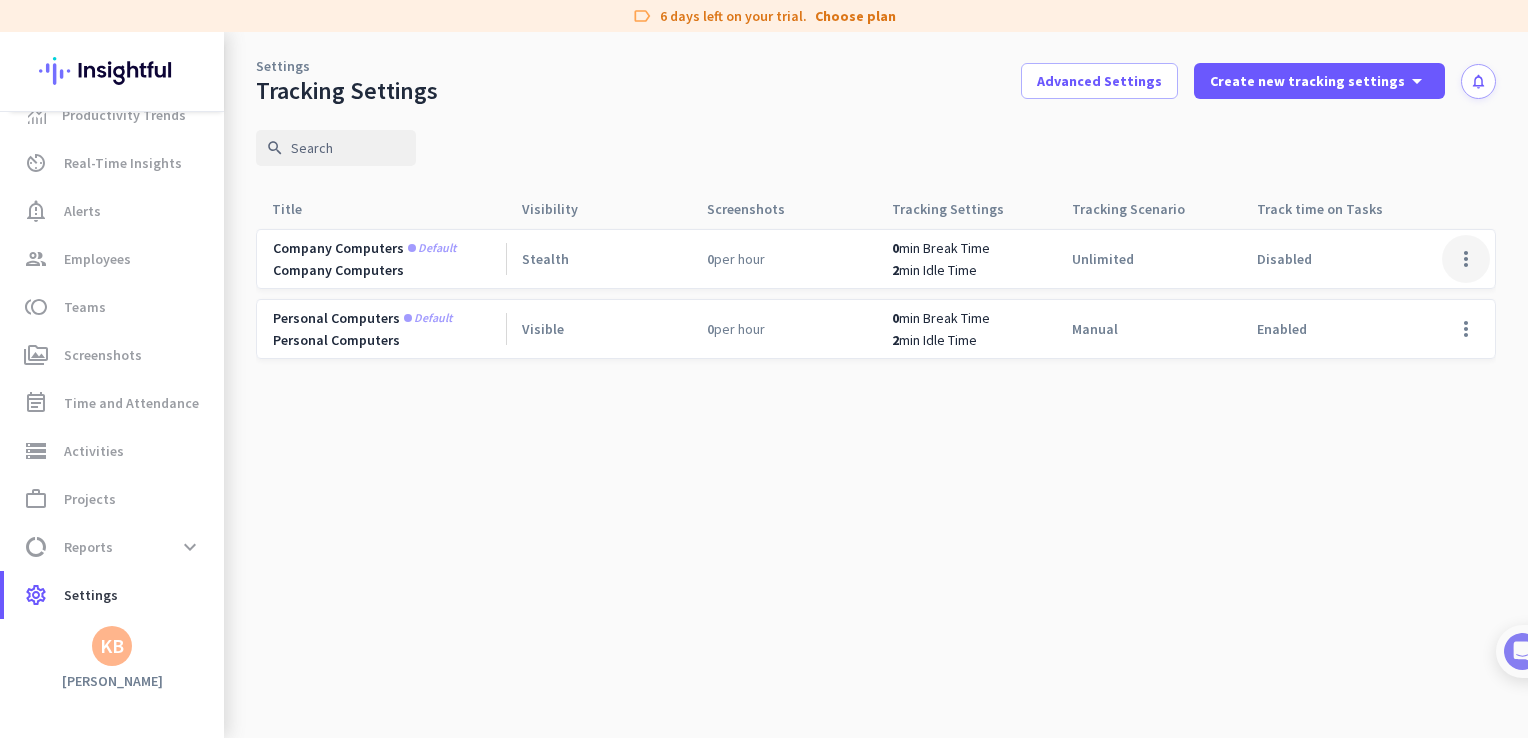 click 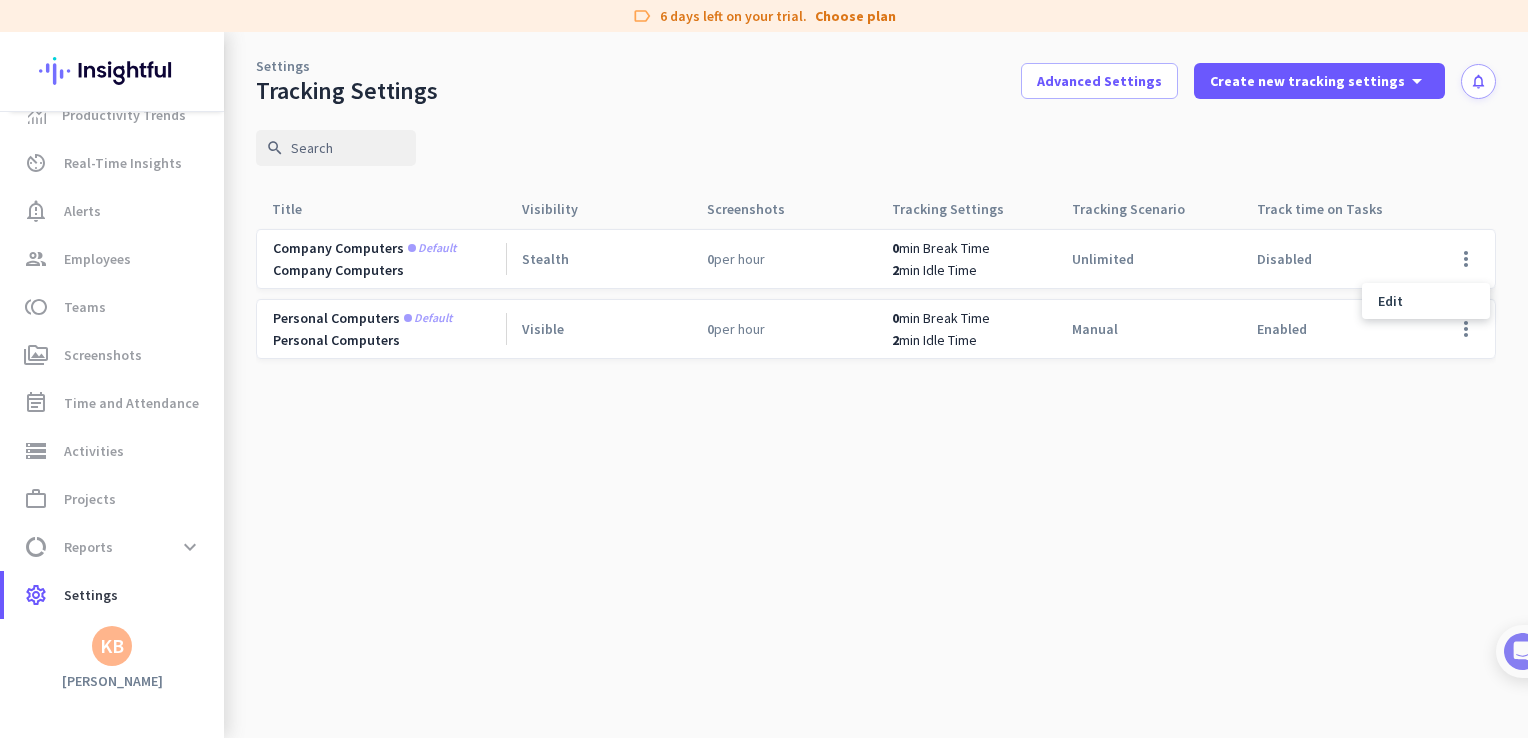 click at bounding box center [764, 369] 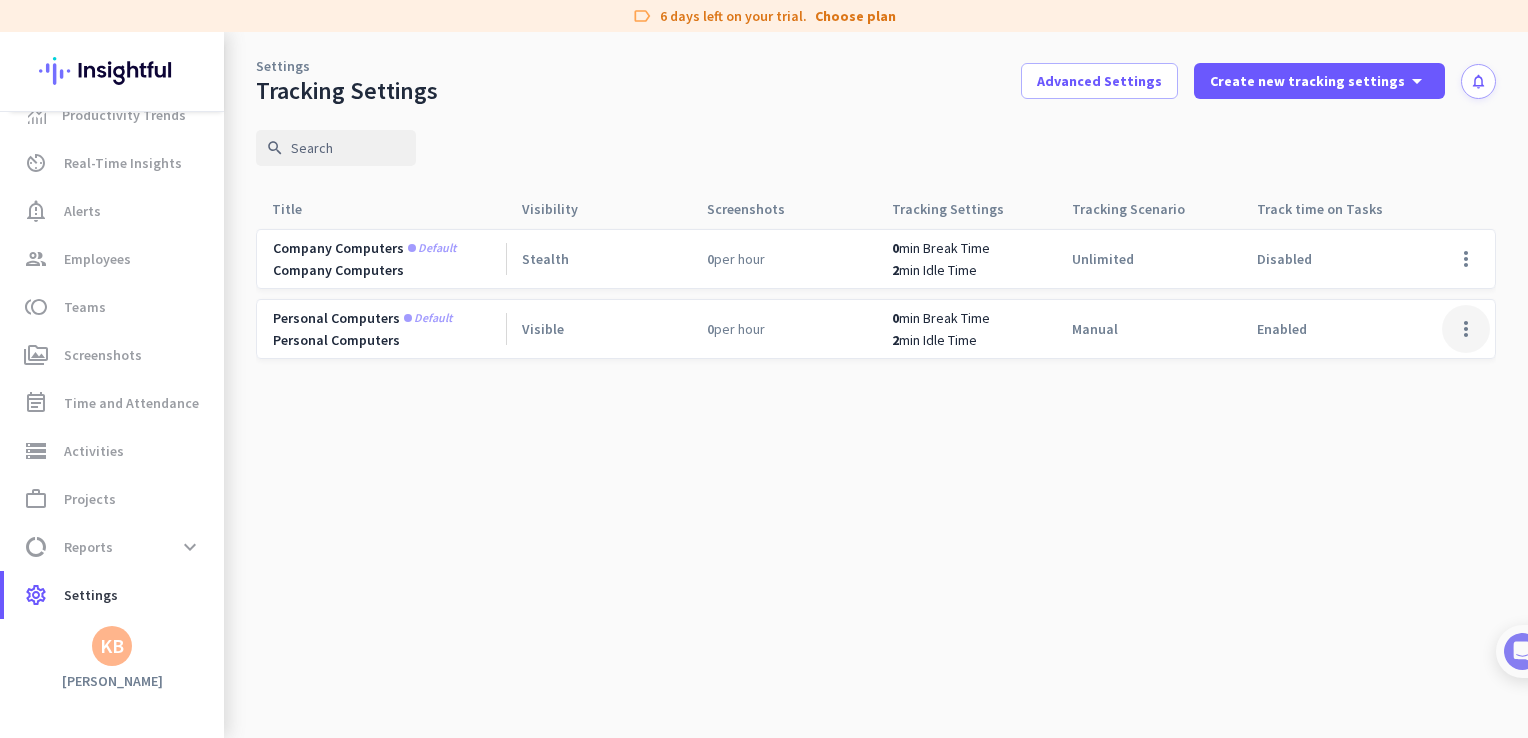 click 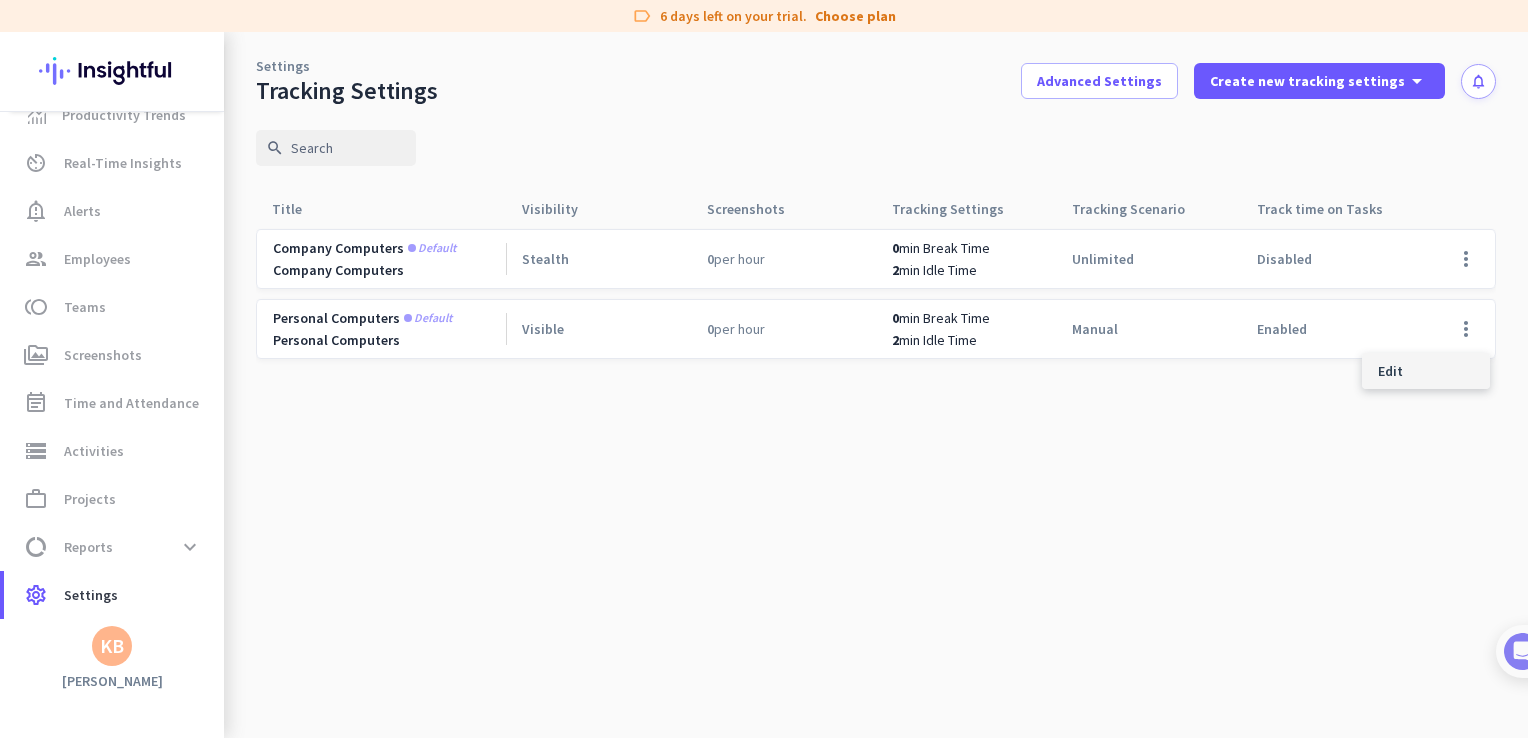 click on "Edit" at bounding box center [1390, 371] 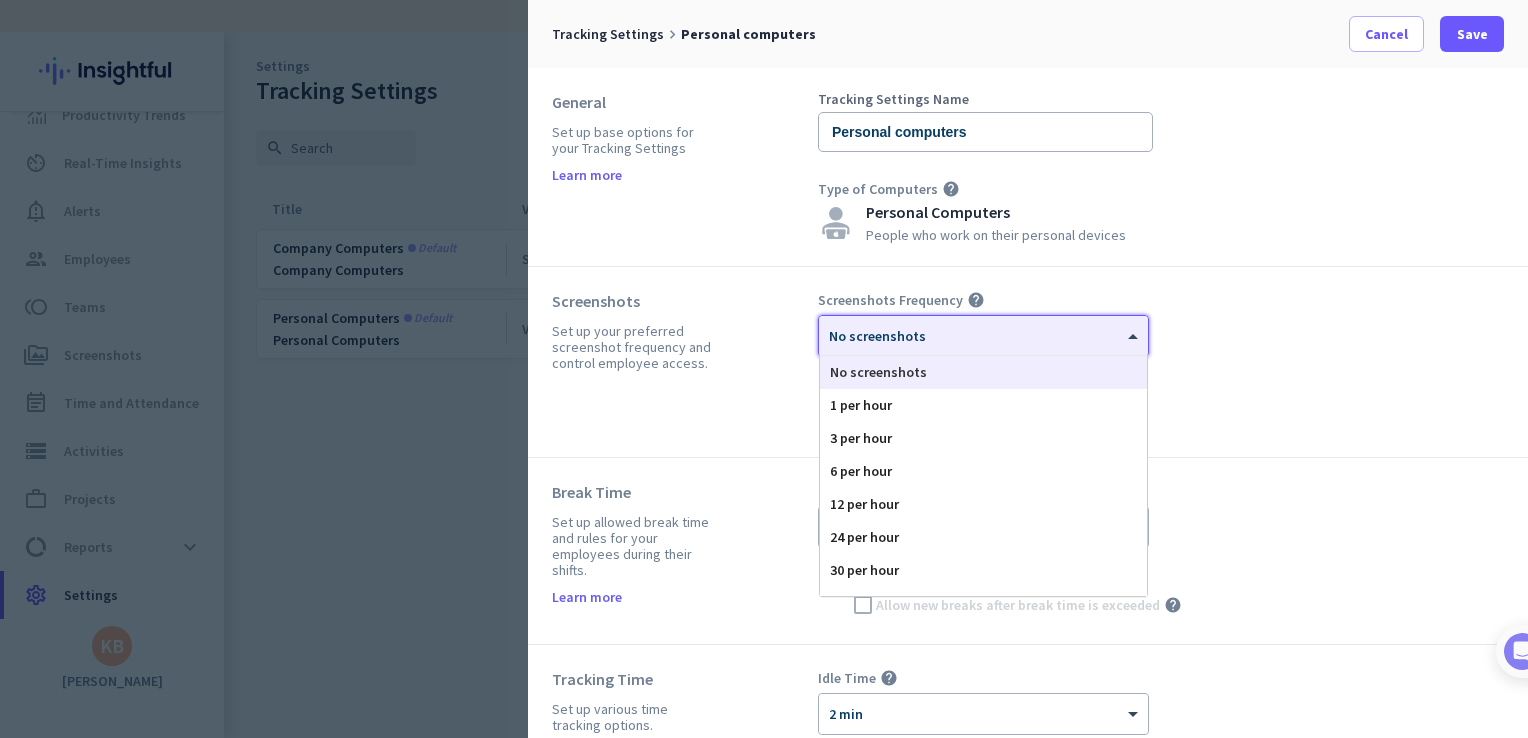 click on "No screenshots" at bounding box center [877, 336] 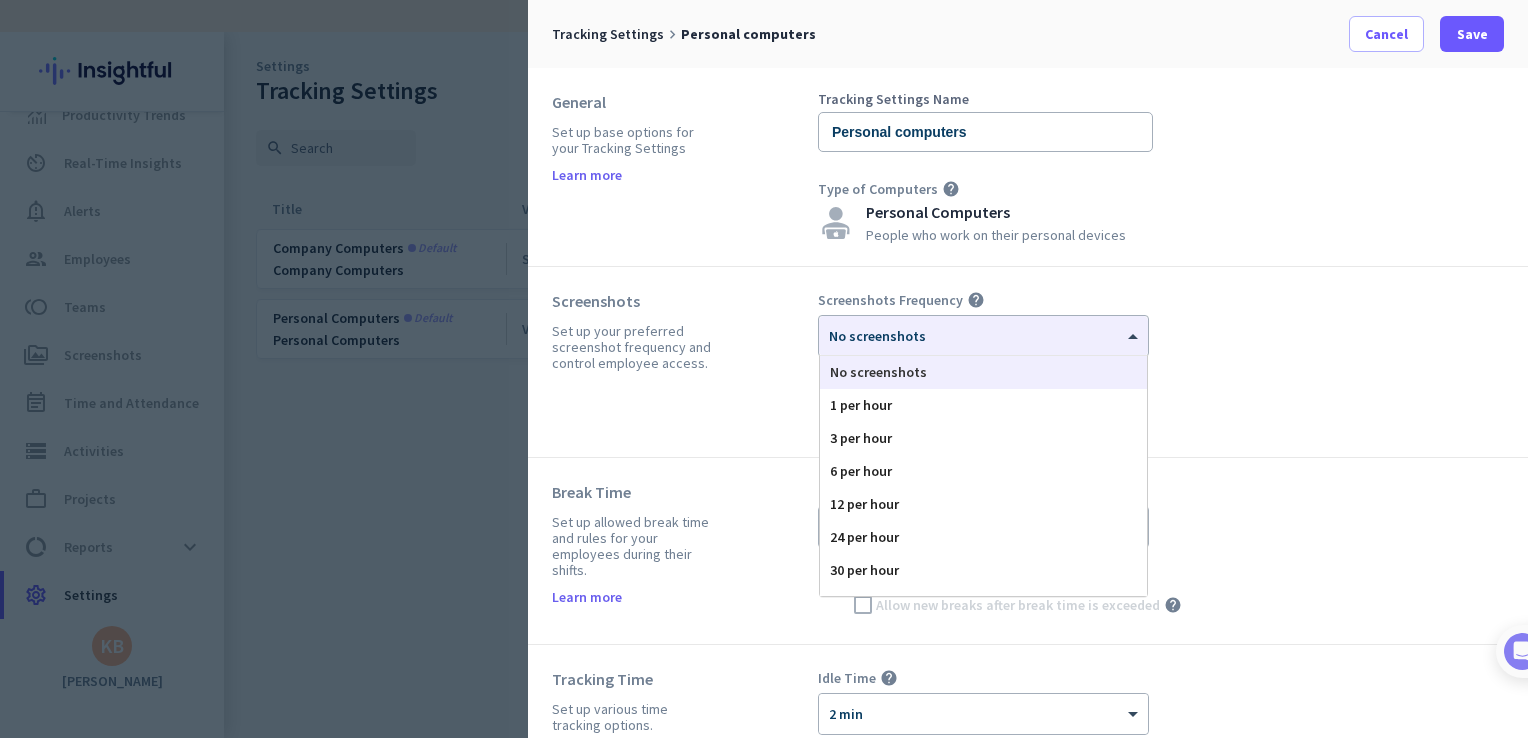 click on "Screenshots  Set up your preferred screenshot frequency and control employee access." at bounding box center (685, 362) 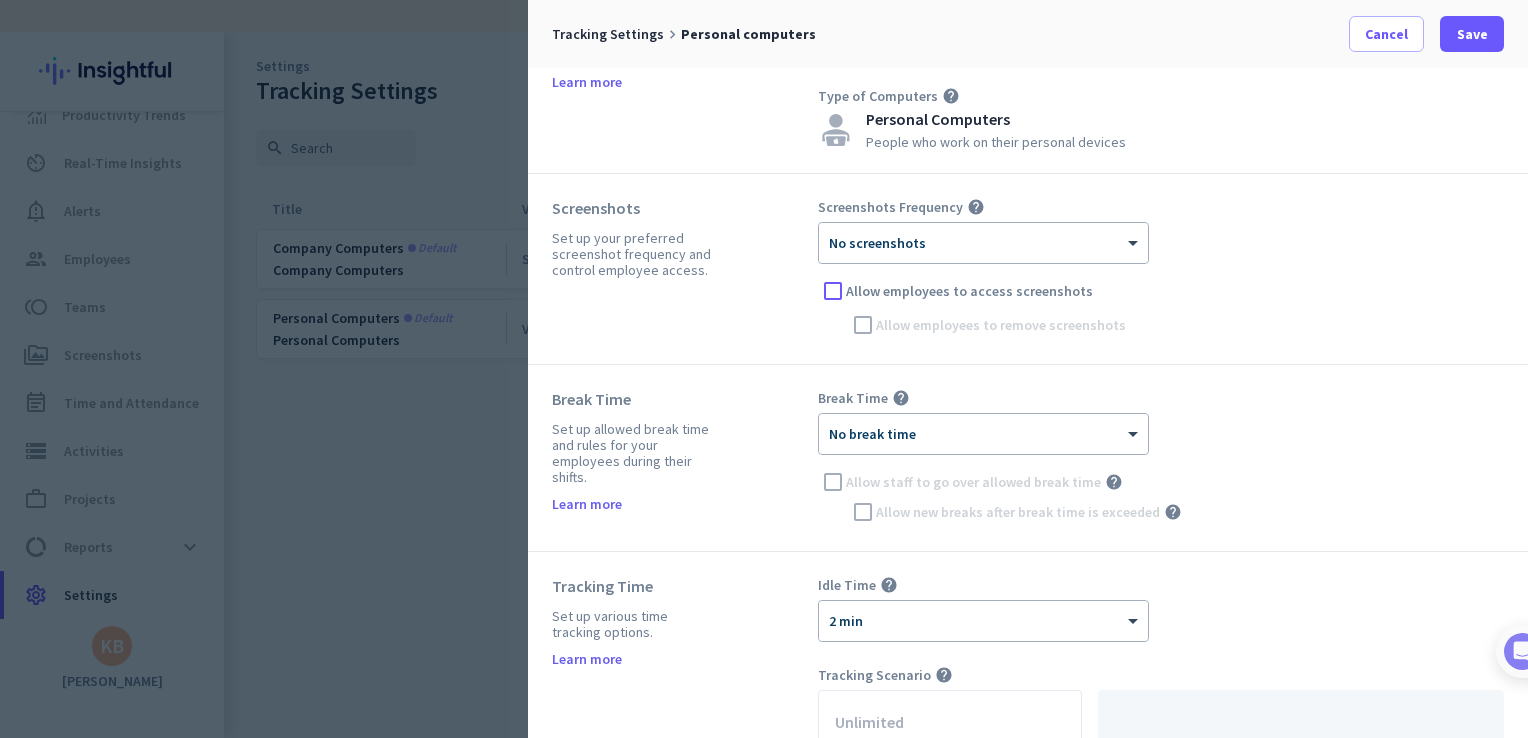 scroll, scrollTop: 0, scrollLeft: 0, axis: both 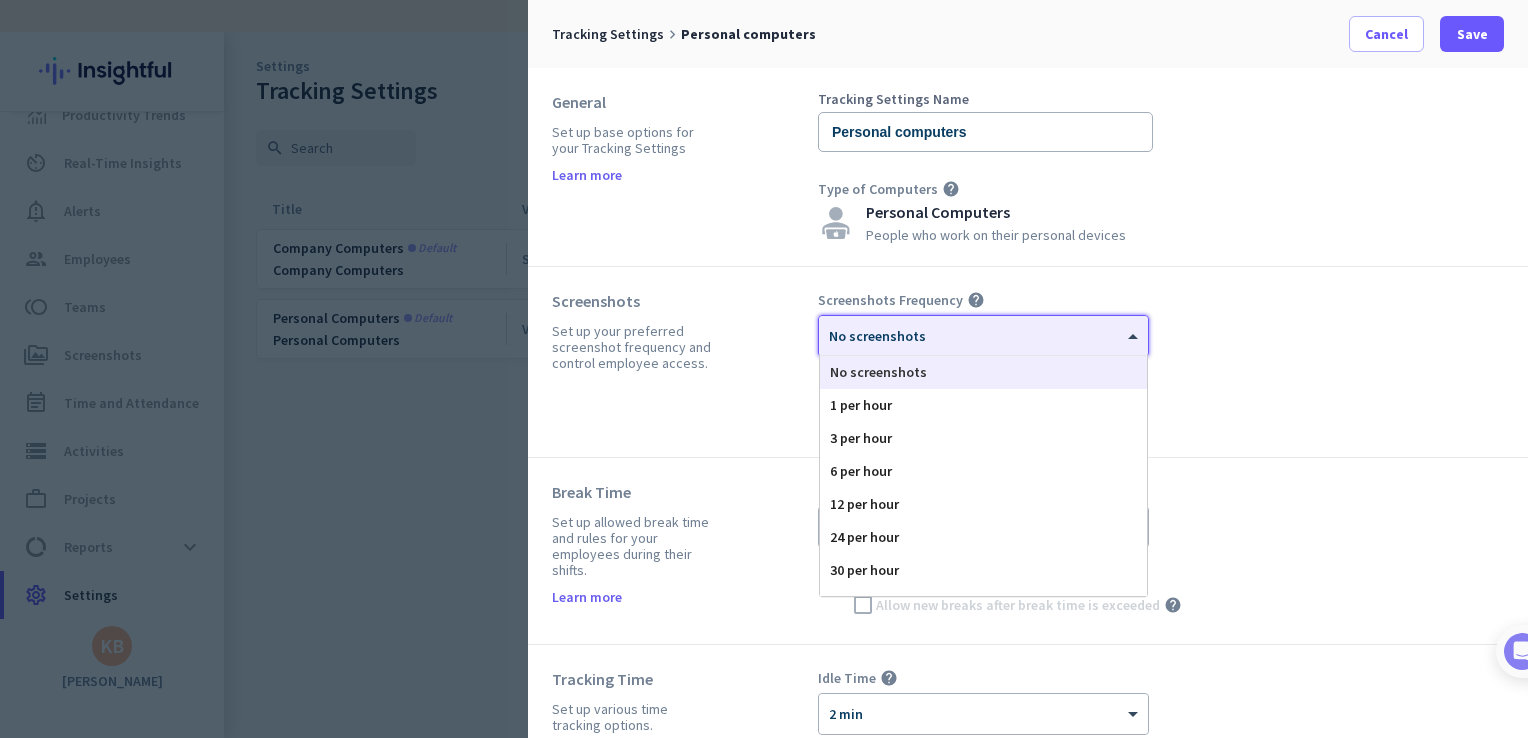 click at bounding box center (983, 329) 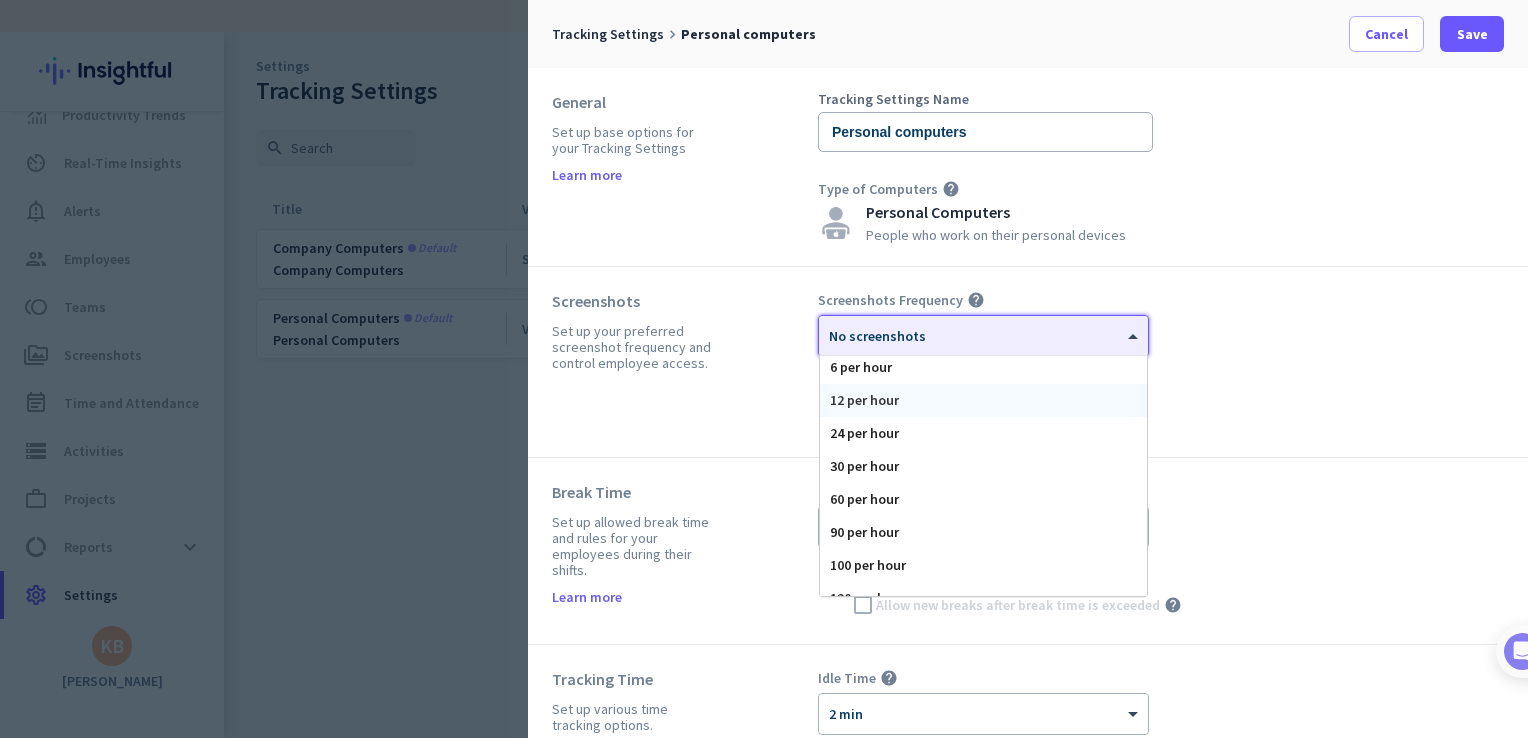 scroll, scrollTop: 123, scrollLeft: 0, axis: vertical 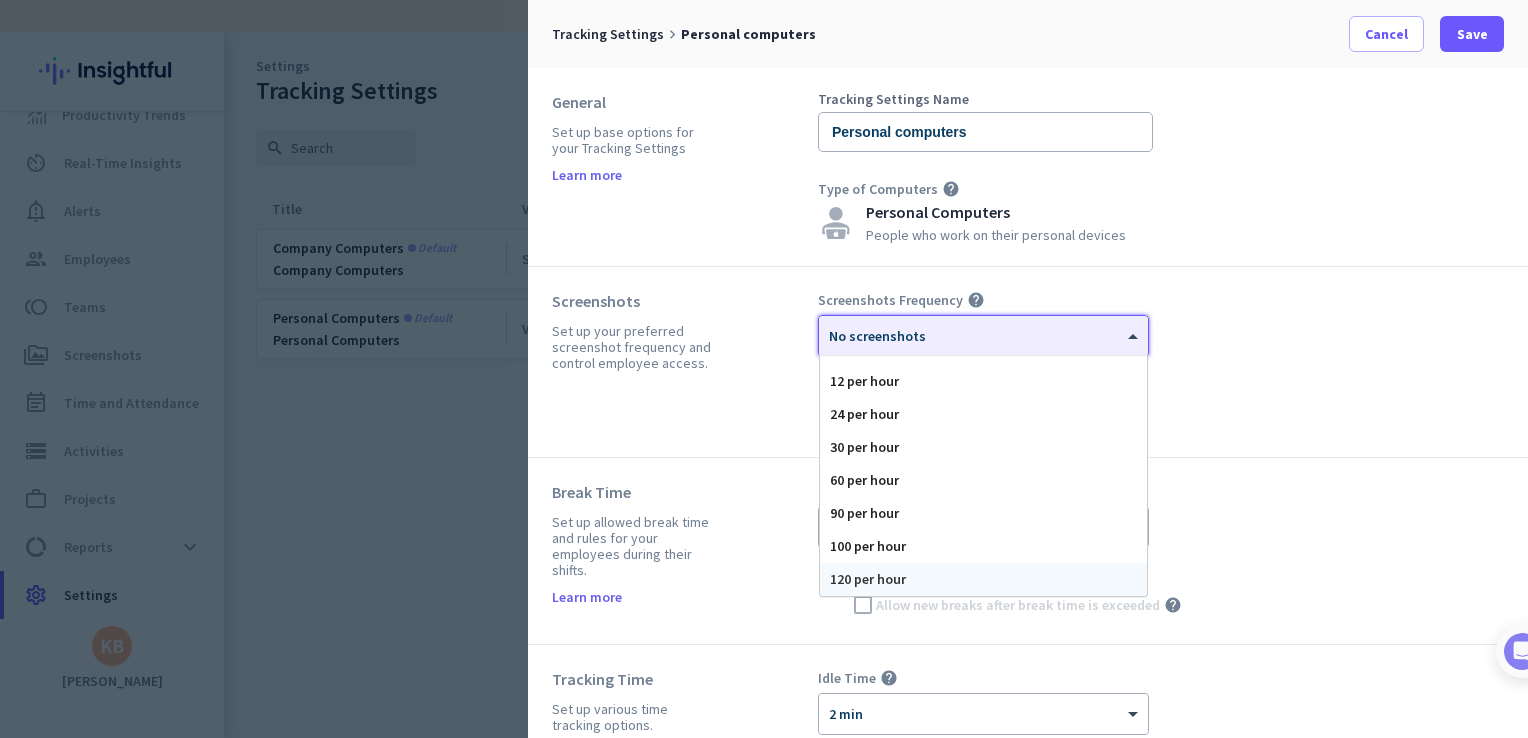 click on "120 per hour" at bounding box center (983, 579) 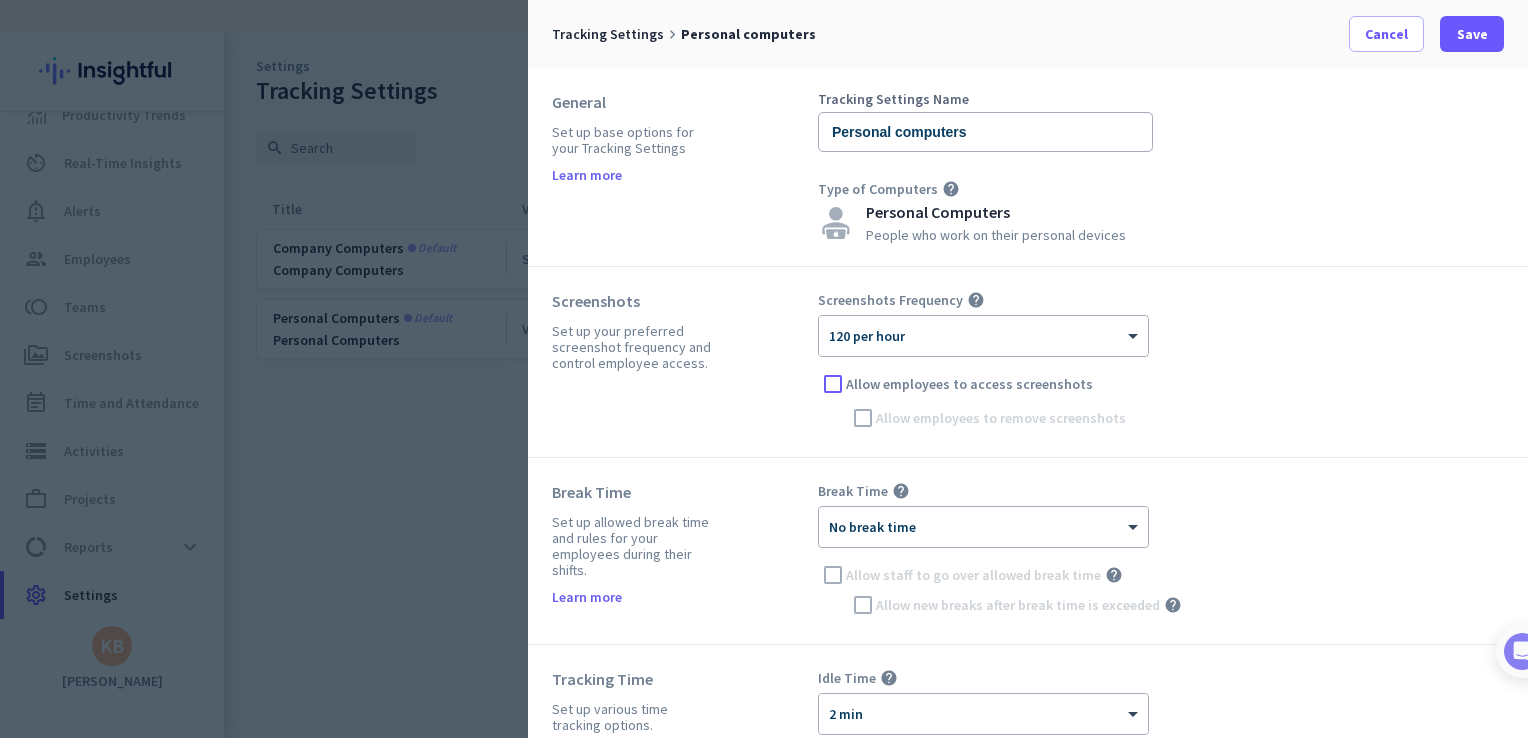 click on "Screenshots  Set up your preferred screenshot frequency and control employee access." at bounding box center [685, 362] 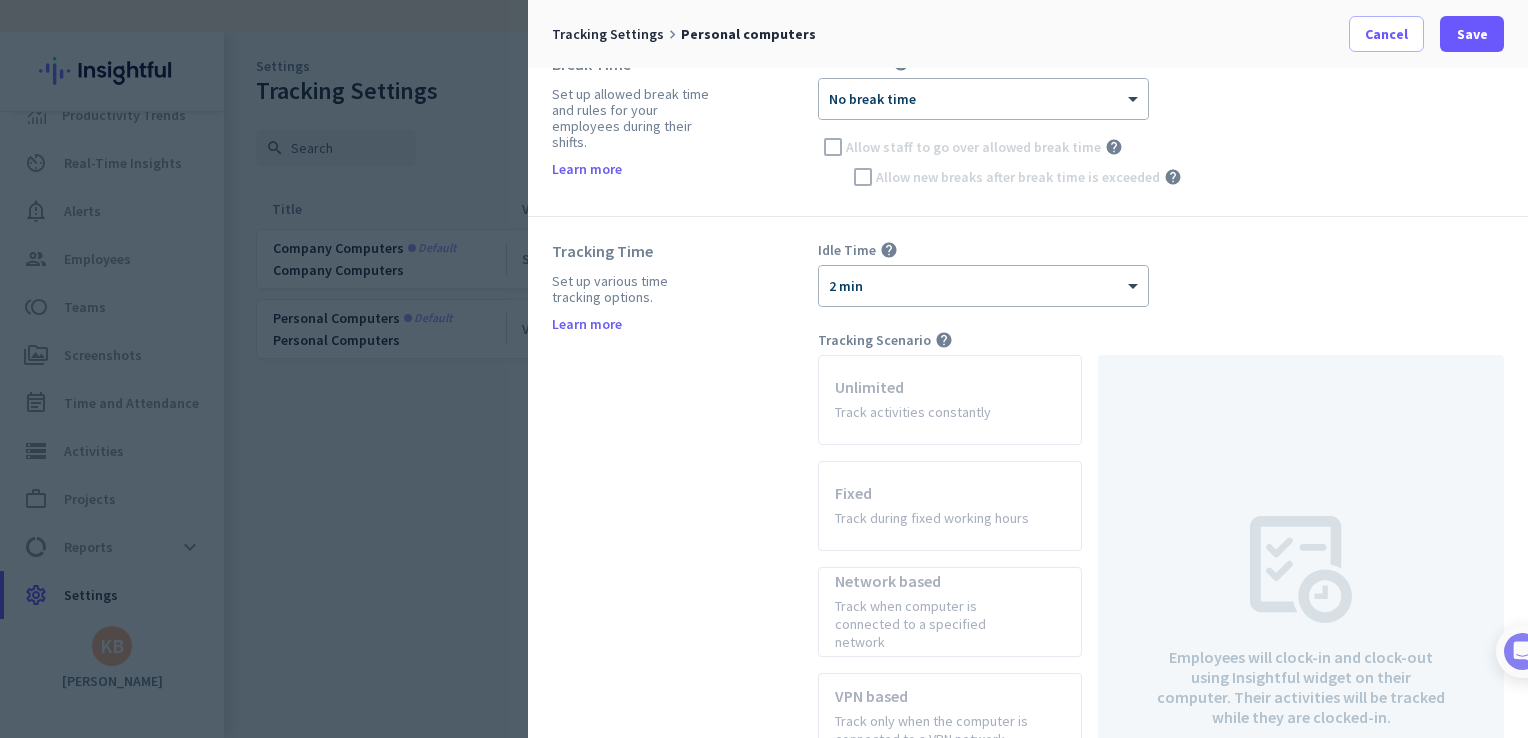 scroll, scrollTop: 431, scrollLeft: 0, axis: vertical 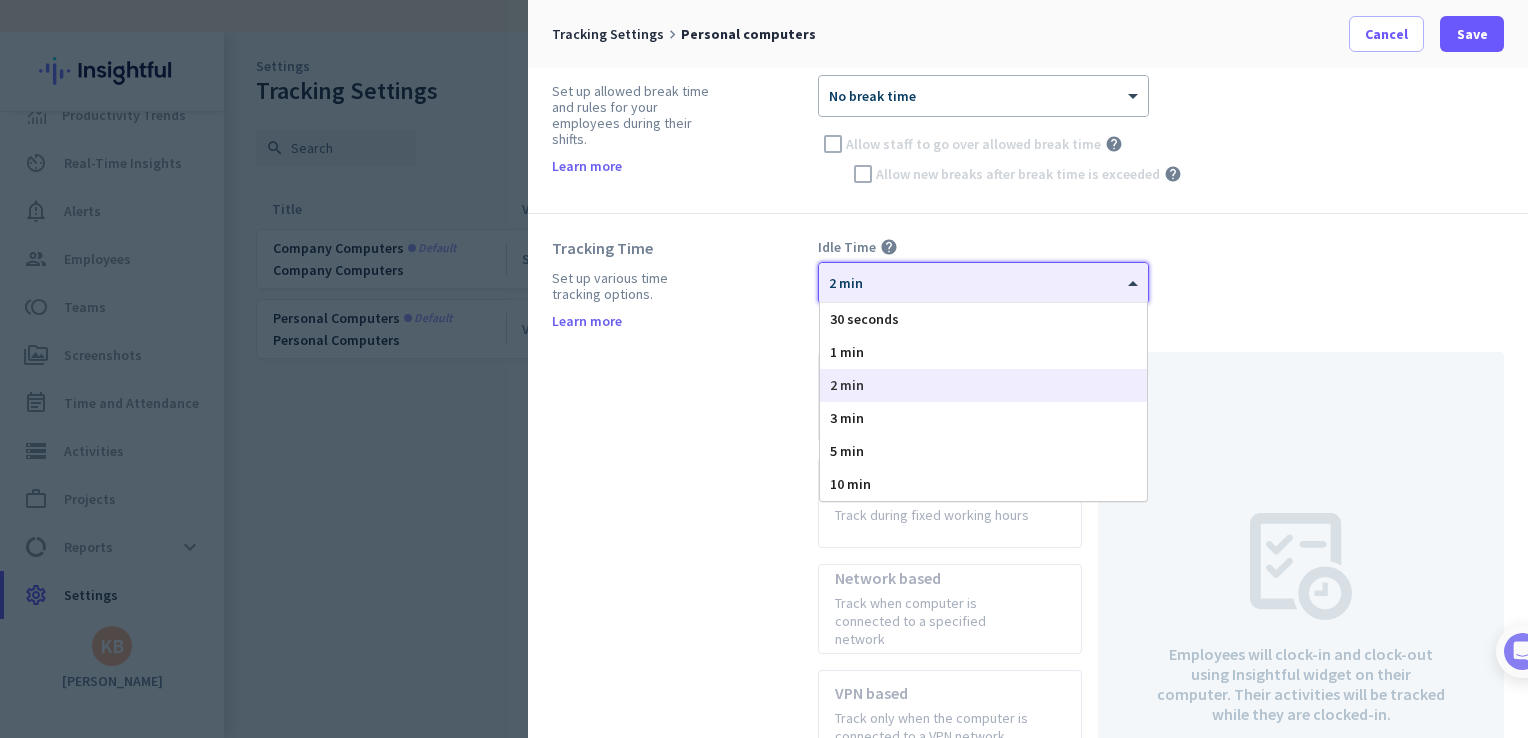 click at bounding box center (983, 276) 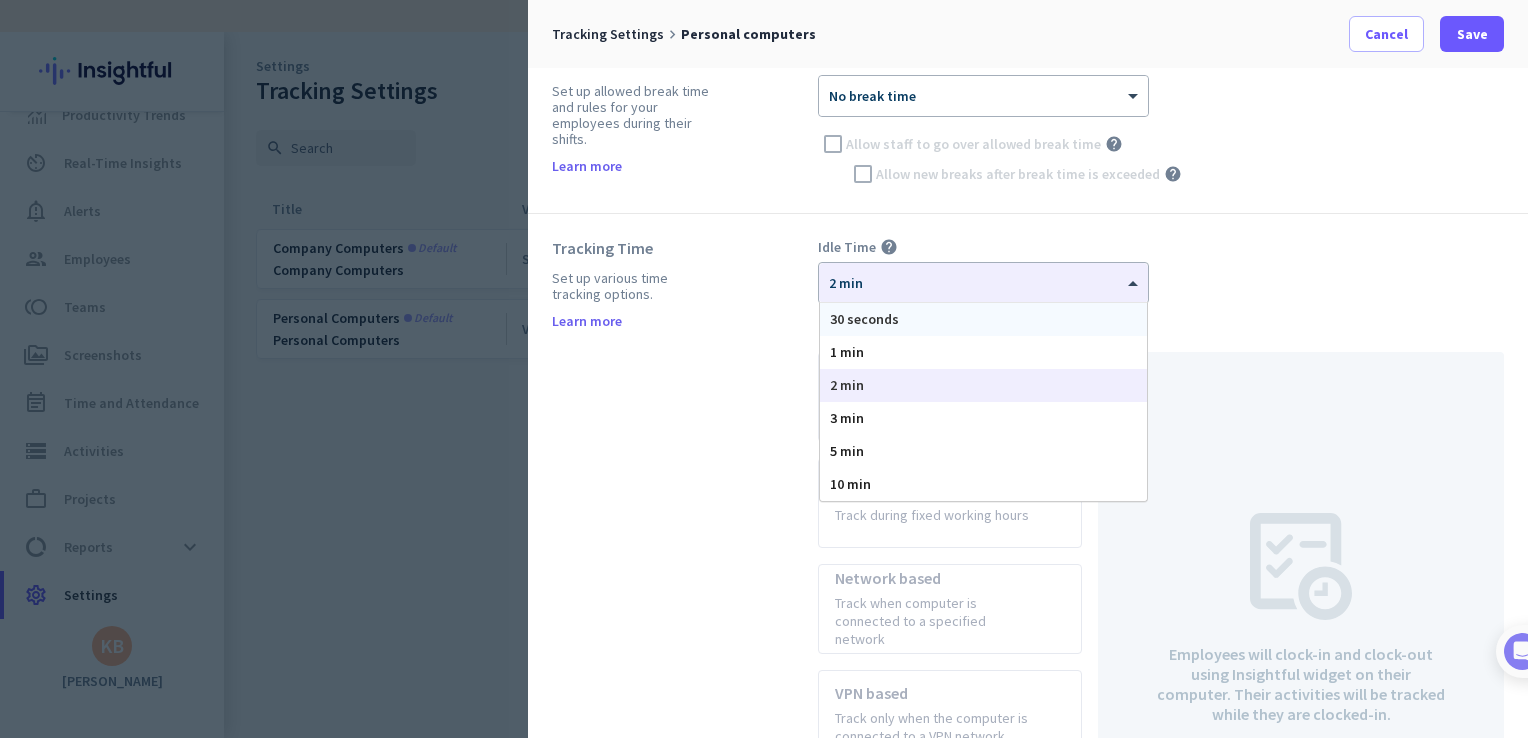 click on "Tracking Time Set up various time tracking options.  Learn more" at bounding box center [685, 607] 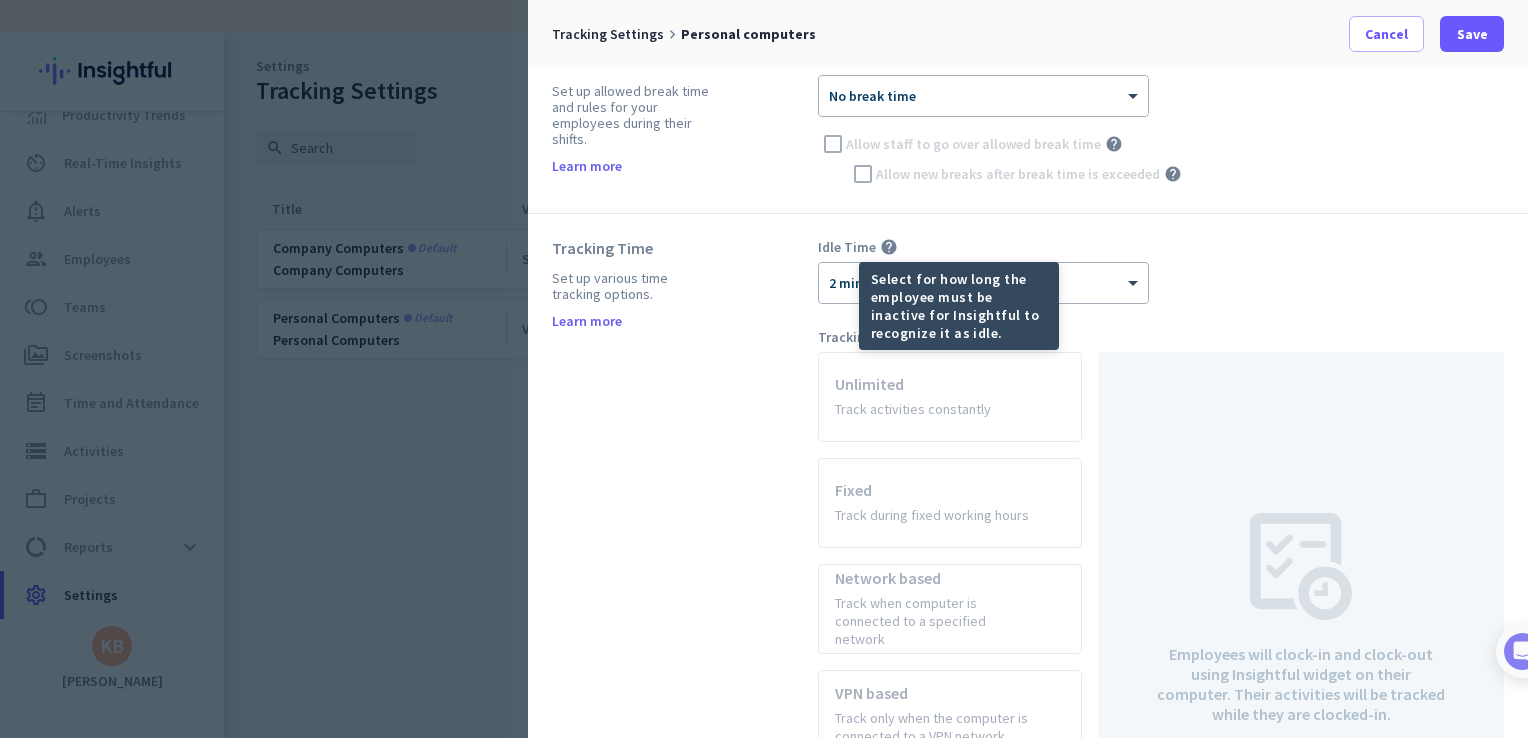 click on "help" at bounding box center (889, 247) 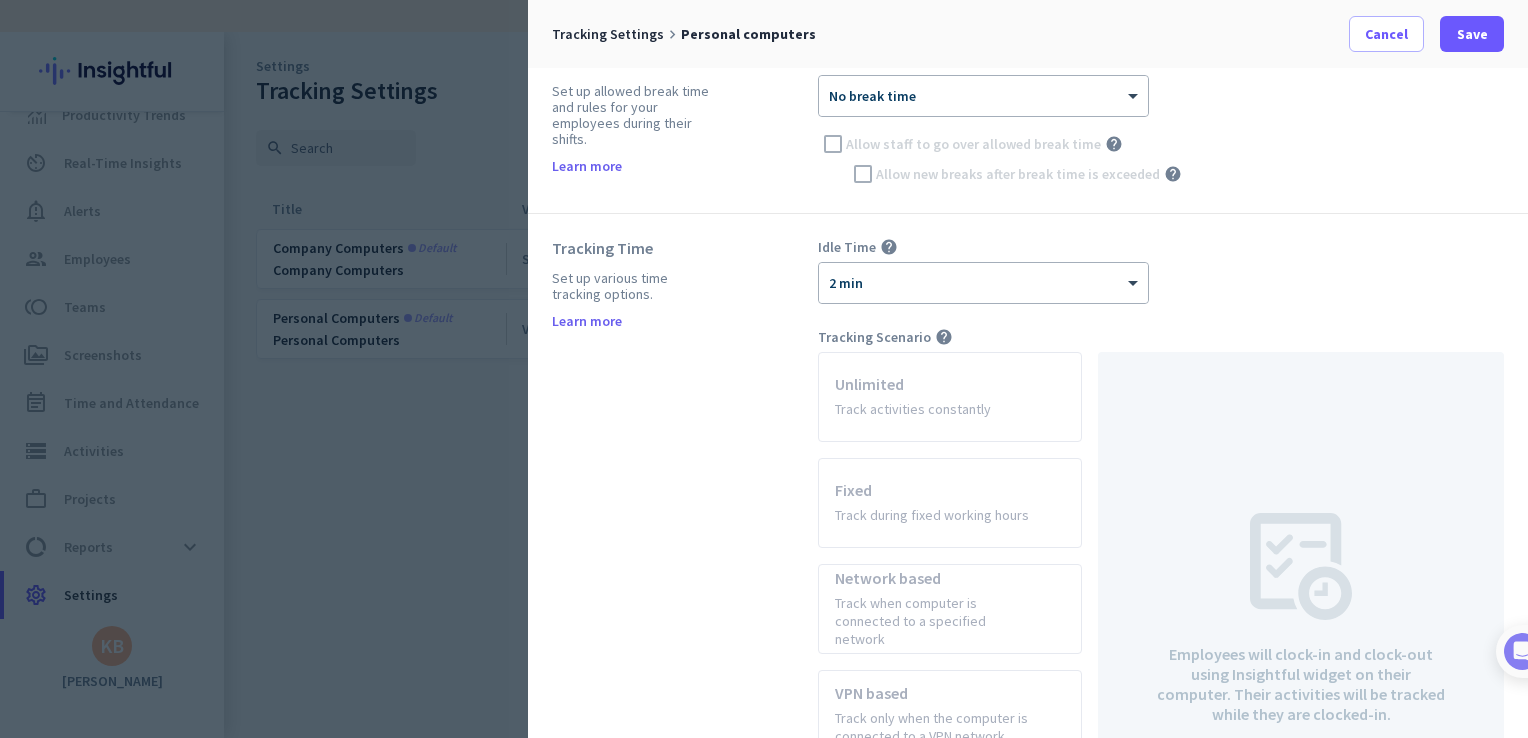 click on "Unlimited  Track activities constantly" at bounding box center (950, 397) 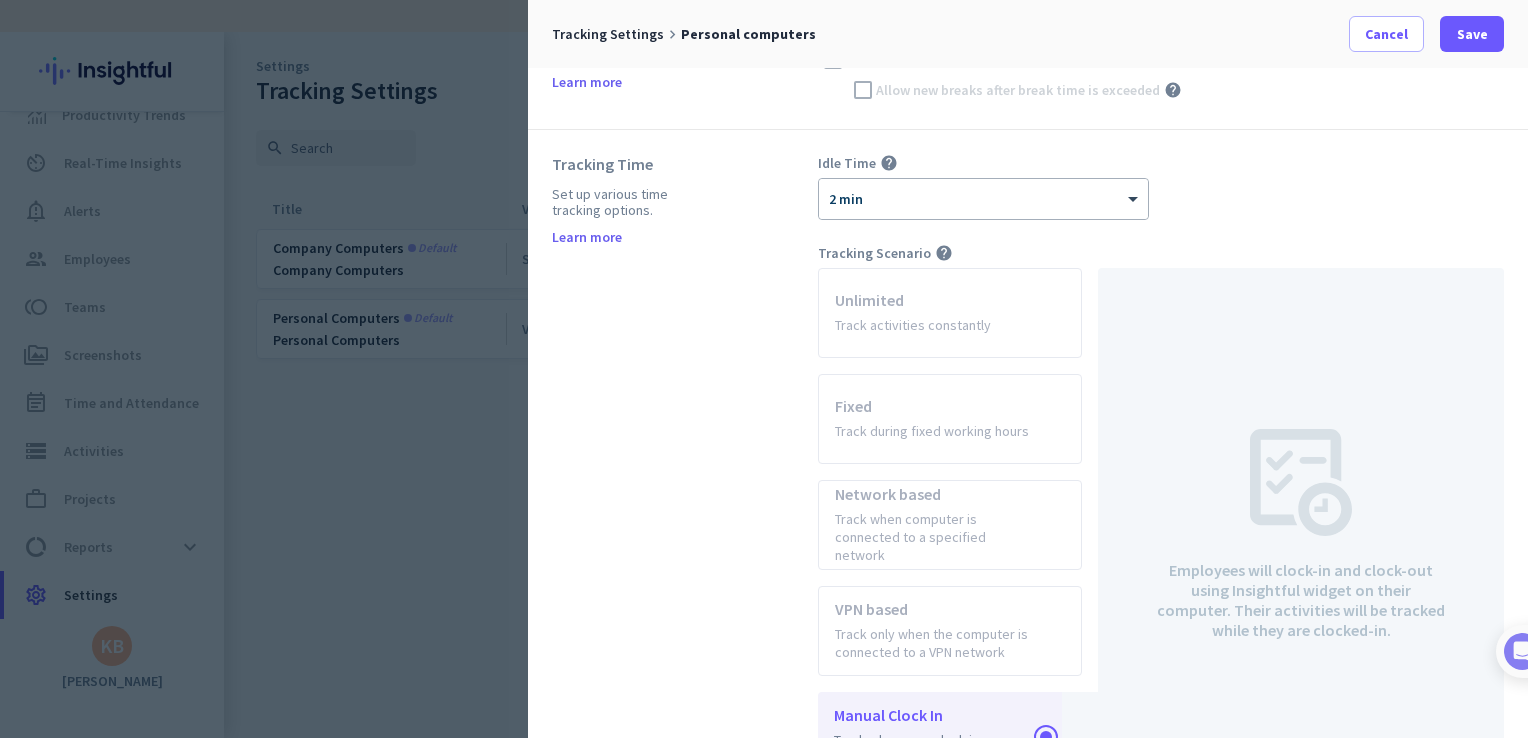 scroll, scrollTop: 504, scrollLeft: 0, axis: vertical 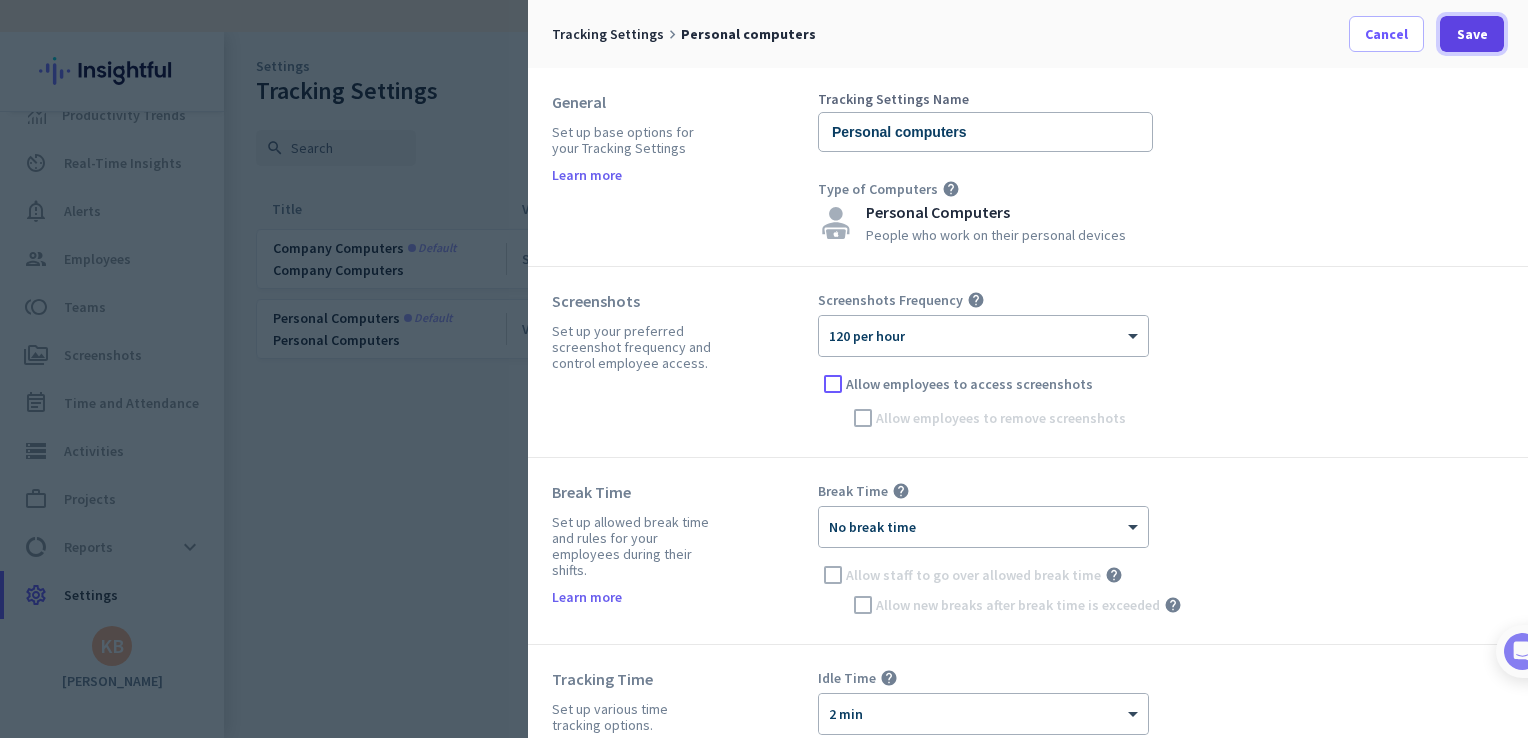 click on "Save" at bounding box center [1472, 34] 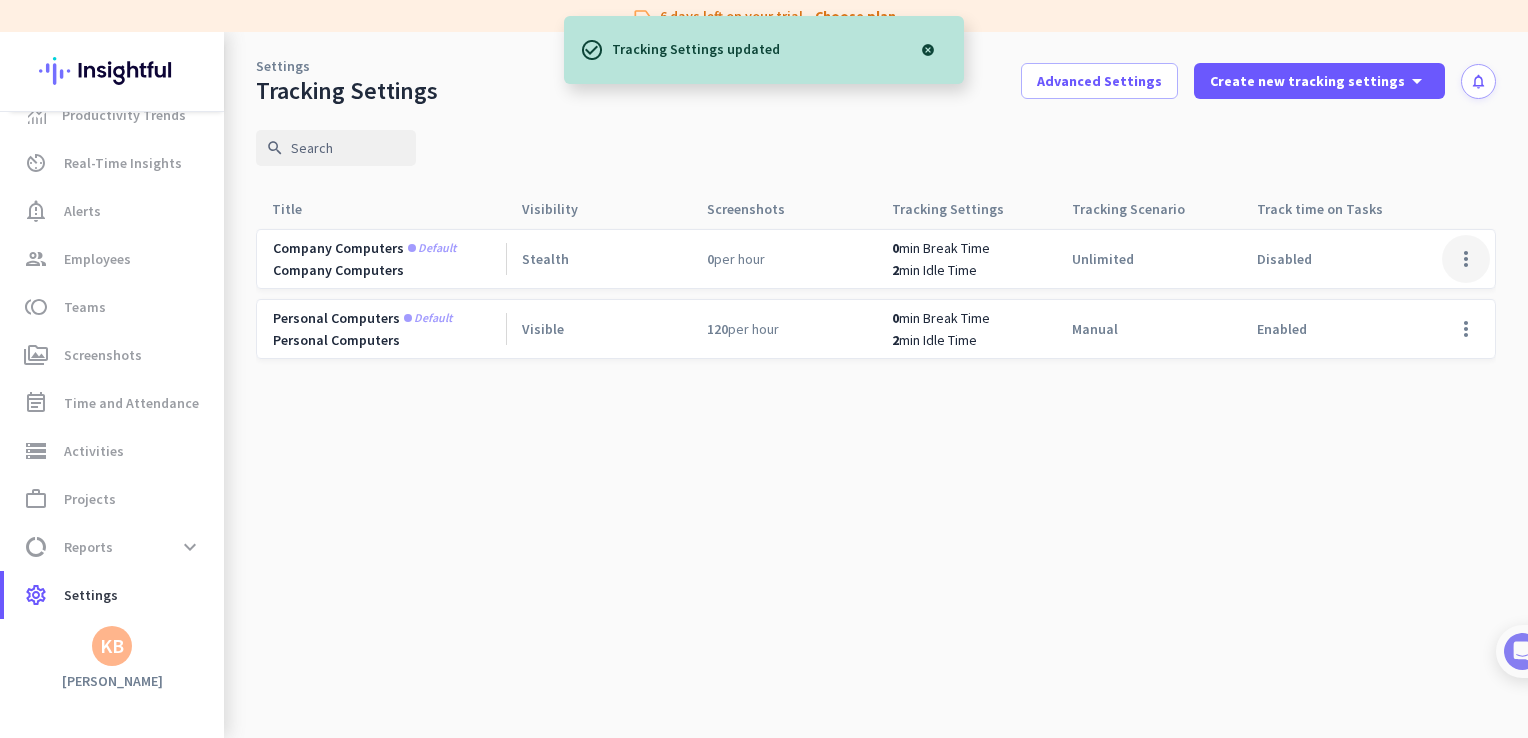 click 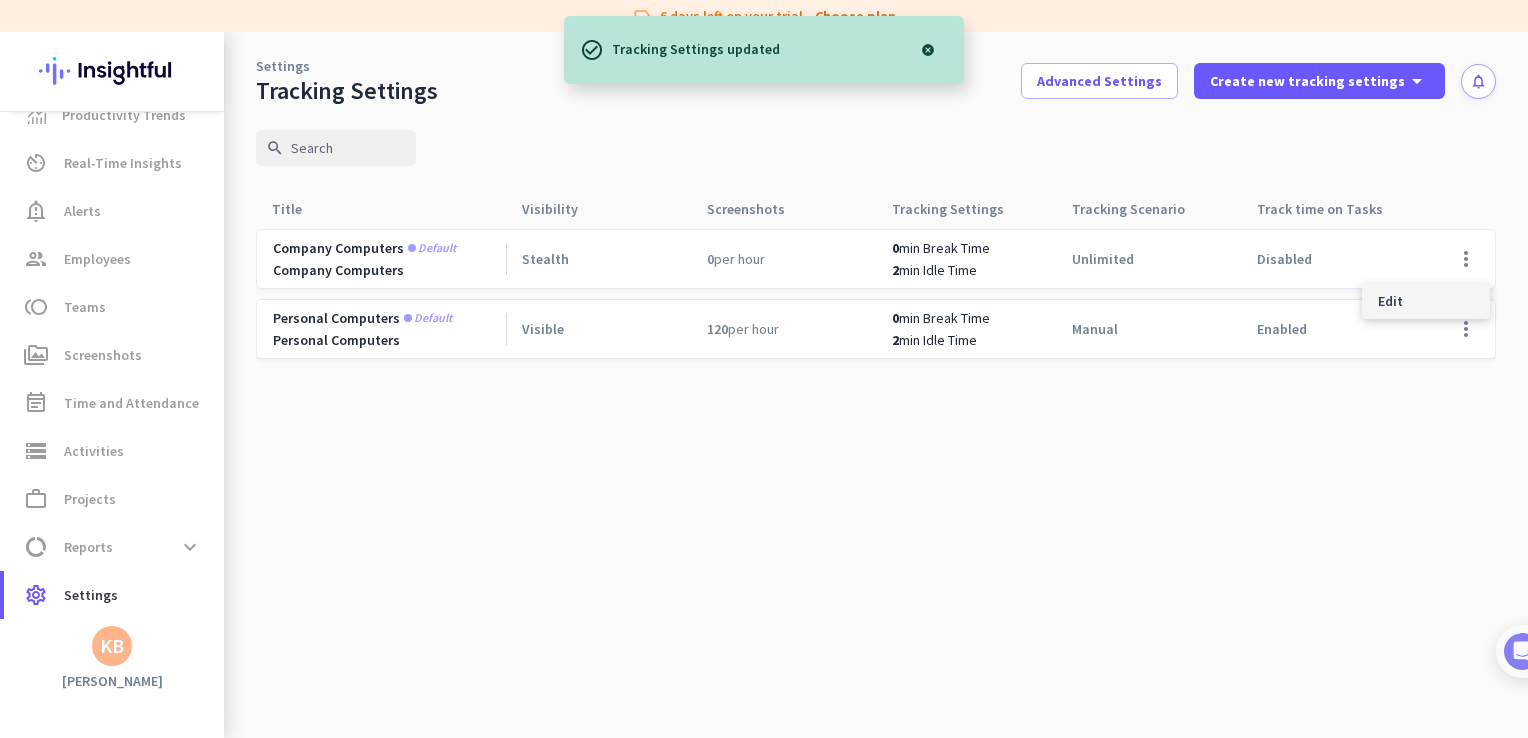 click on "Edit" at bounding box center (1426, 301) 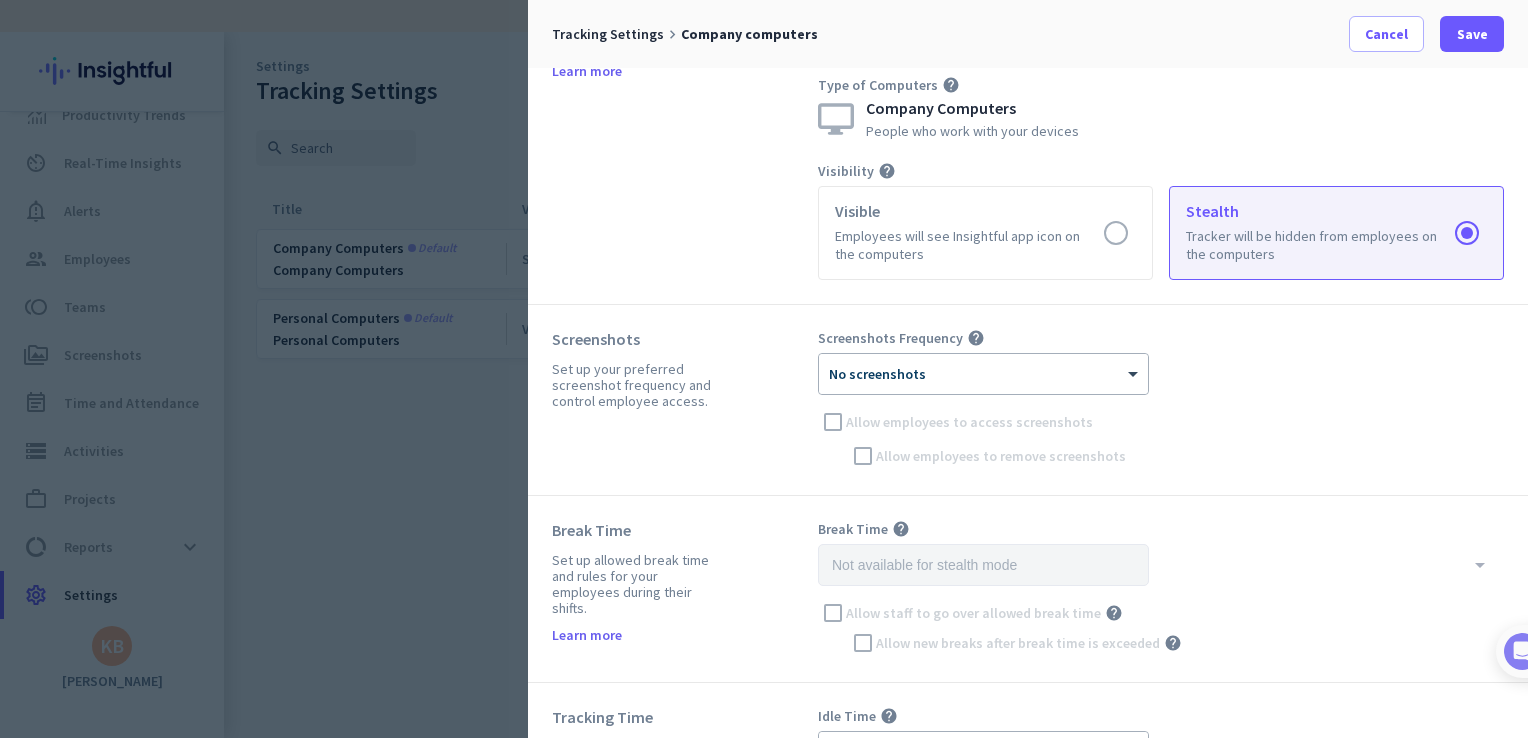 scroll, scrollTop: 110, scrollLeft: 0, axis: vertical 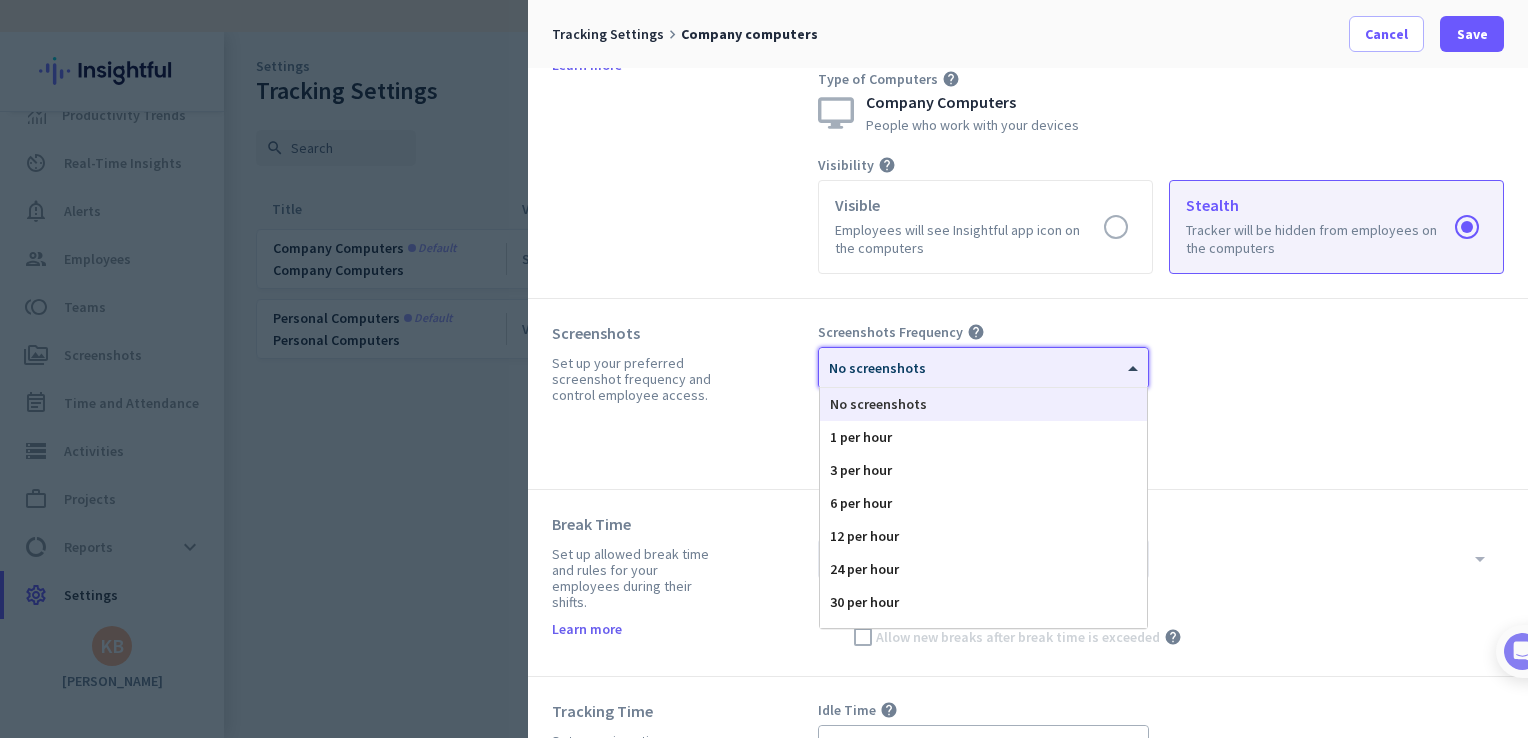 click on "× No screenshots" at bounding box center [983, 368] 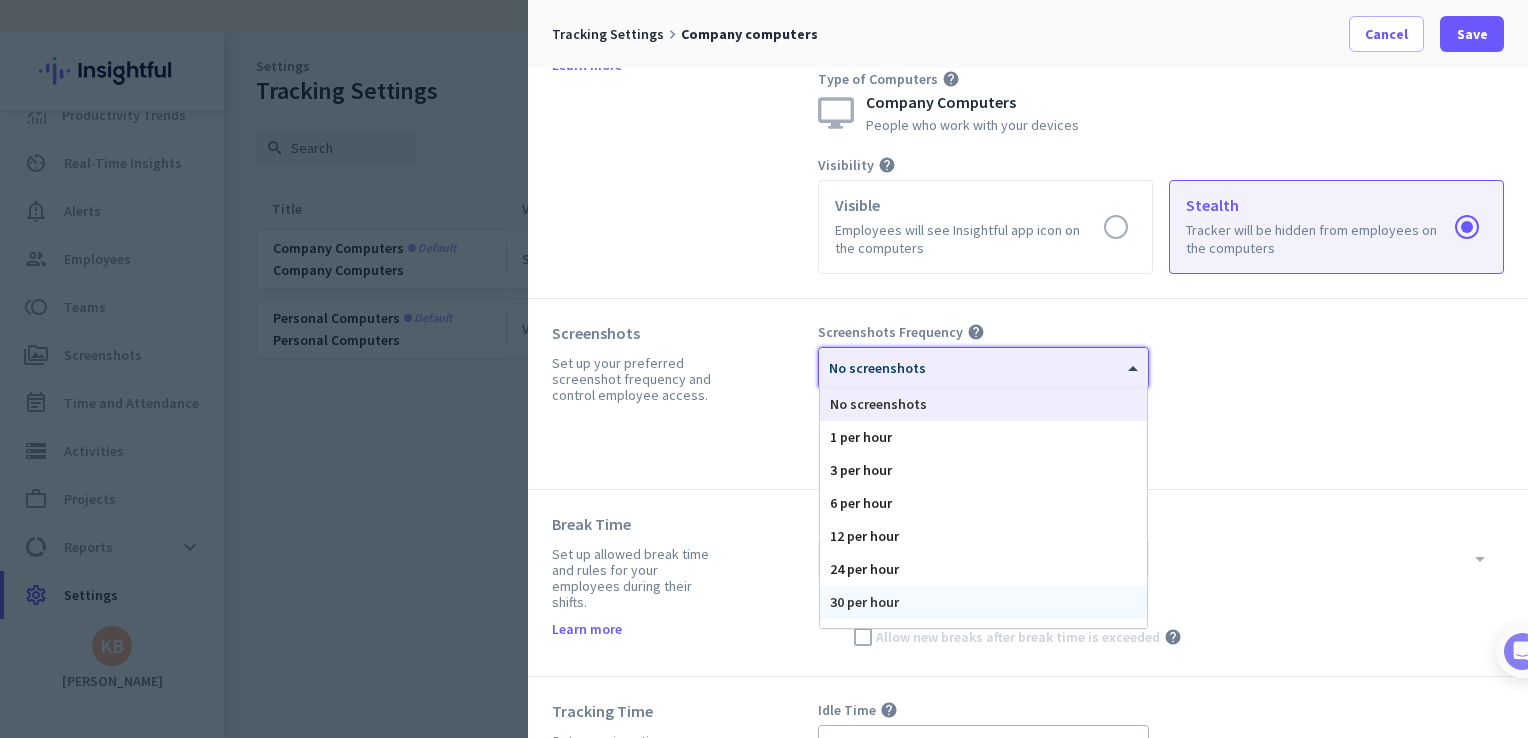 scroll, scrollTop: 123, scrollLeft: 0, axis: vertical 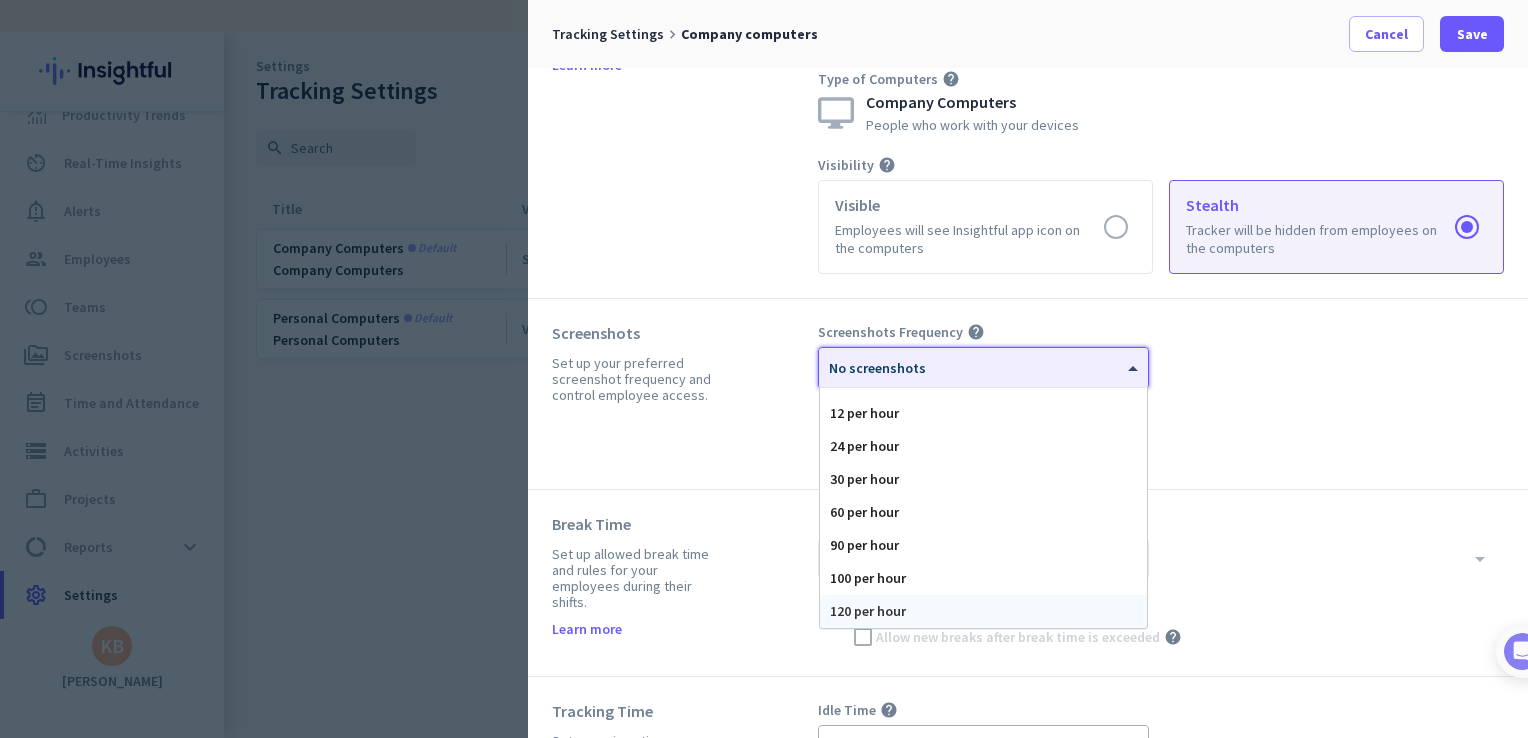 click on "120 per hour" at bounding box center (983, 611) 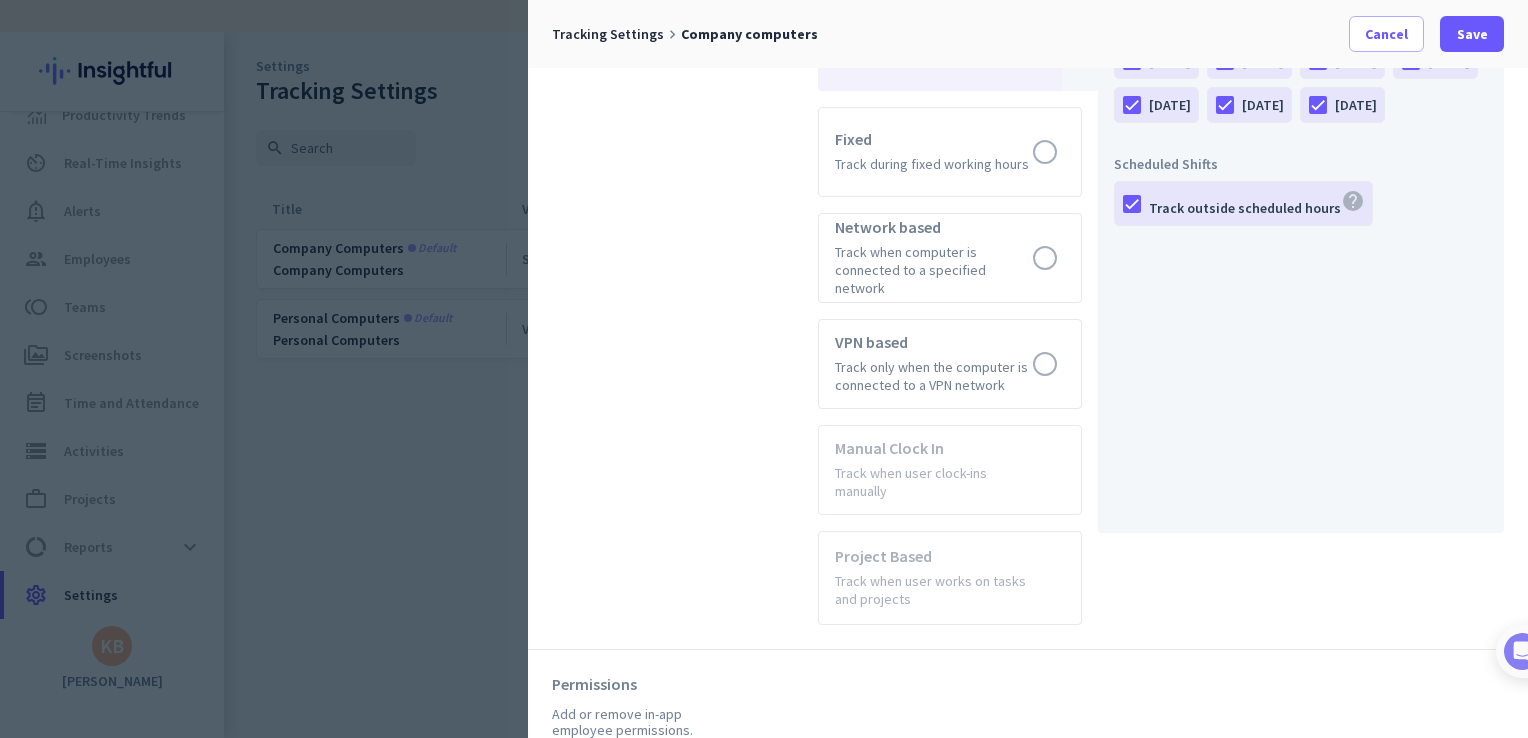 scroll, scrollTop: 1181, scrollLeft: 0, axis: vertical 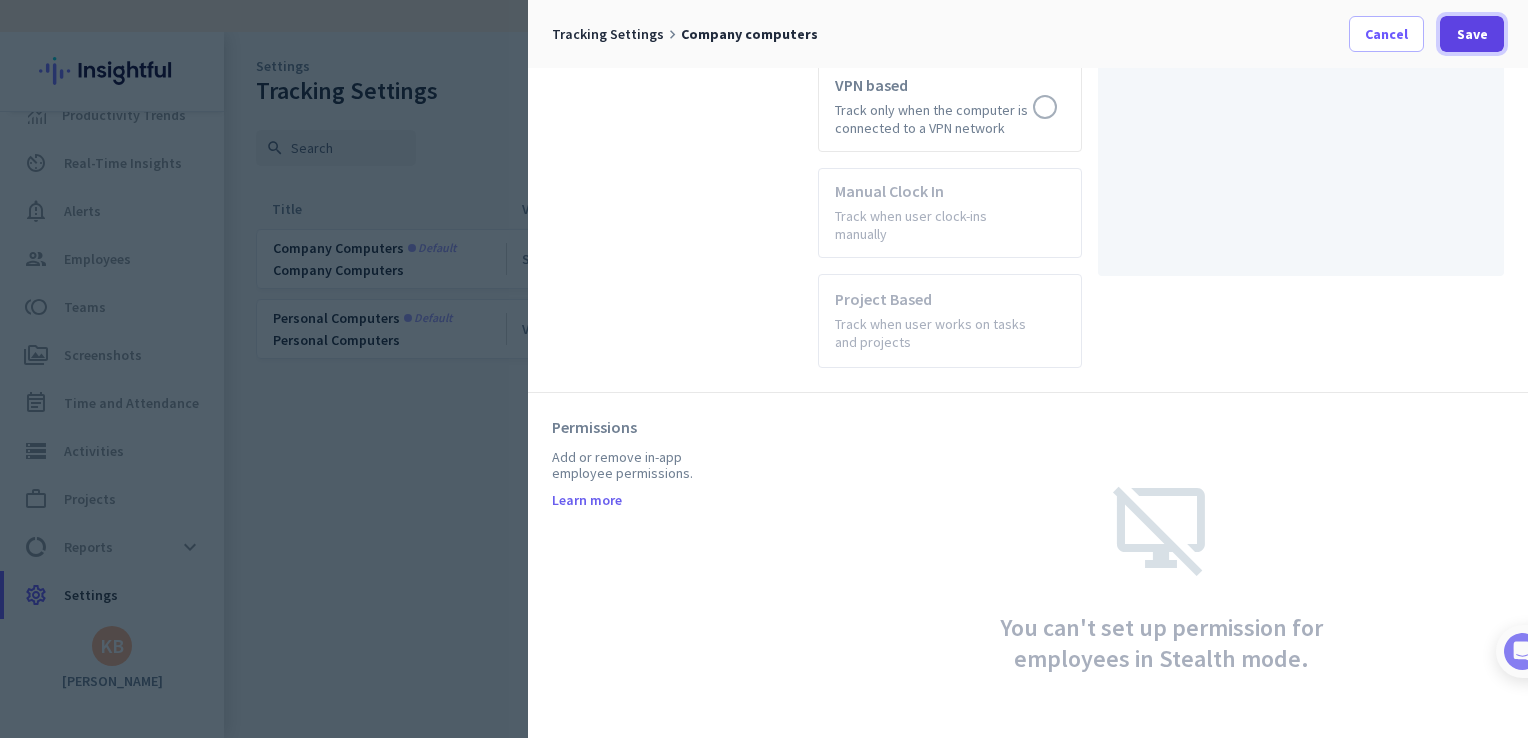 click on "Save" at bounding box center [1472, 34] 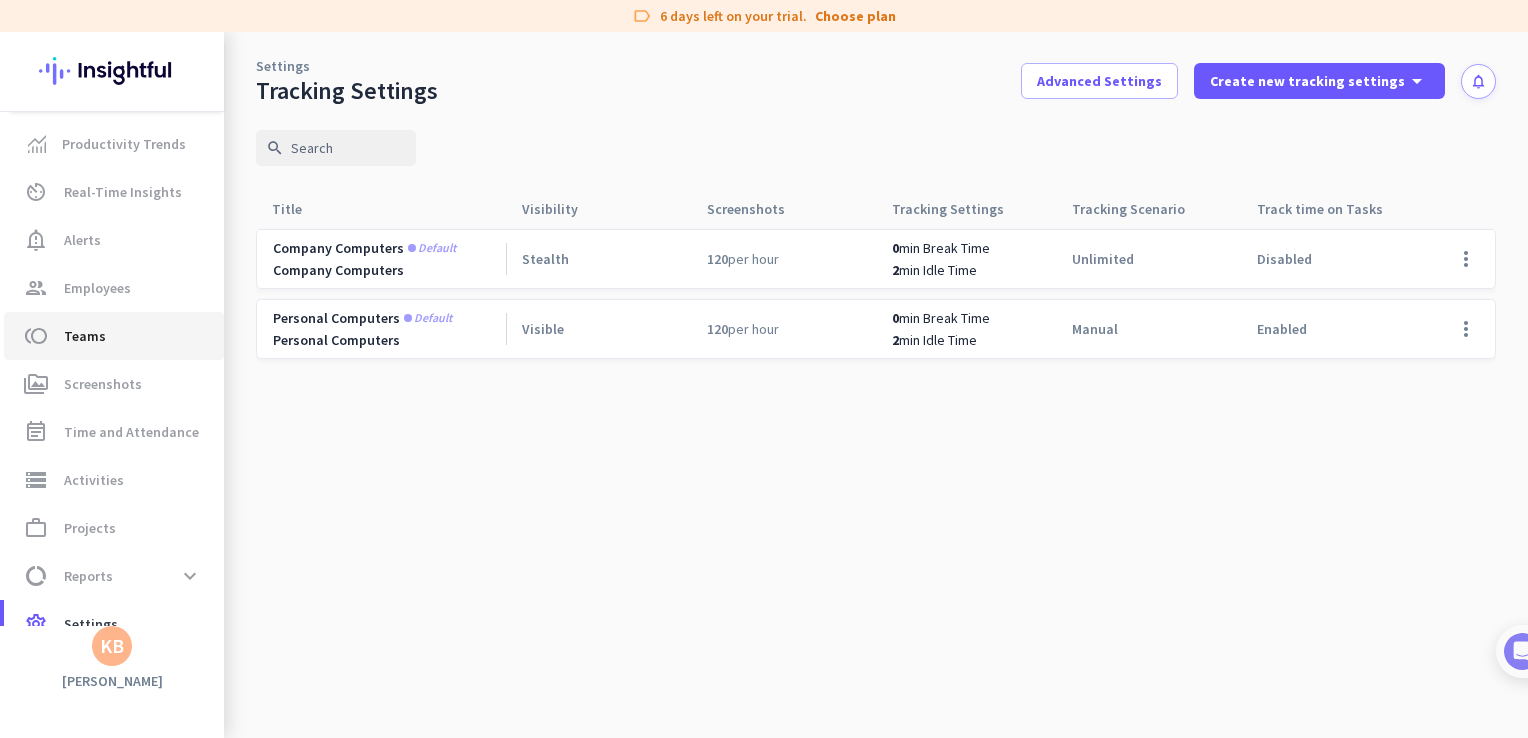 scroll, scrollTop: 29, scrollLeft: 0, axis: vertical 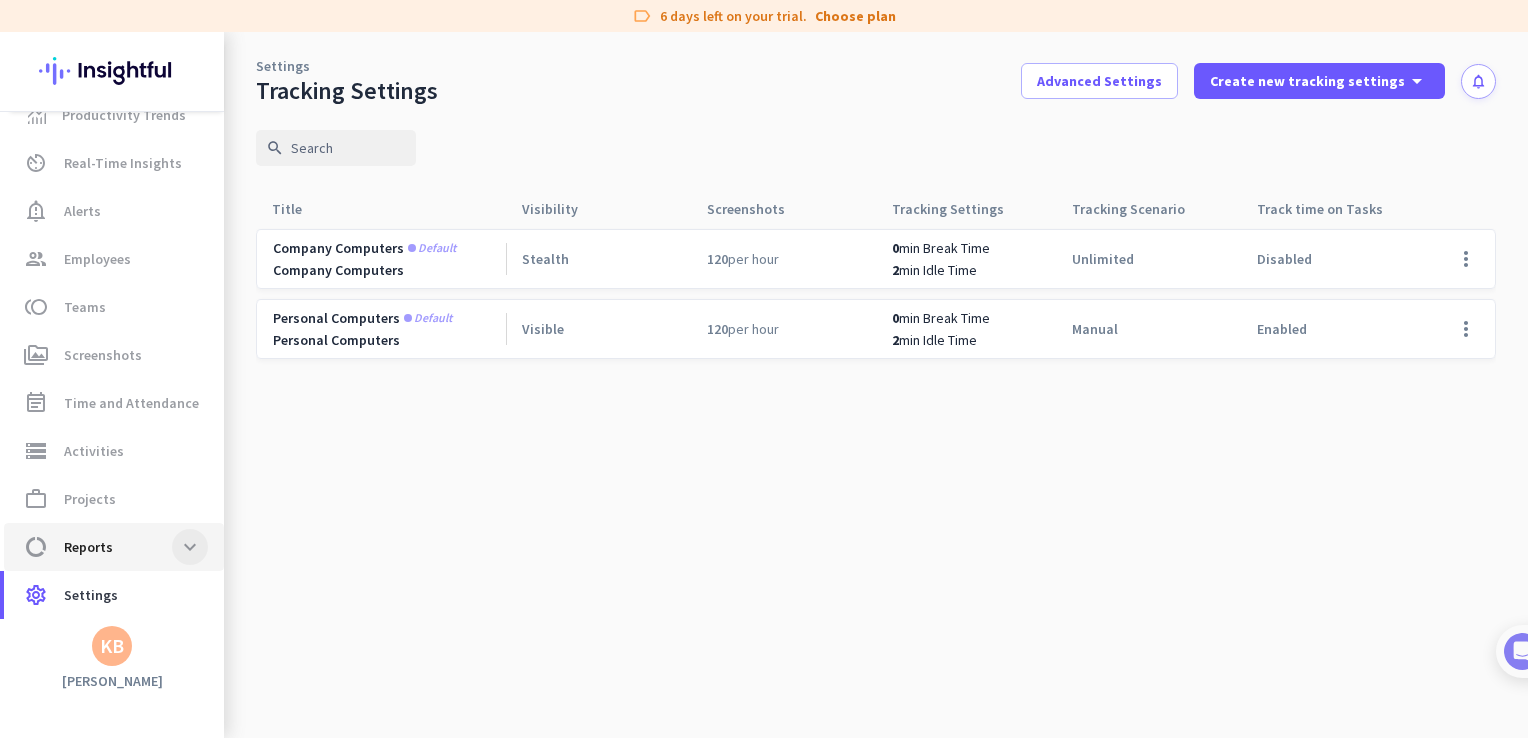 click 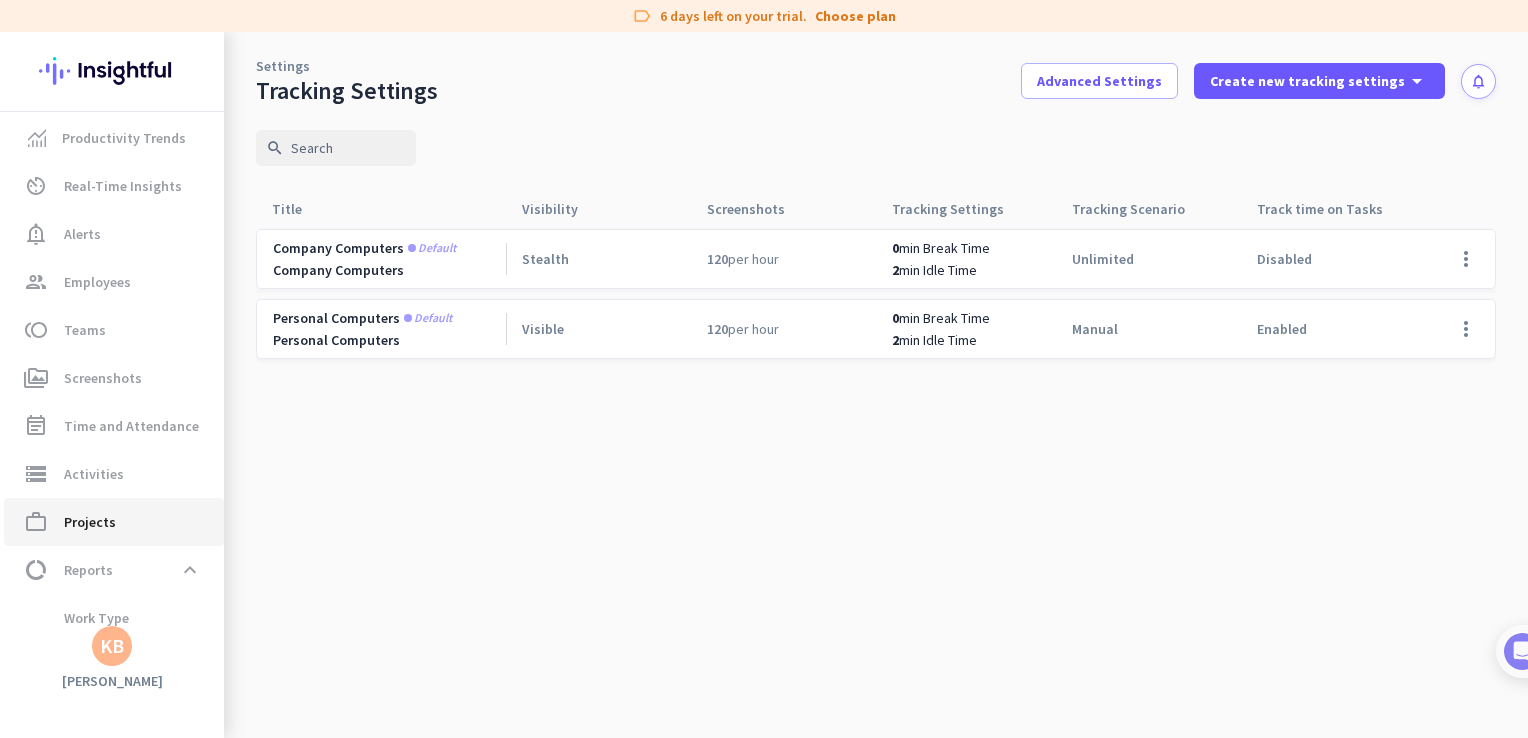 scroll, scrollTop: 0, scrollLeft: 0, axis: both 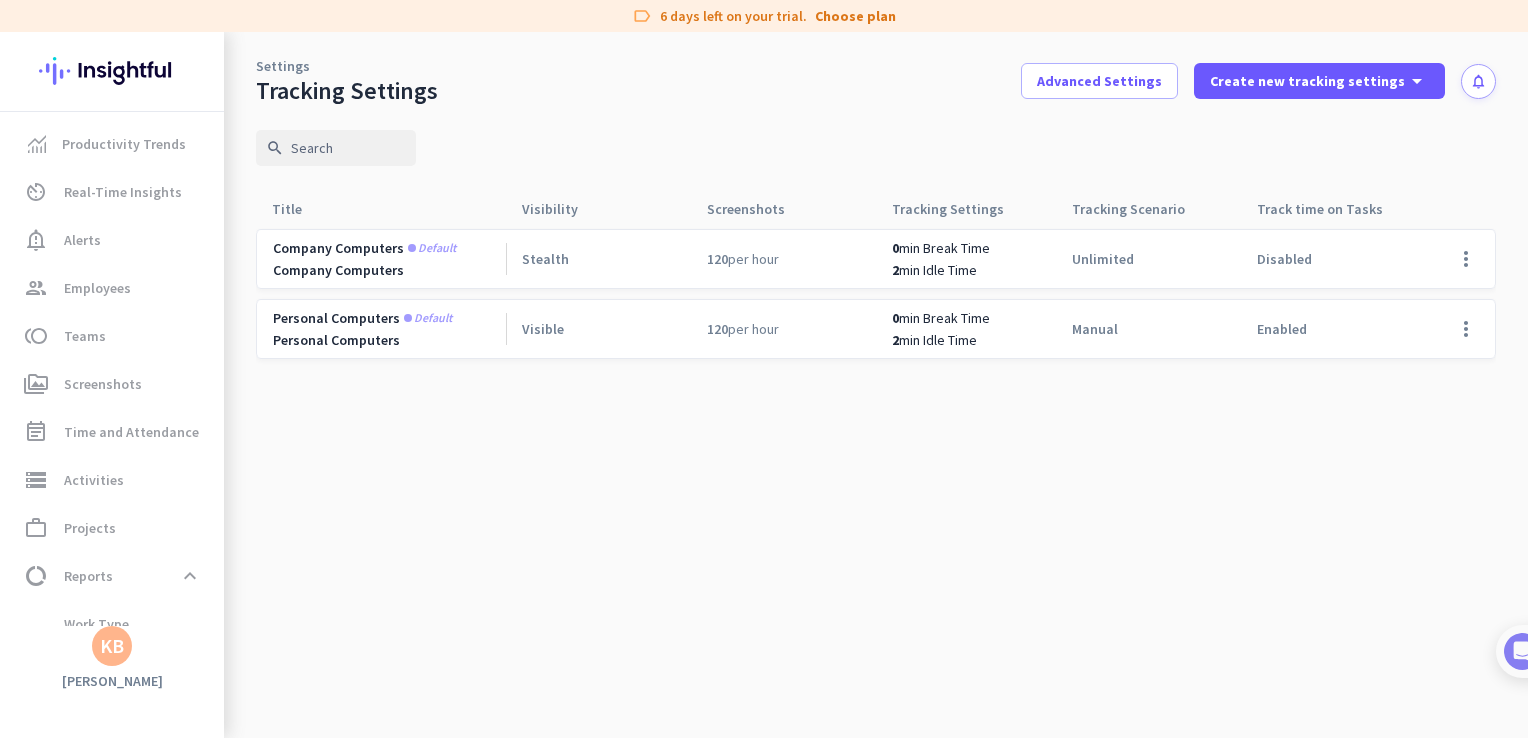 click 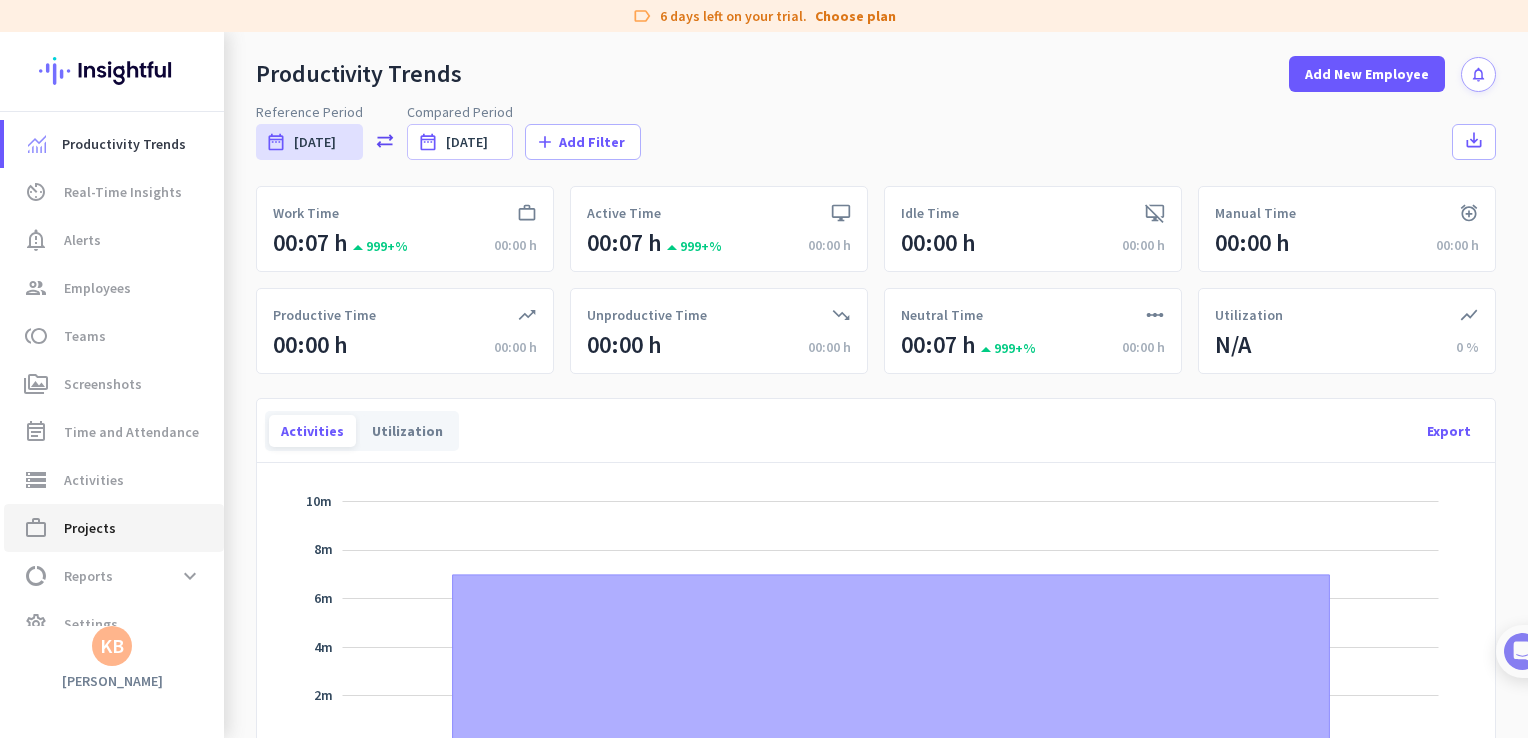 scroll, scrollTop: 29, scrollLeft: 0, axis: vertical 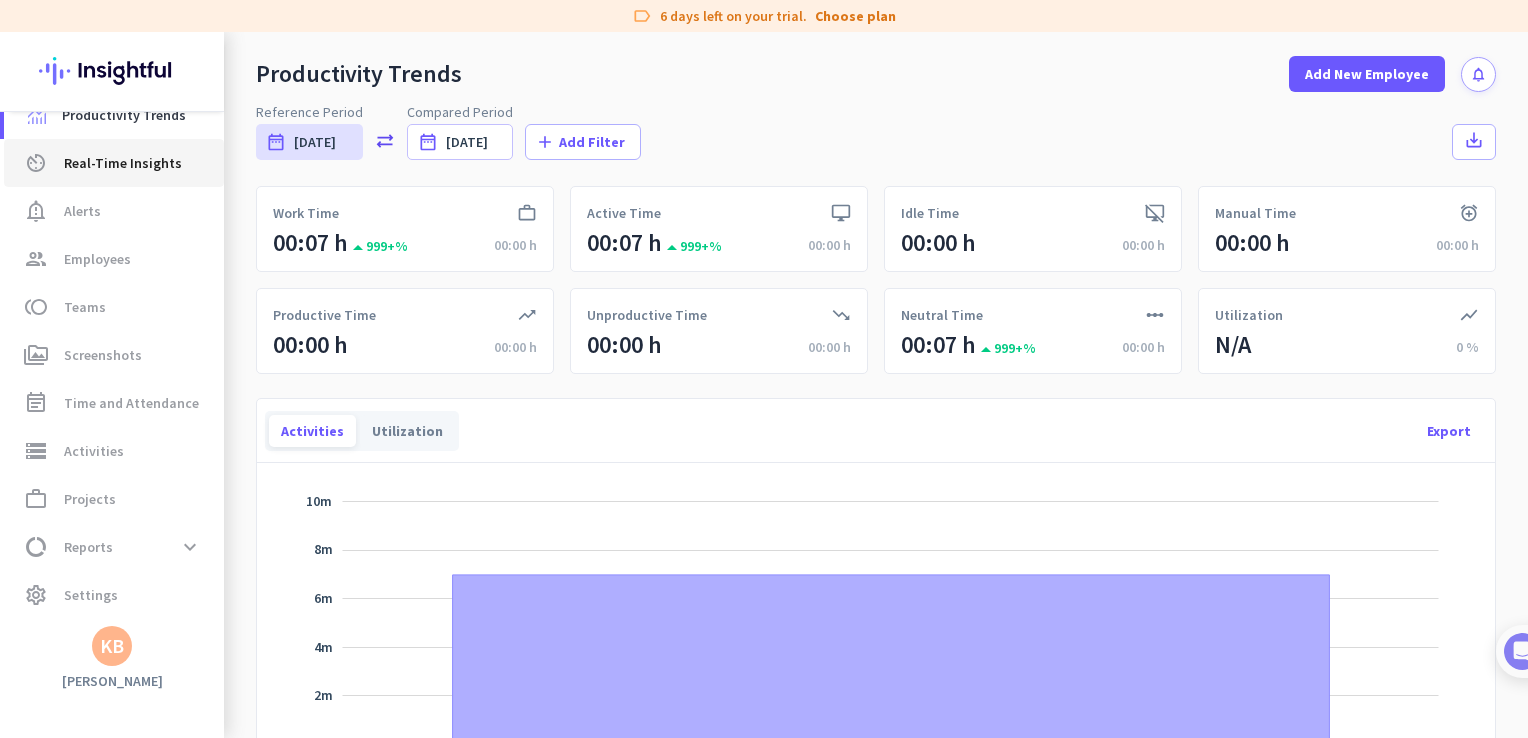 click on "Real-Time Insights" 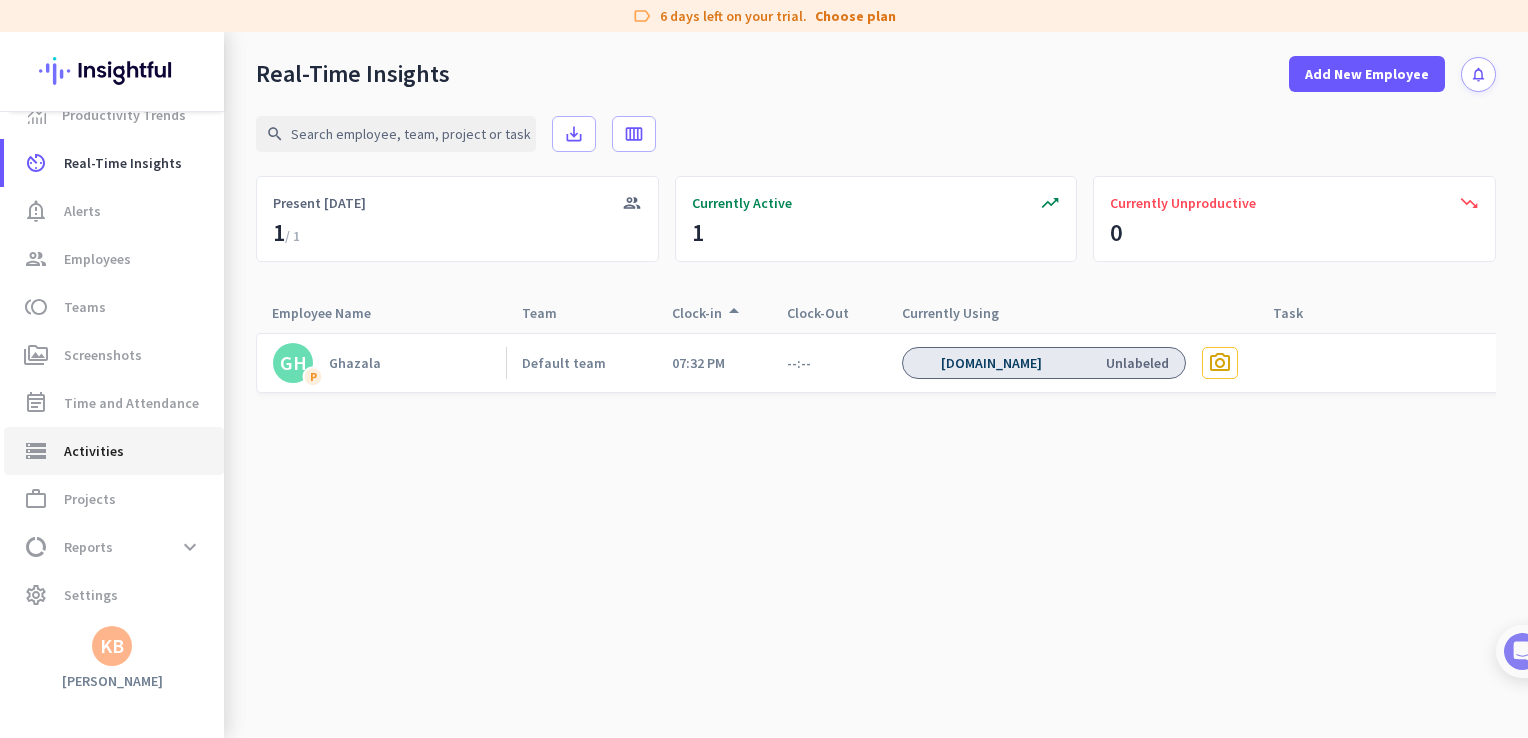 click on "storage  Activities" 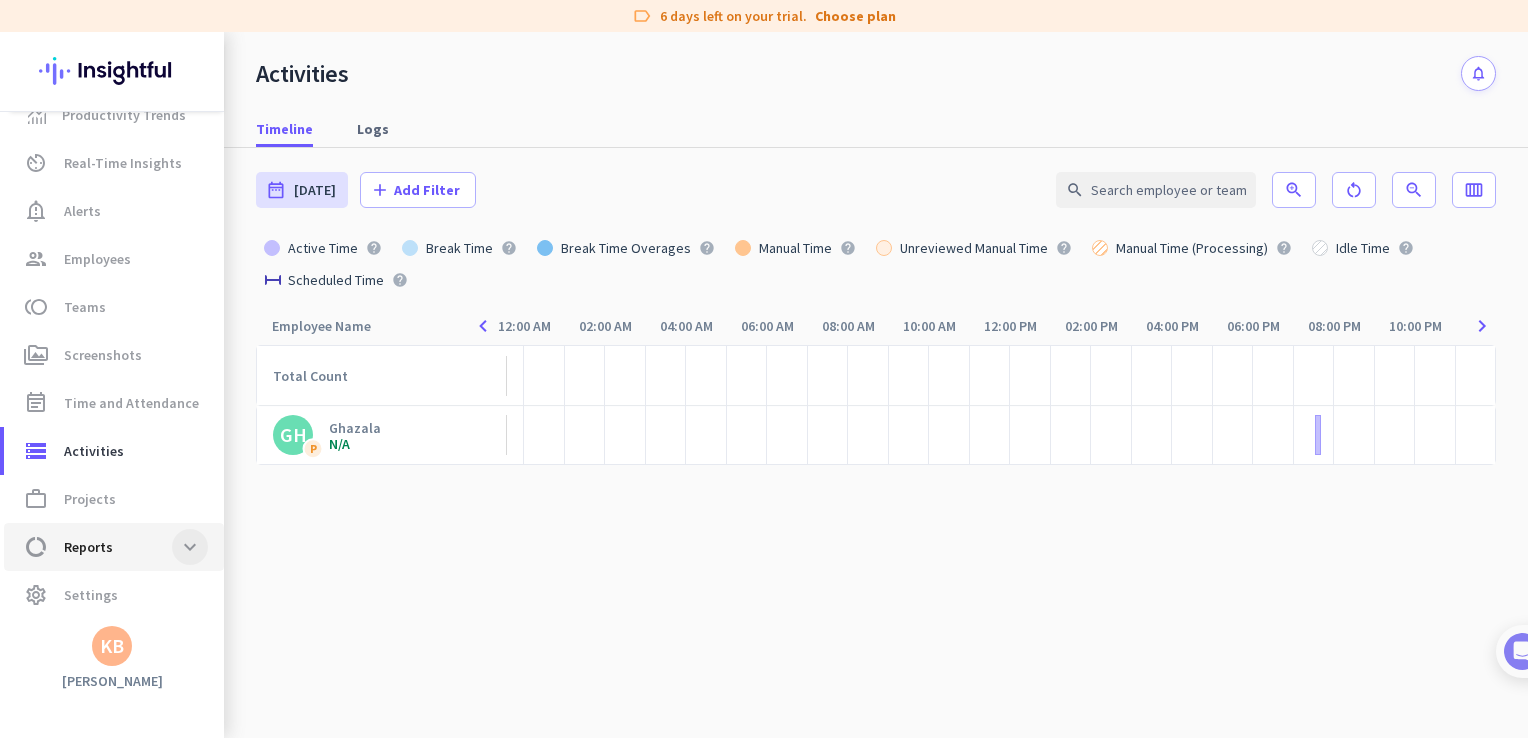 click 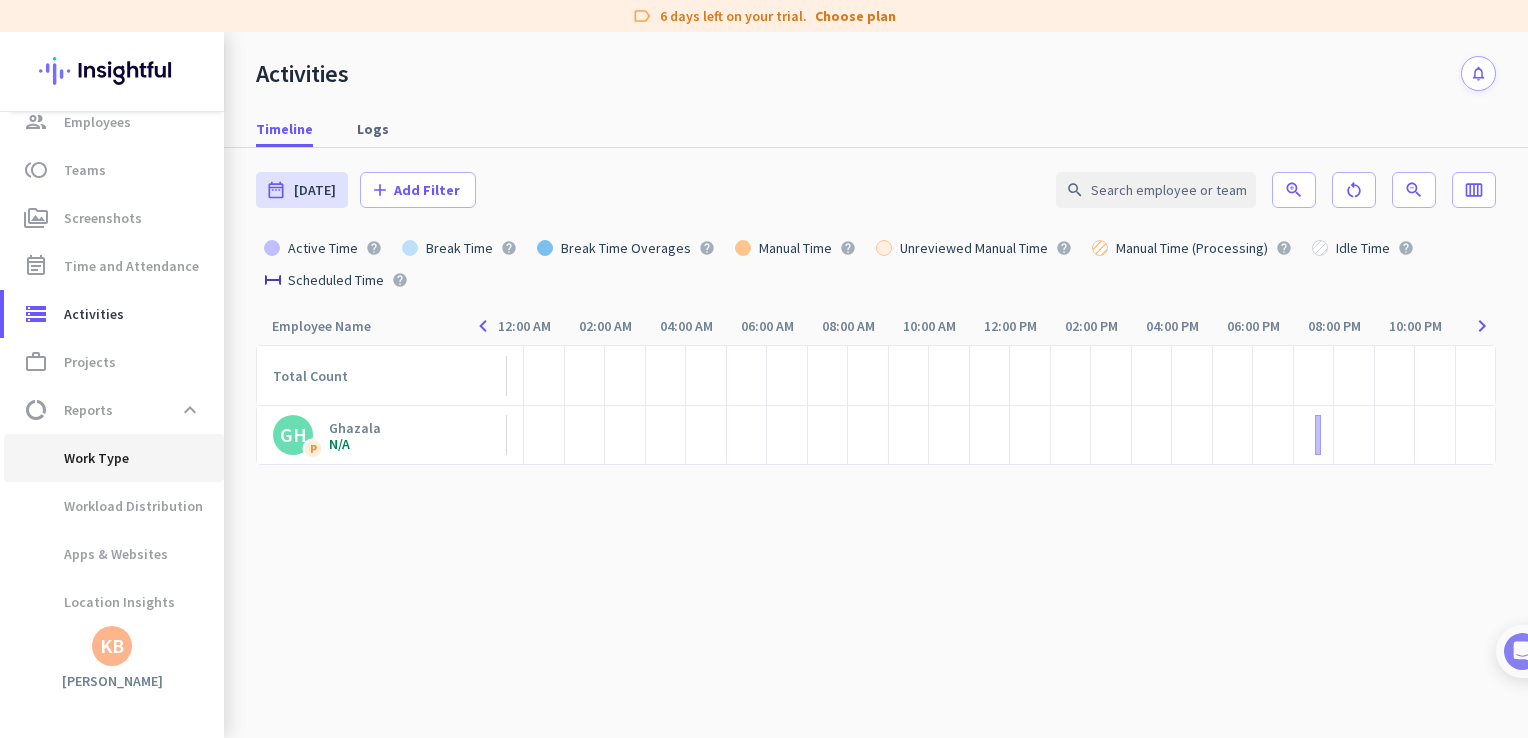 scroll, scrollTop: 221, scrollLeft: 0, axis: vertical 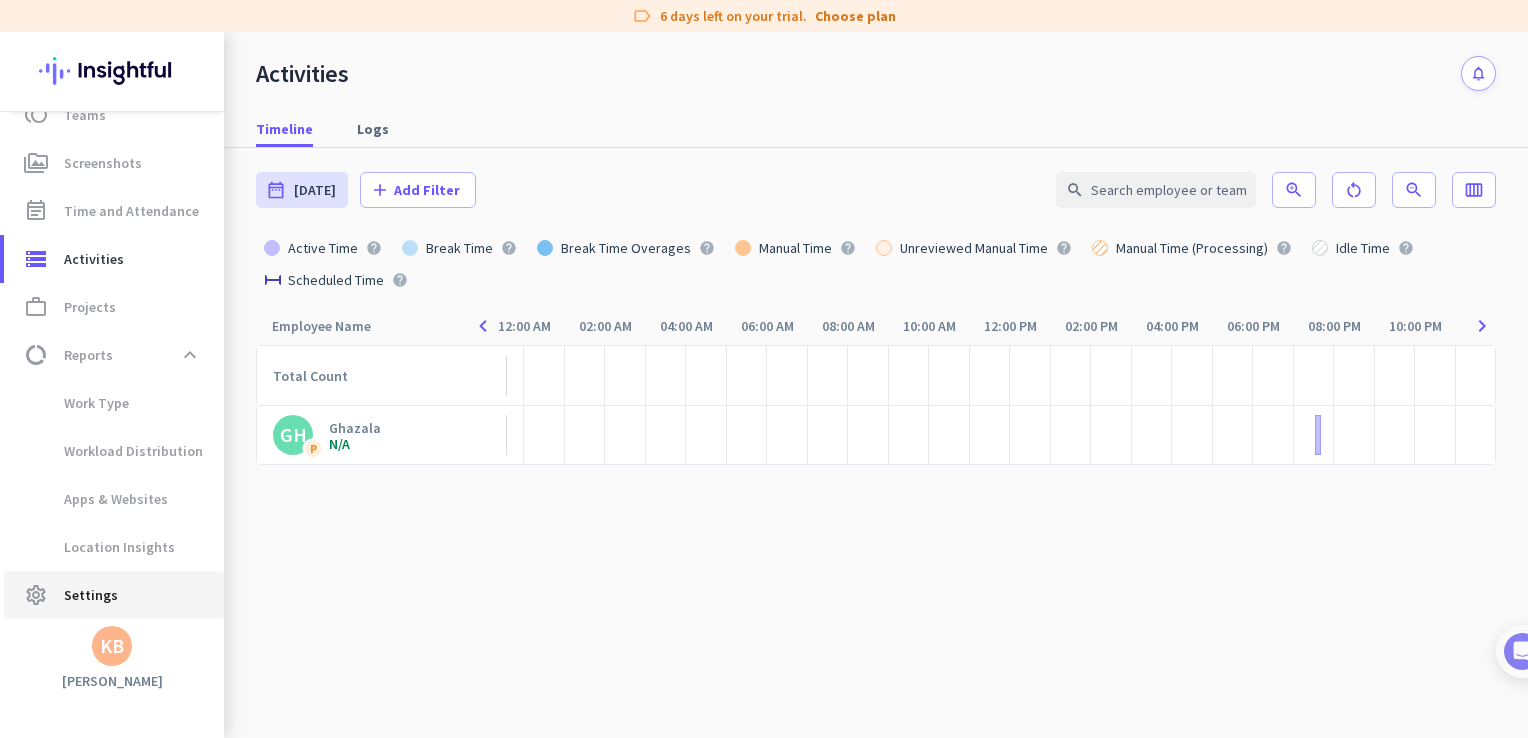click on "Settings" 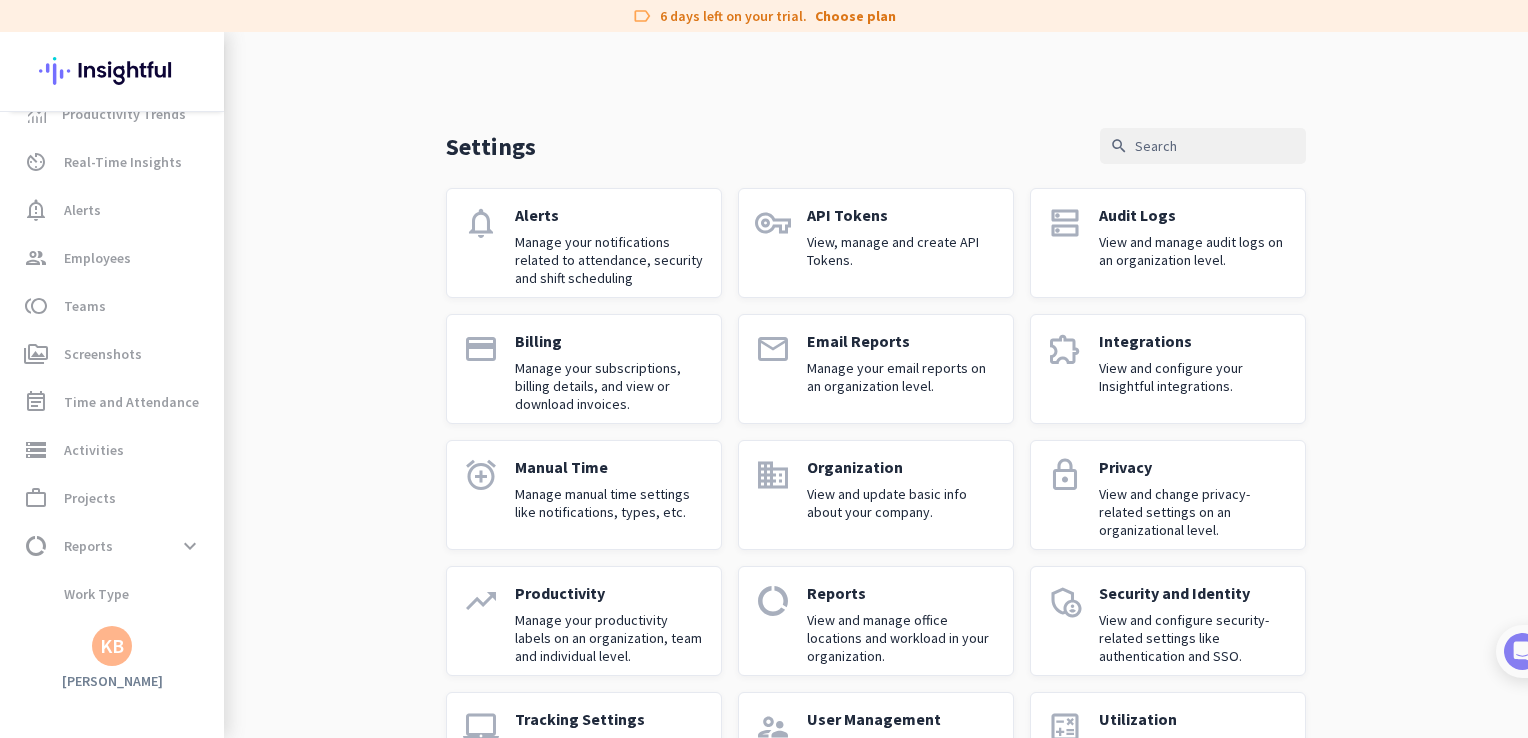 scroll, scrollTop: 29, scrollLeft: 0, axis: vertical 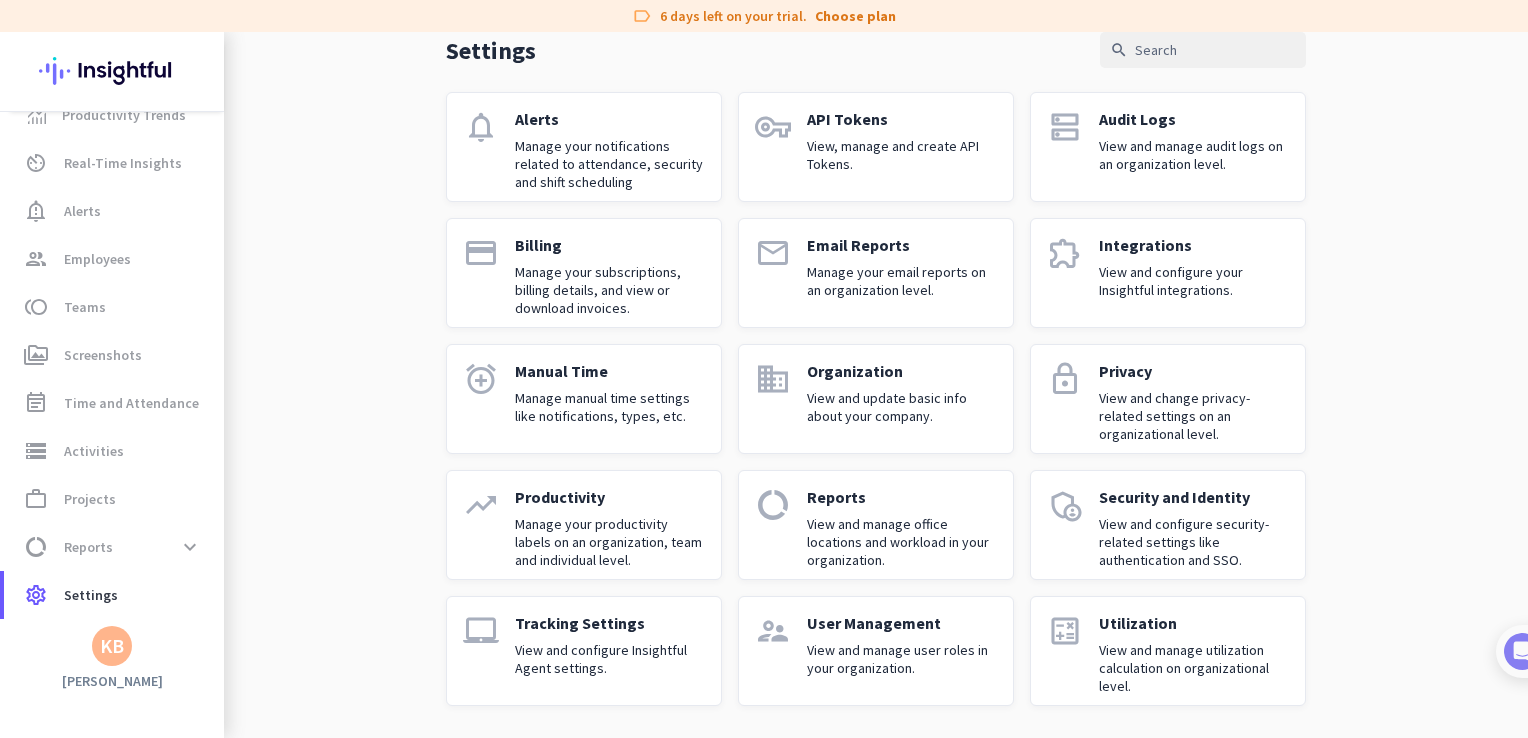 click on "View and configure Insightful Agent settings." 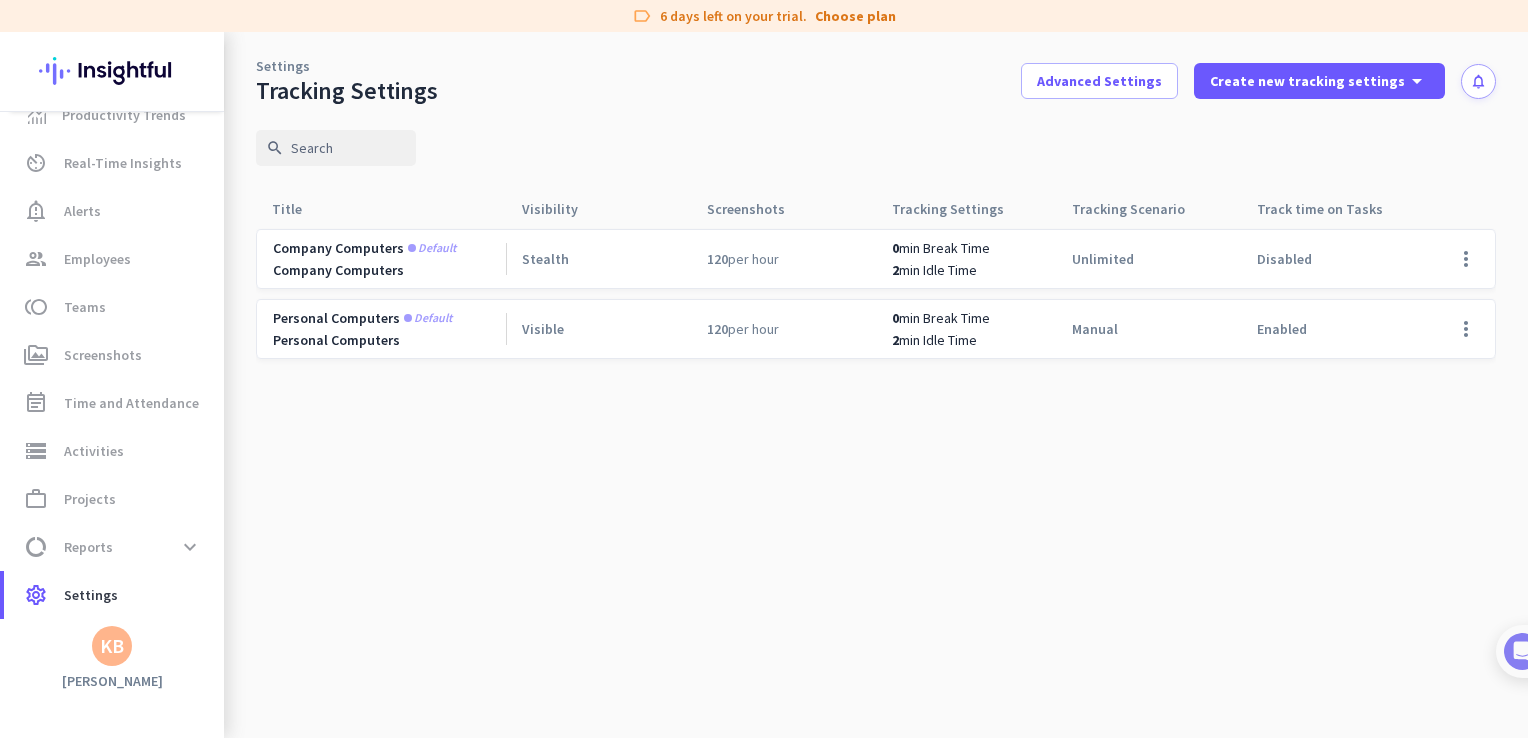 scroll, scrollTop: 0, scrollLeft: 0, axis: both 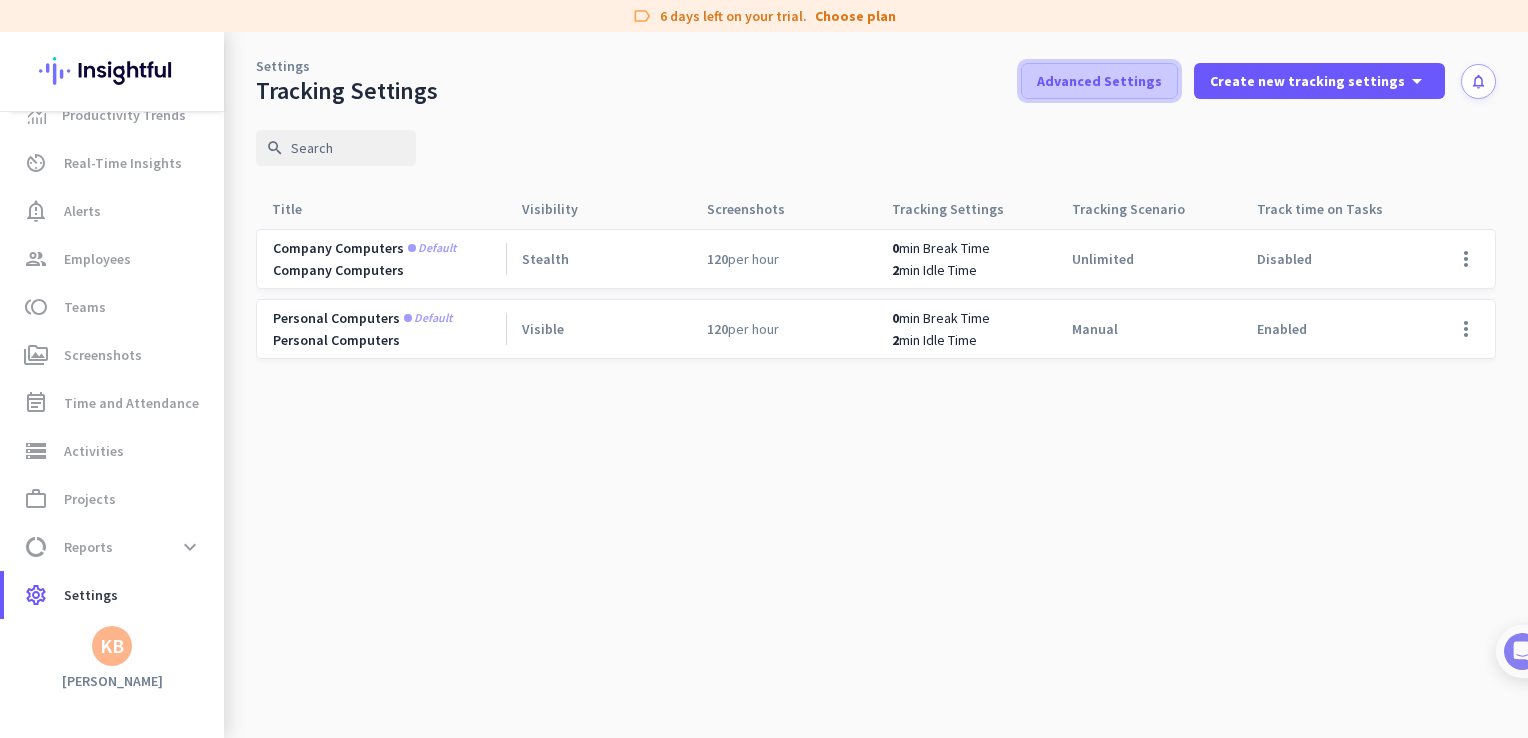 click on "Advanced Settings" at bounding box center [1099, 81] 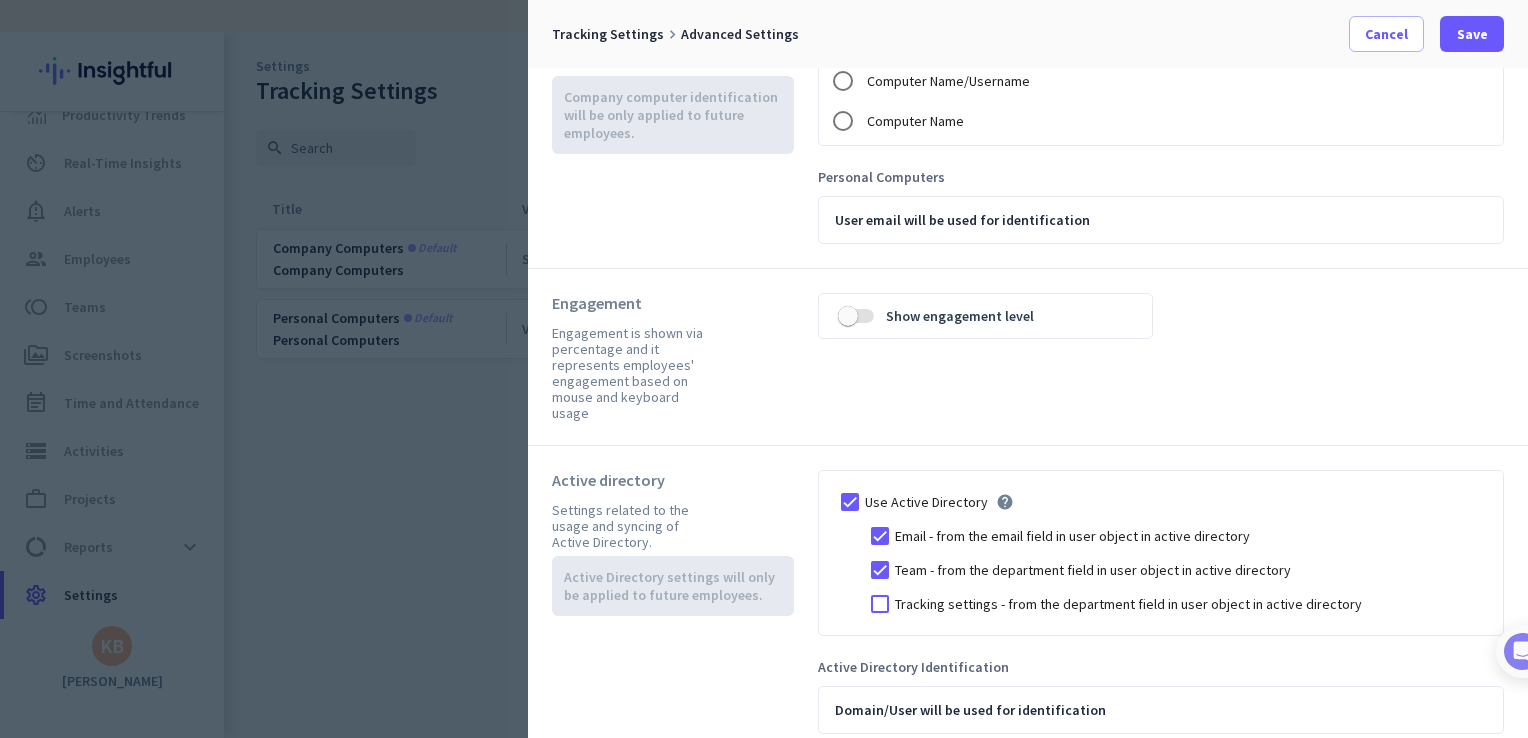 scroll, scrollTop: 0, scrollLeft: 0, axis: both 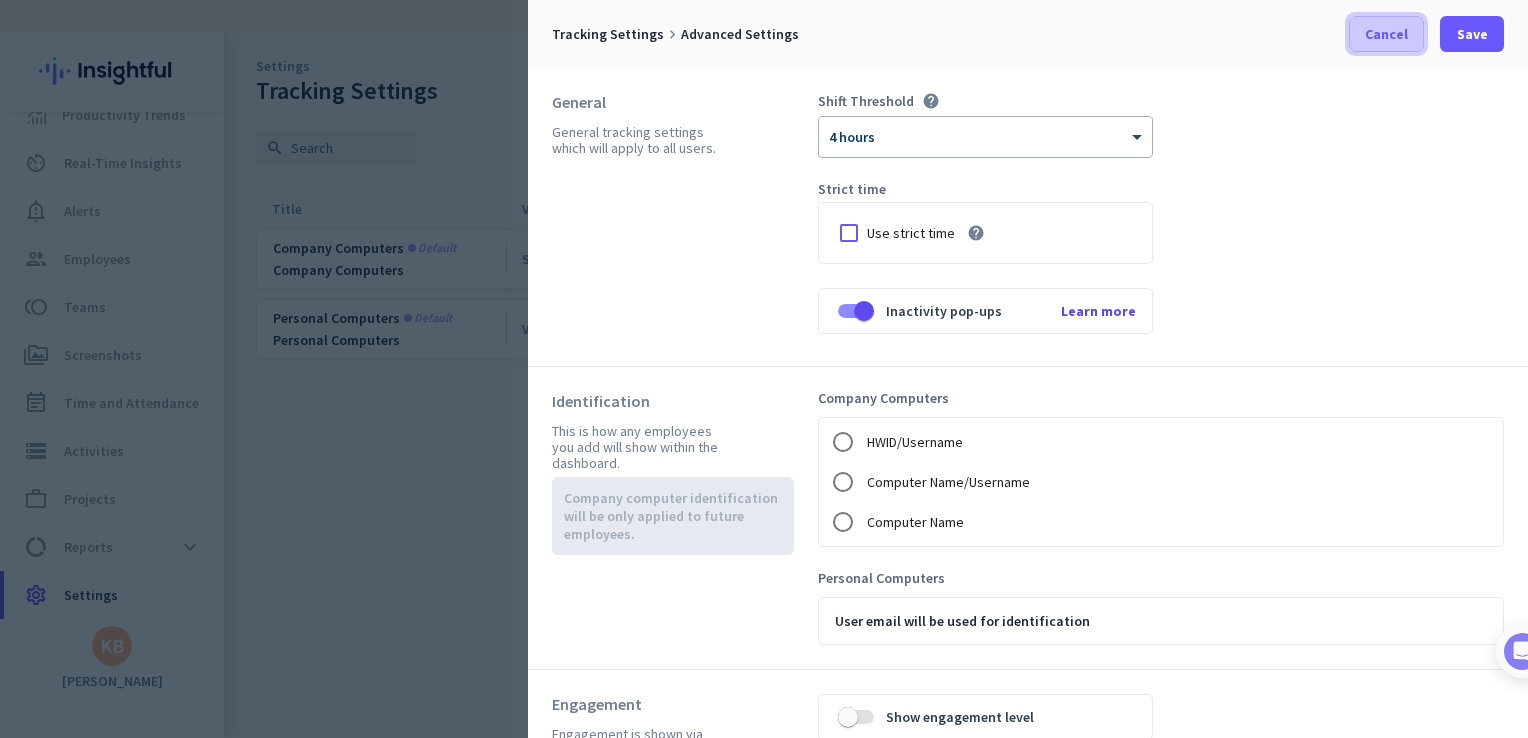 click on "Cancel" at bounding box center [1386, 34] 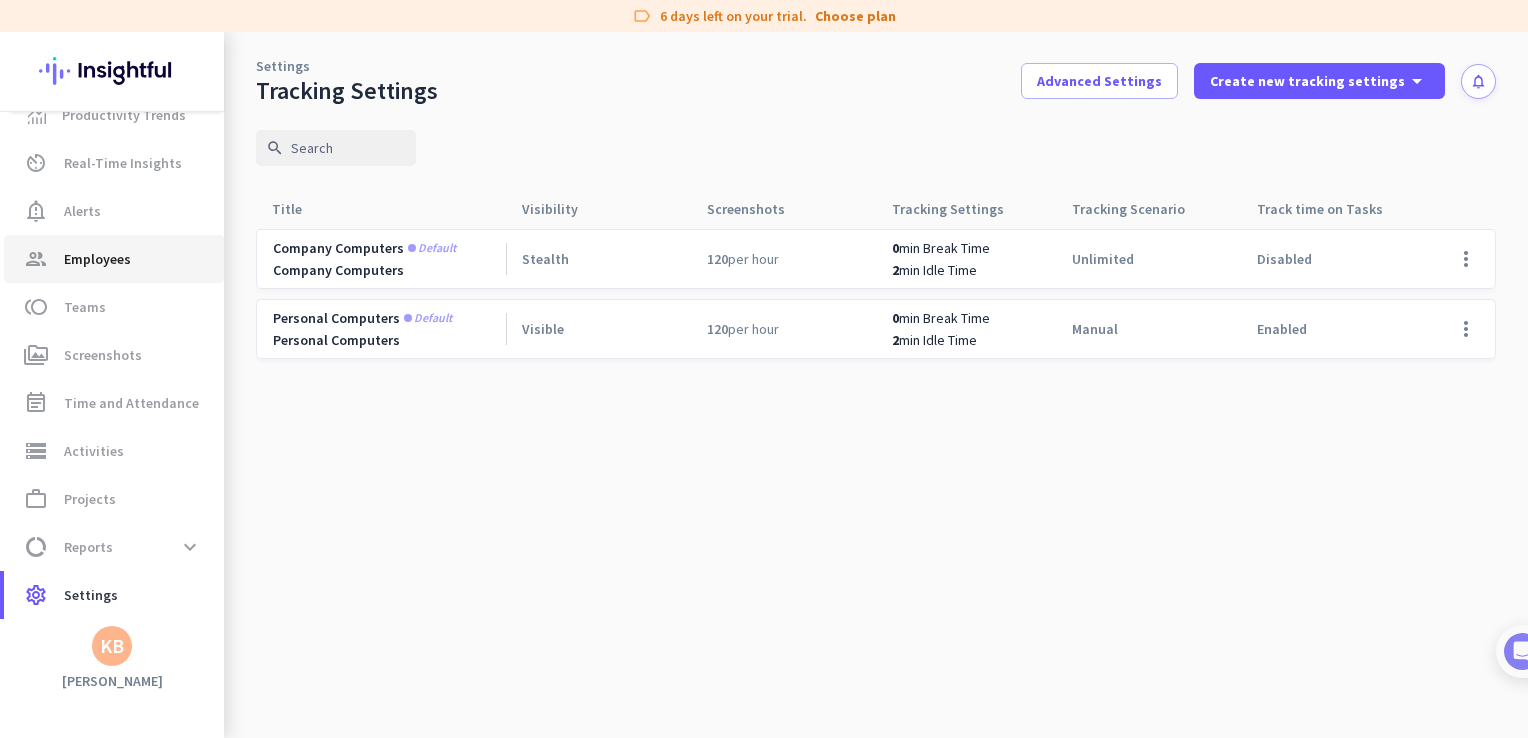 scroll, scrollTop: 0, scrollLeft: 0, axis: both 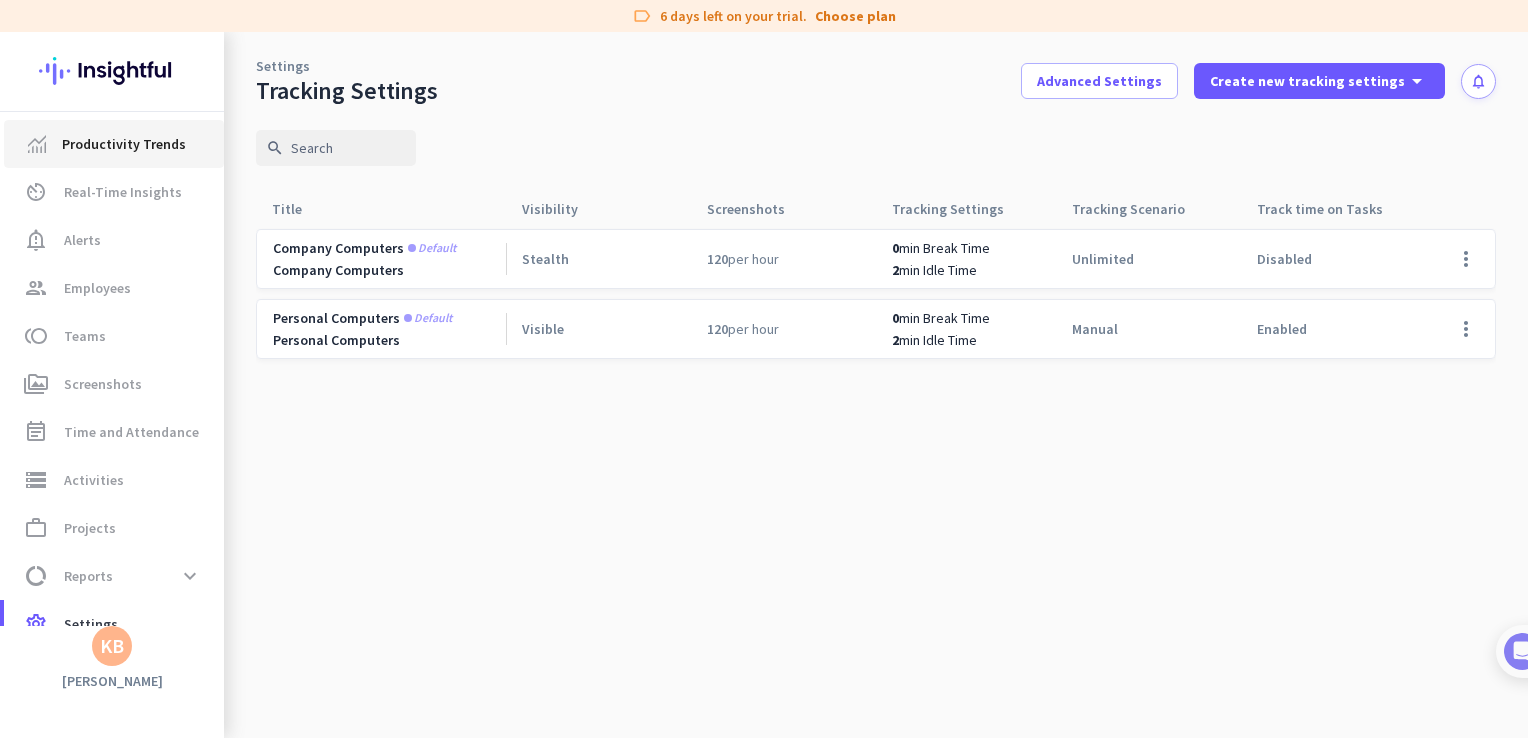 click on "Productivity Trends" 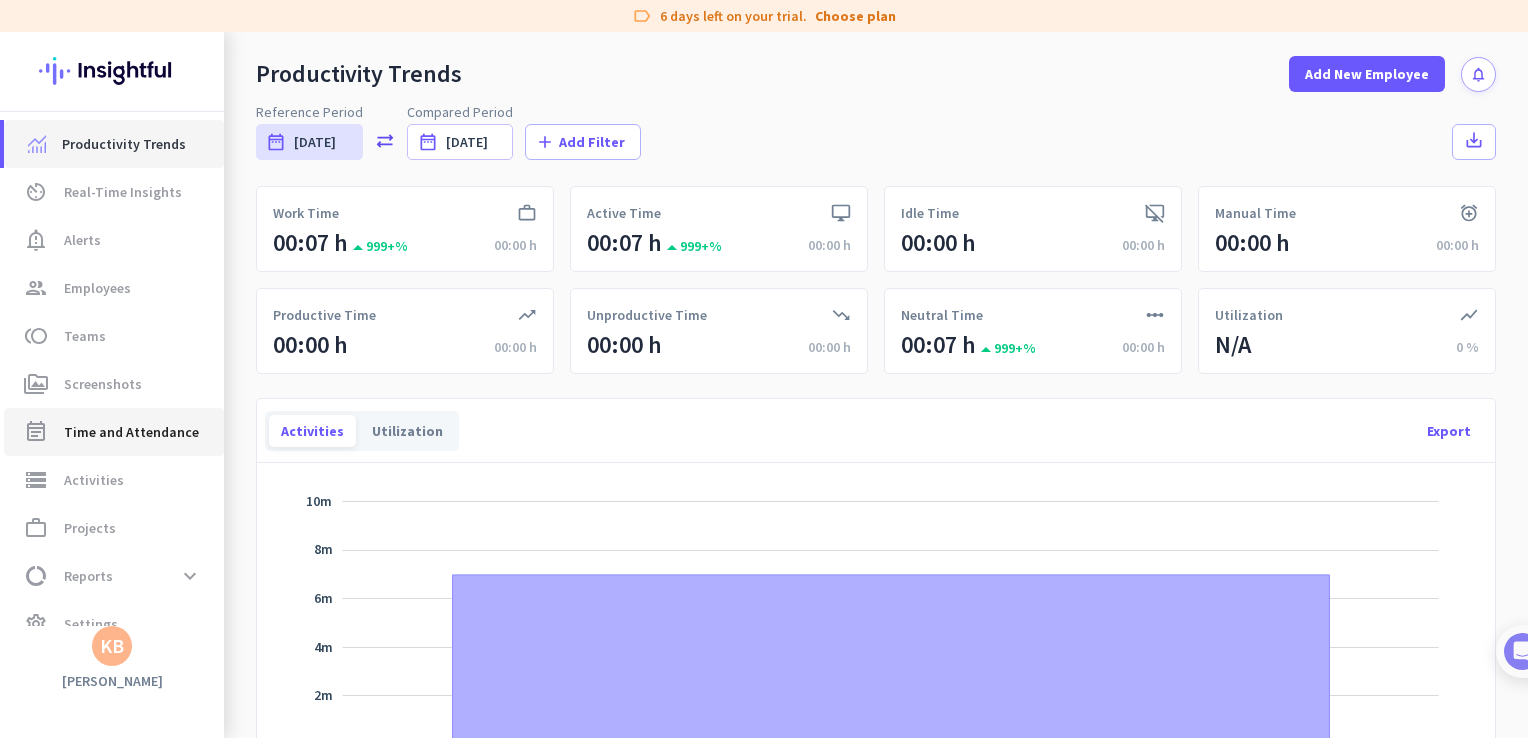 scroll, scrollTop: 29, scrollLeft: 0, axis: vertical 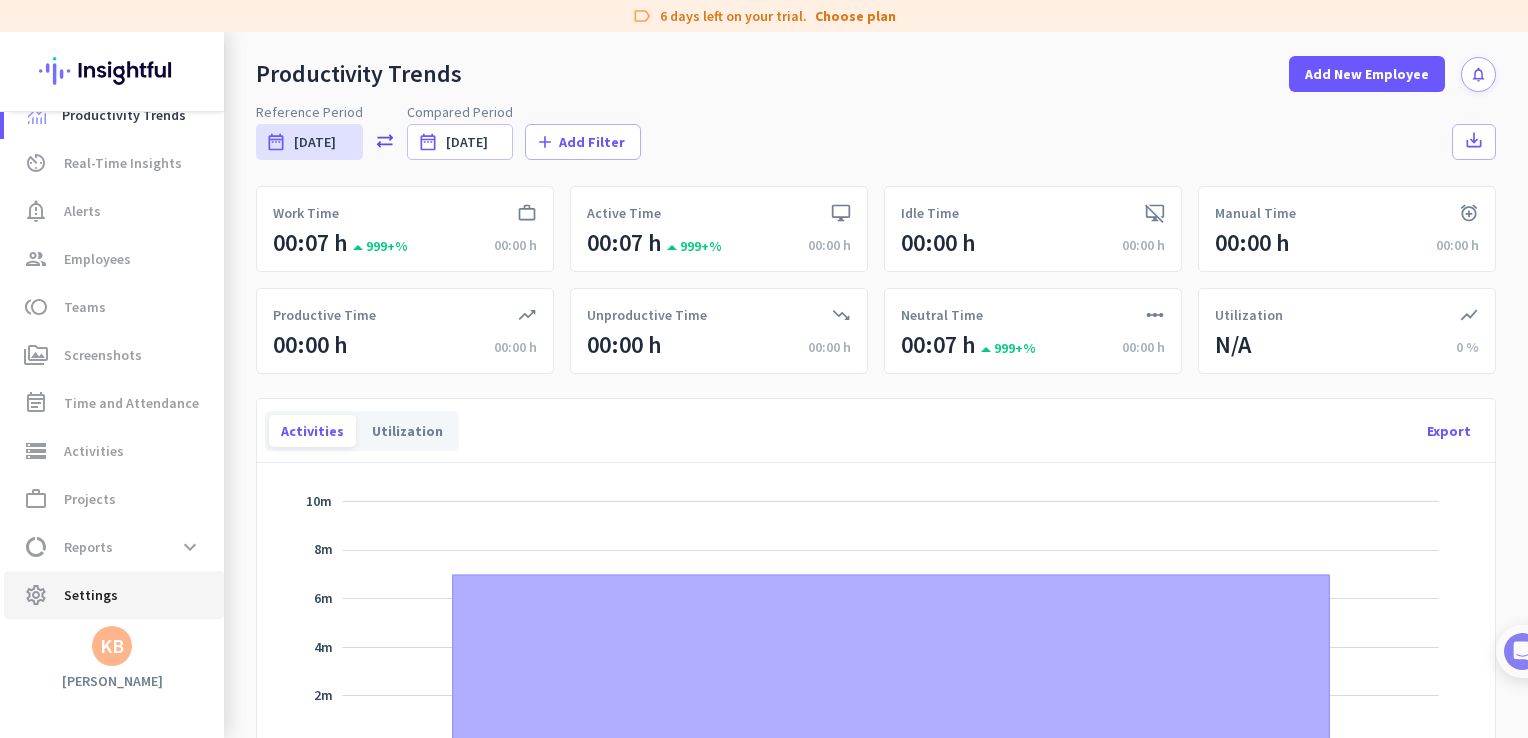 click on "settings  Settings" 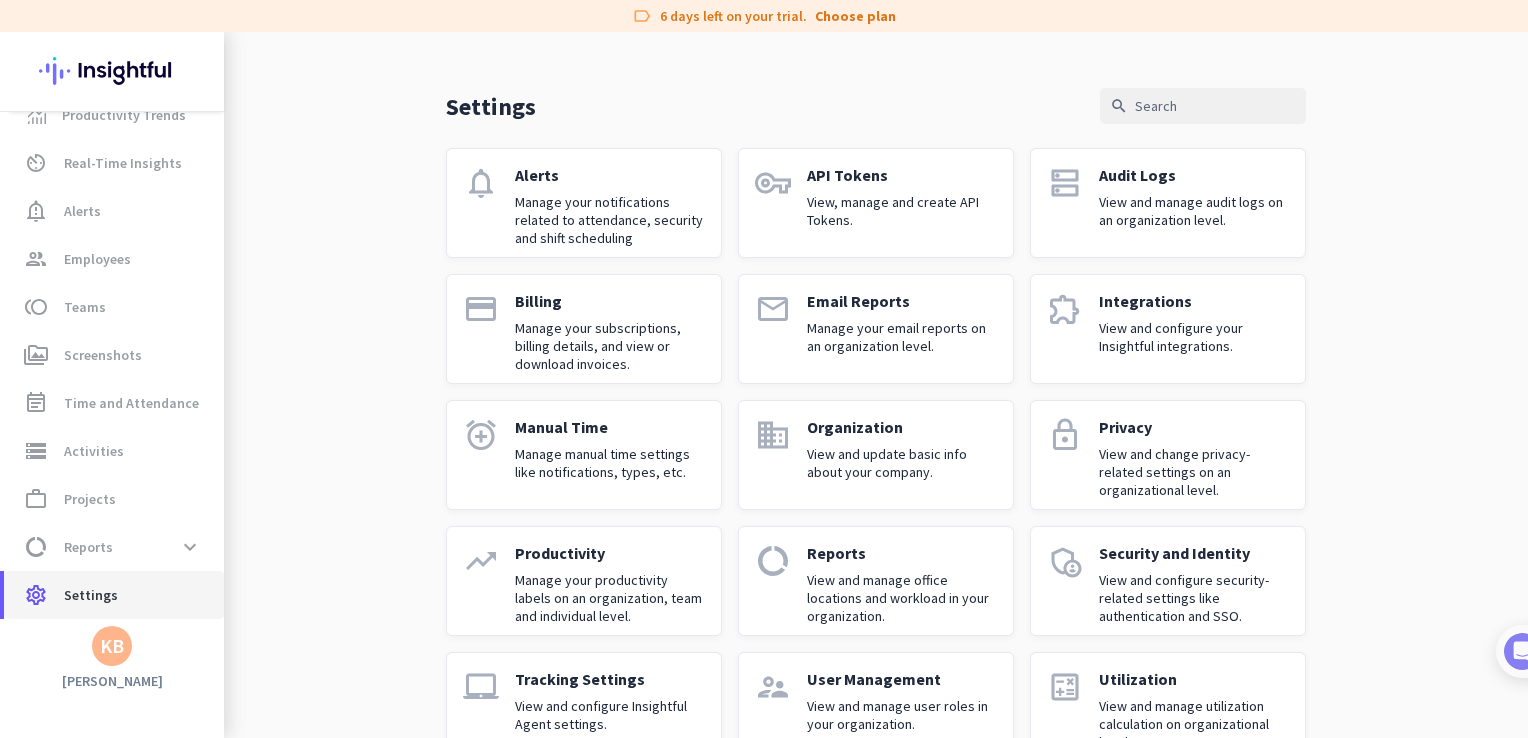 scroll, scrollTop: 96, scrollLeft: 0, axis: vertical 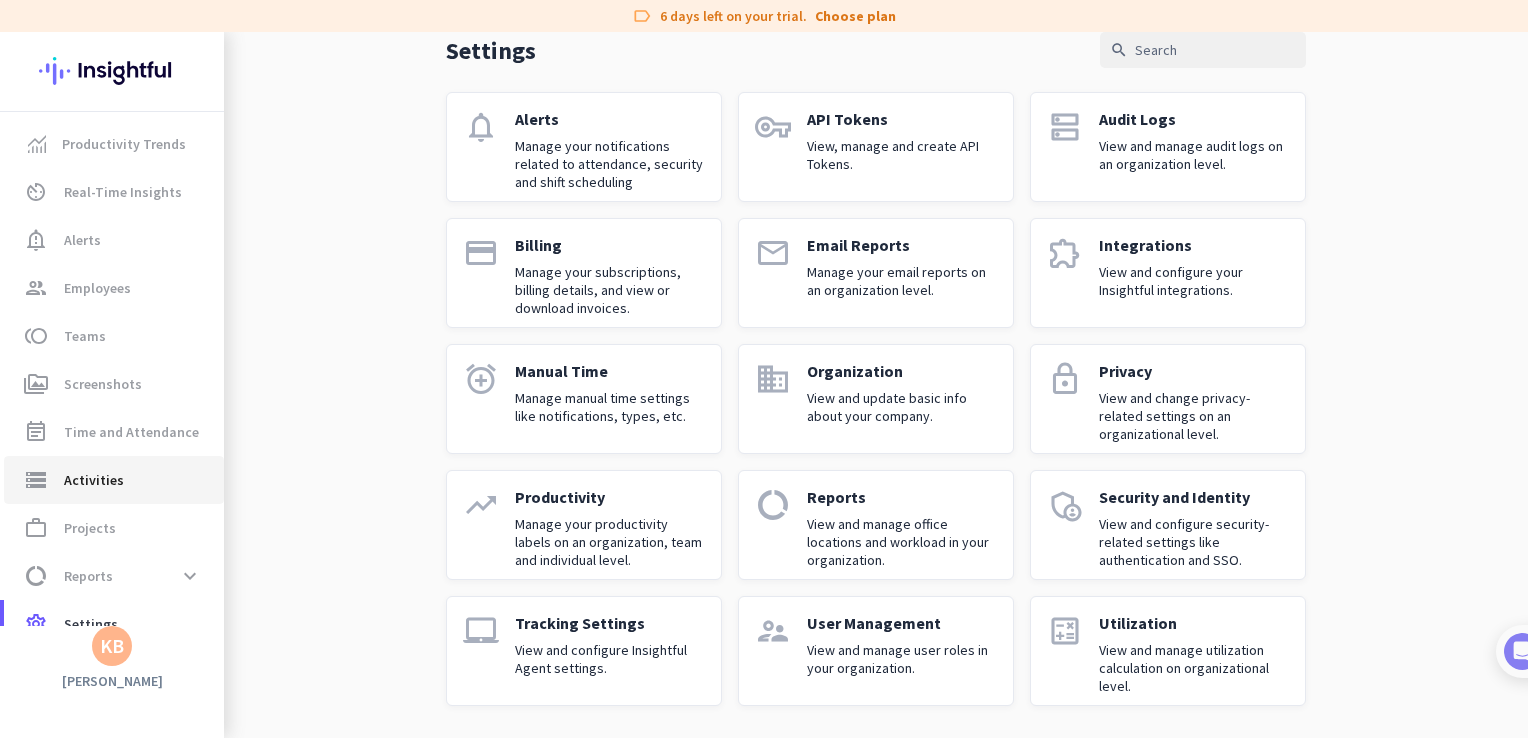 click on "storage  Activities" 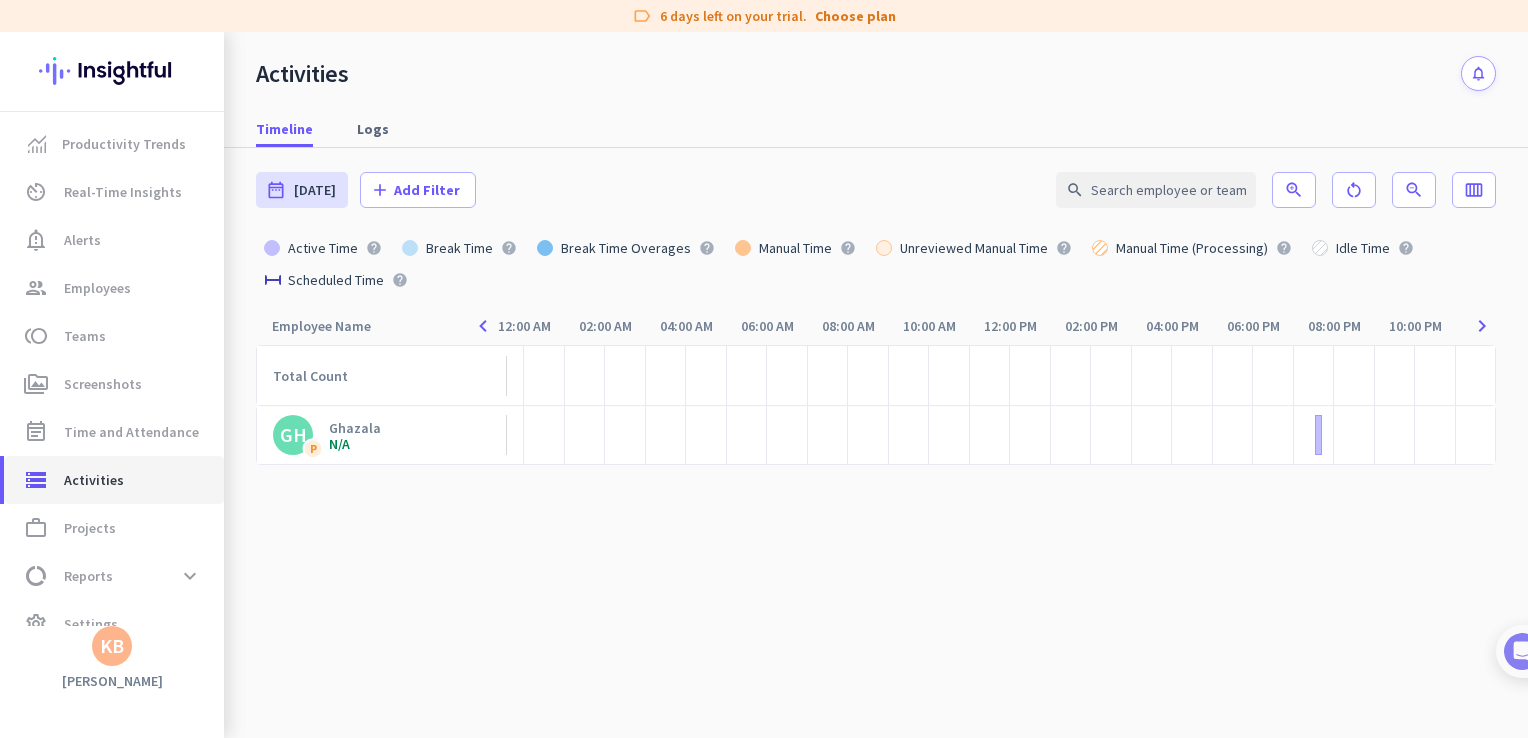 scroll, scrollTop: 0, scrollLeft: 0, axis: both 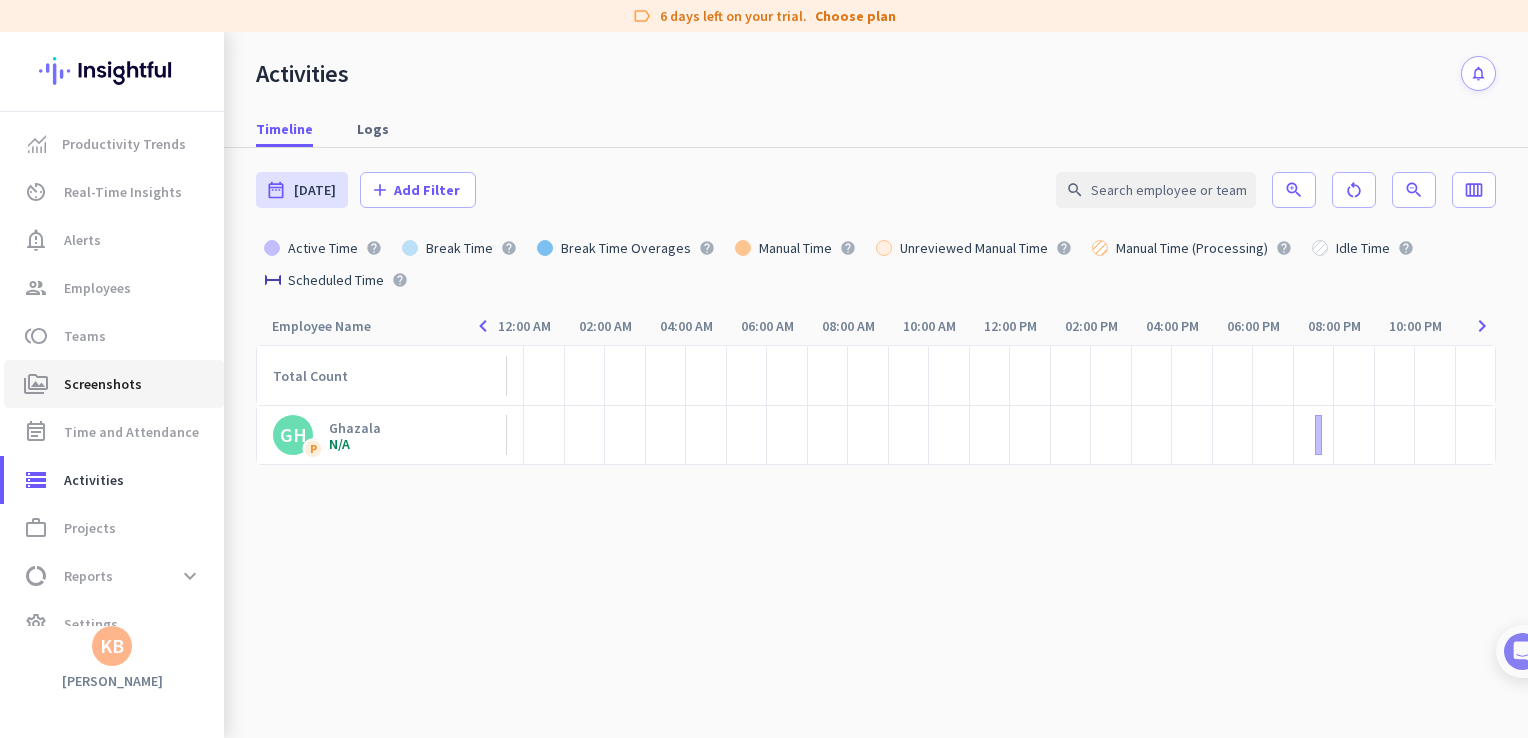 click on "Screenshots" 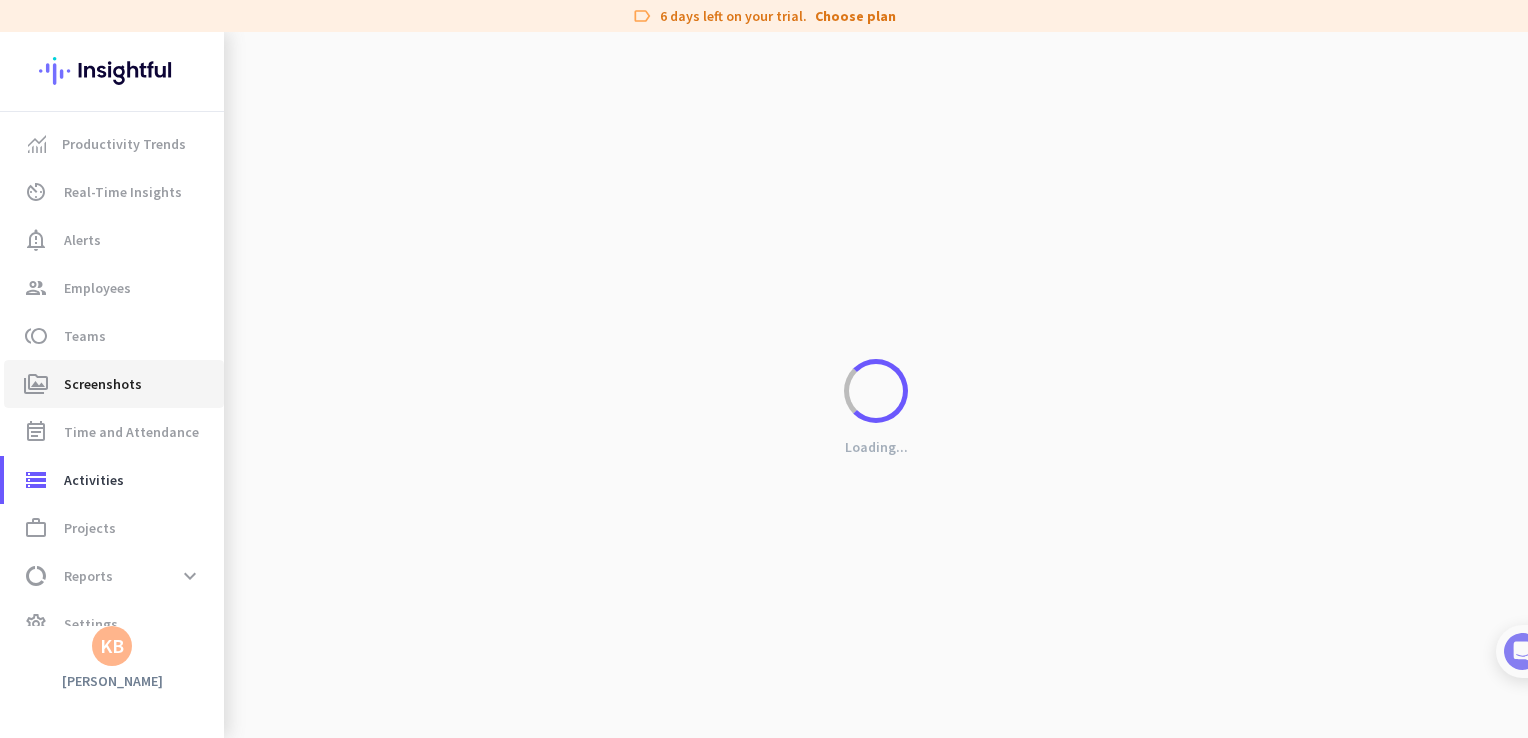 type on "[DATE] - [DATE]" 